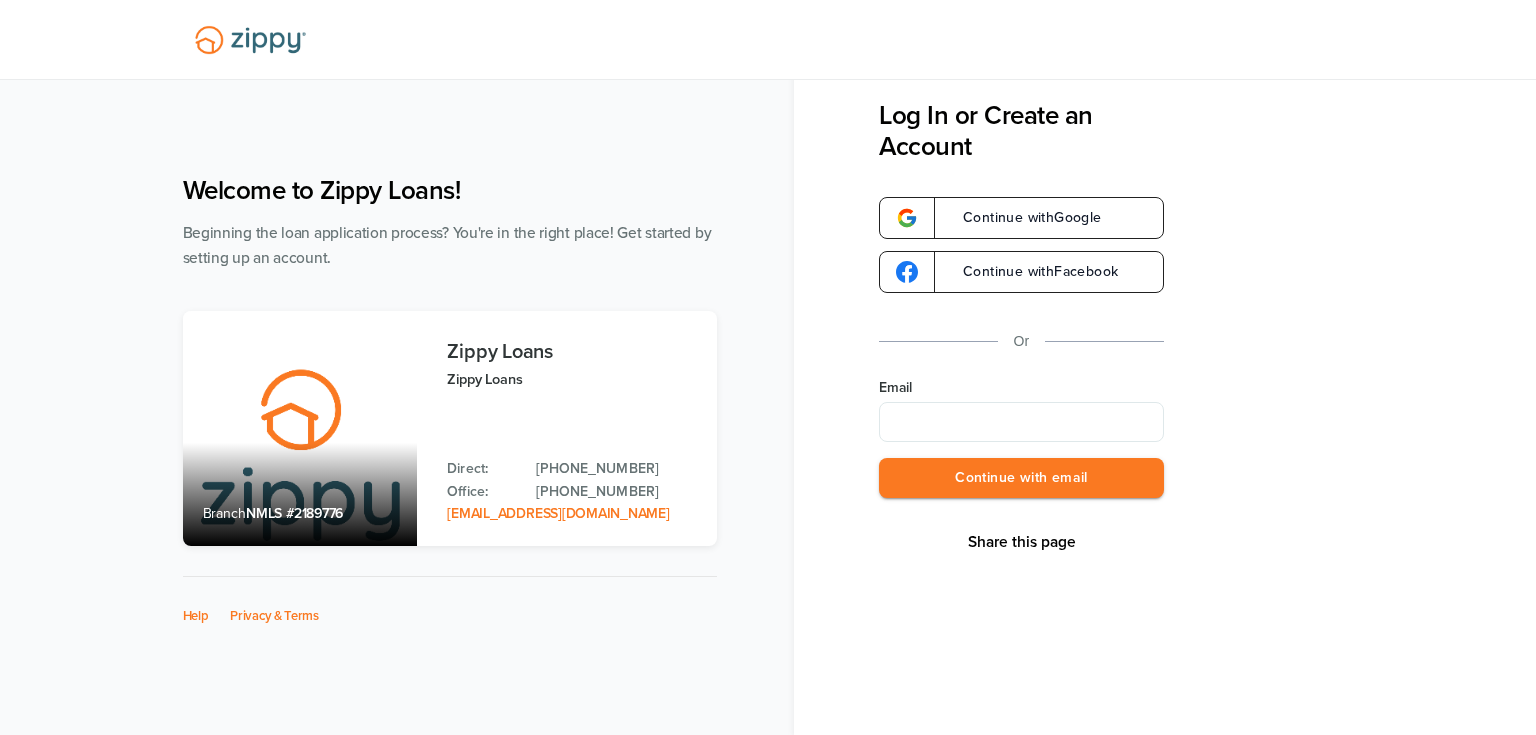 scroll, scrollTop: 0, scrollLeft: 0, axis: both 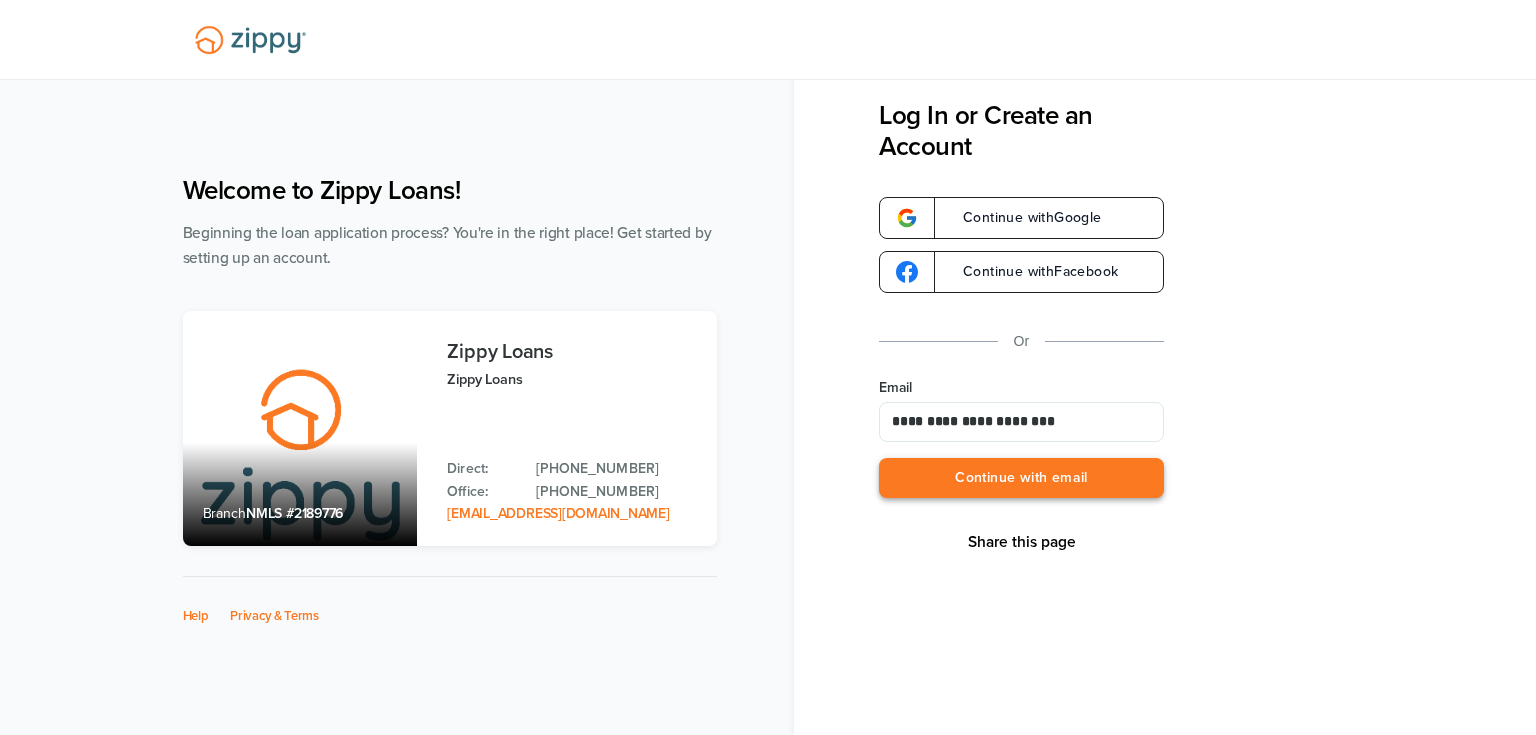 type on "**********" 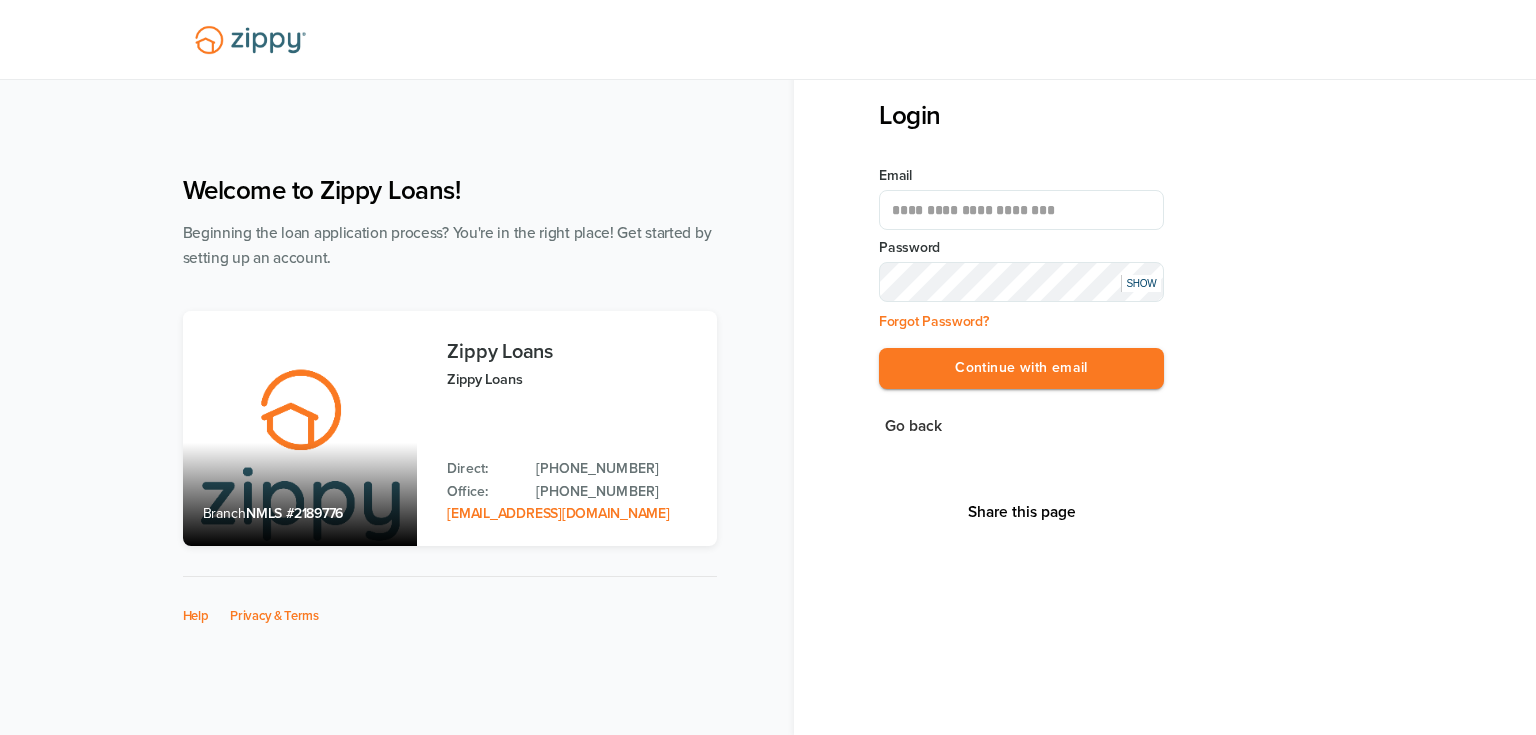 click on "Continue with email" at bounding box center (1021, 368) 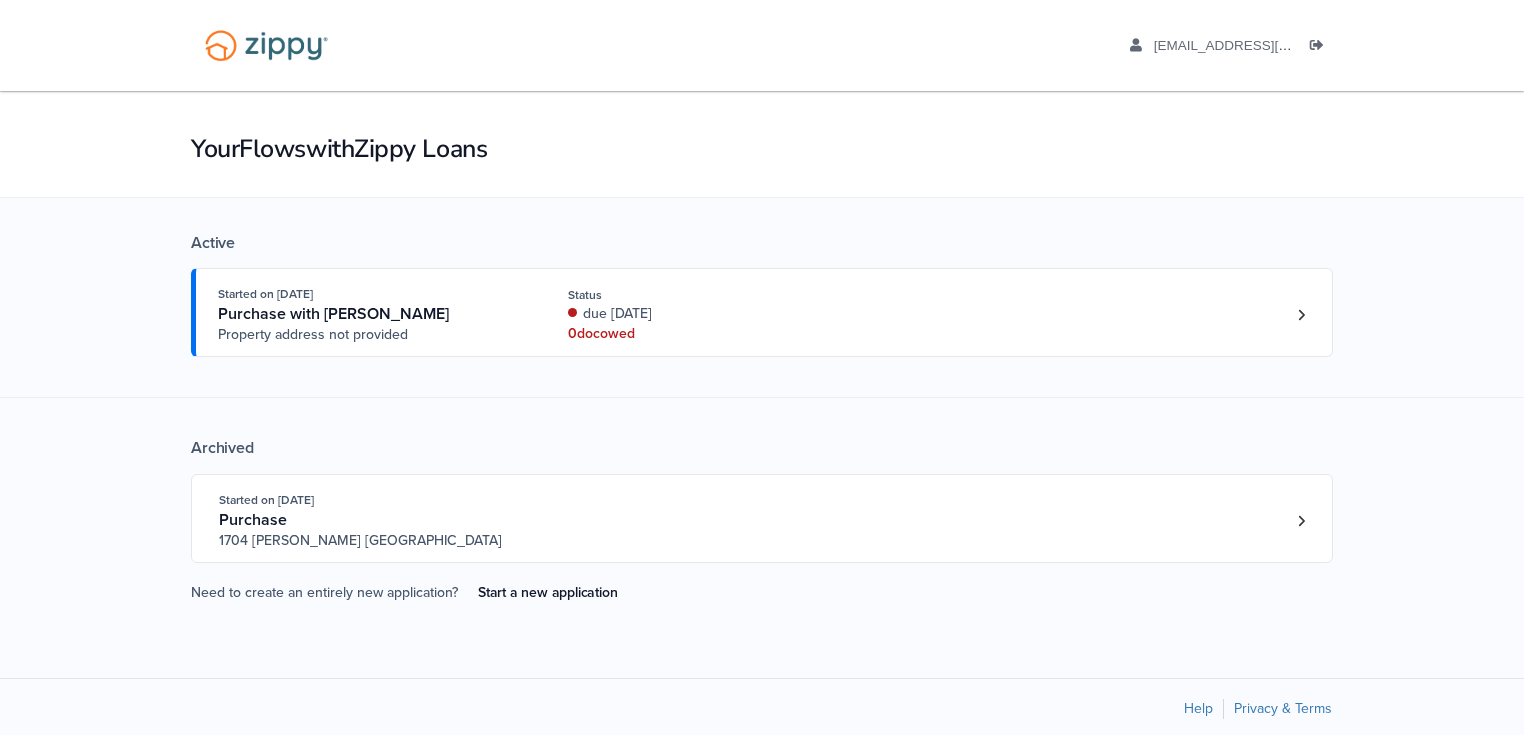 scroll, scrollTop: 0, scrollLeft: 0, axis: both 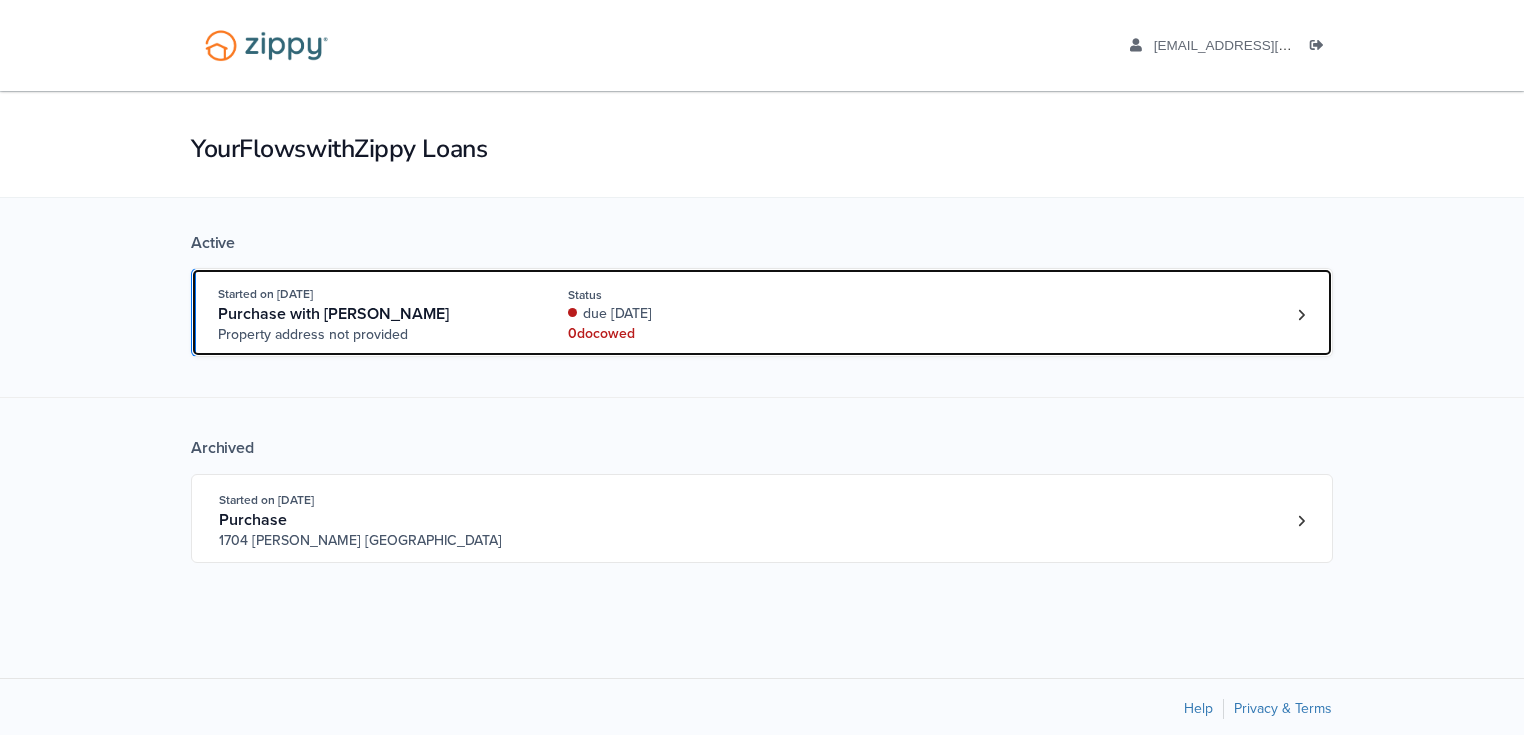 click on "Started on Jun. 30th, 2025 Purchase with Lydia Orozco-Zurita Property address not provided Status due 12 days ago 0  doc  owed" at bounding box center (752, 314) 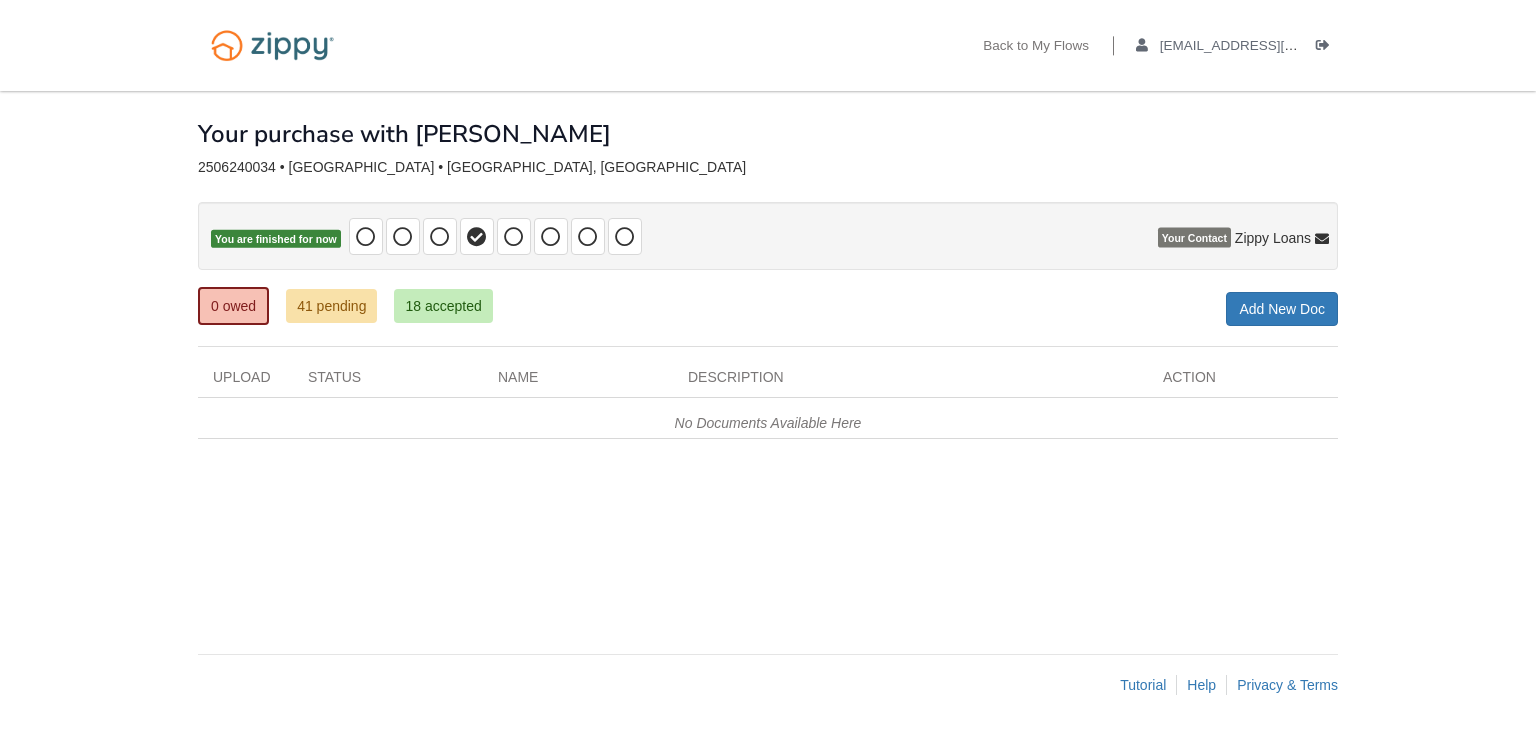 scroll, scrollTop: 0, scrollLeft: 0, axis: both 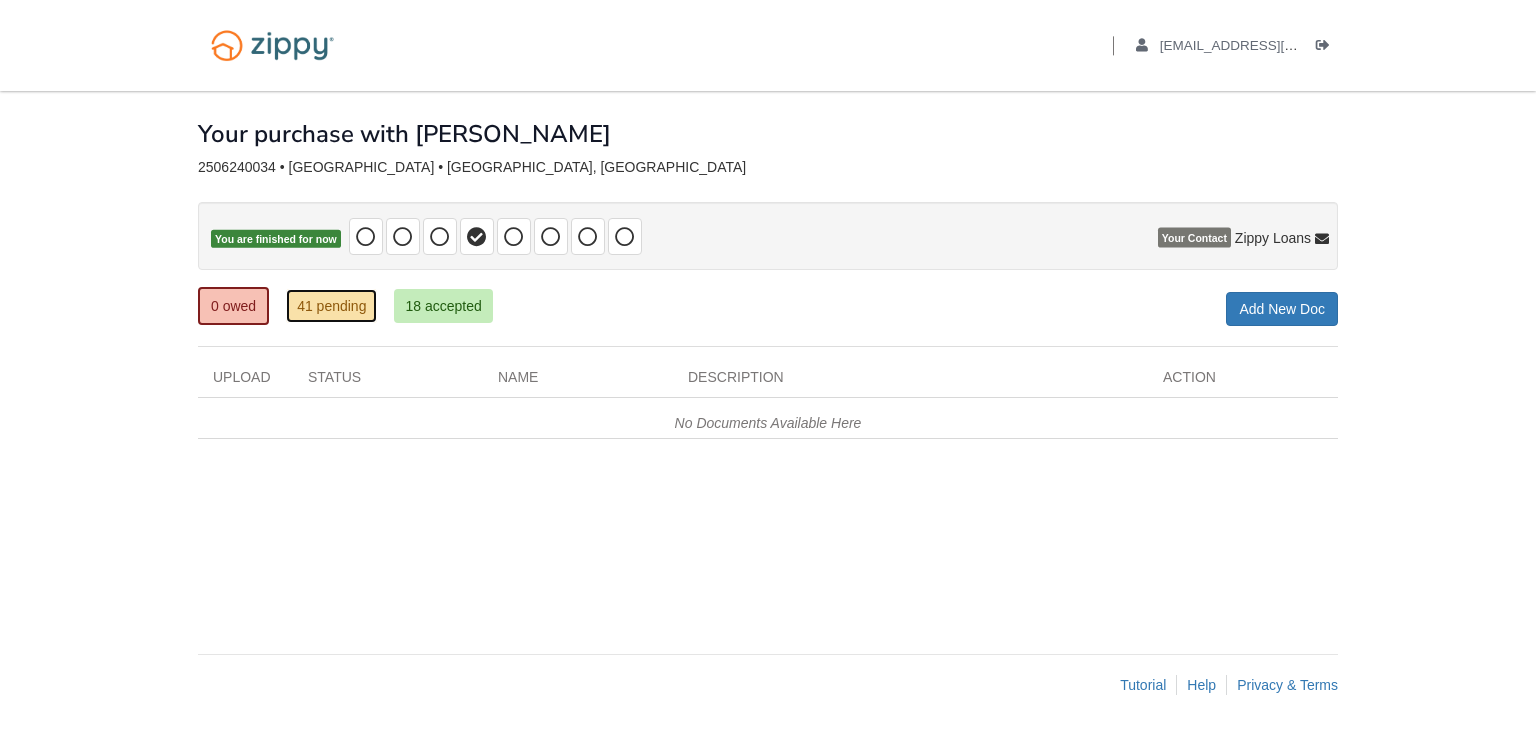 click on "41 pending" at bounding box center [331, 306] 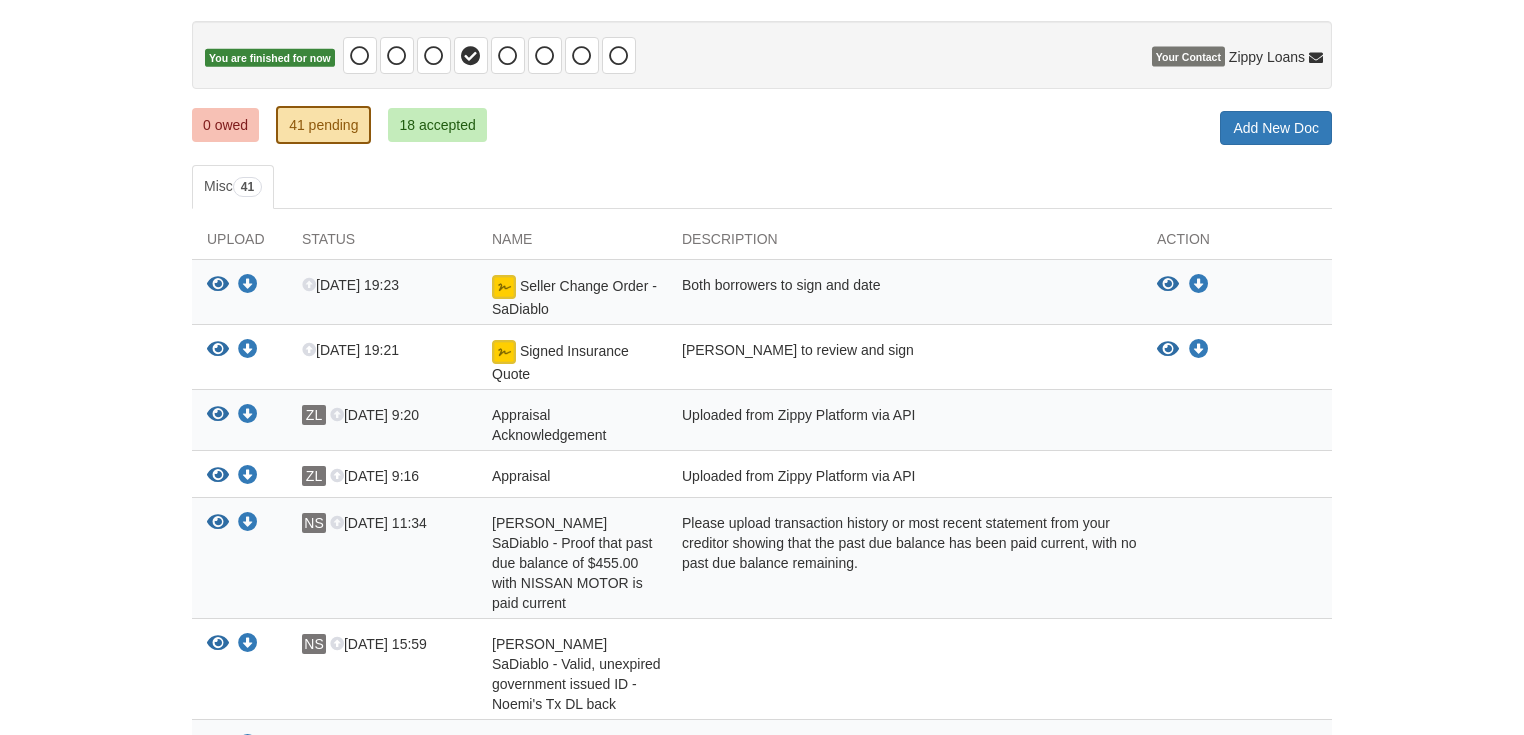 scroll, scrollTop: 0, scrollLeft: 0, axis: both 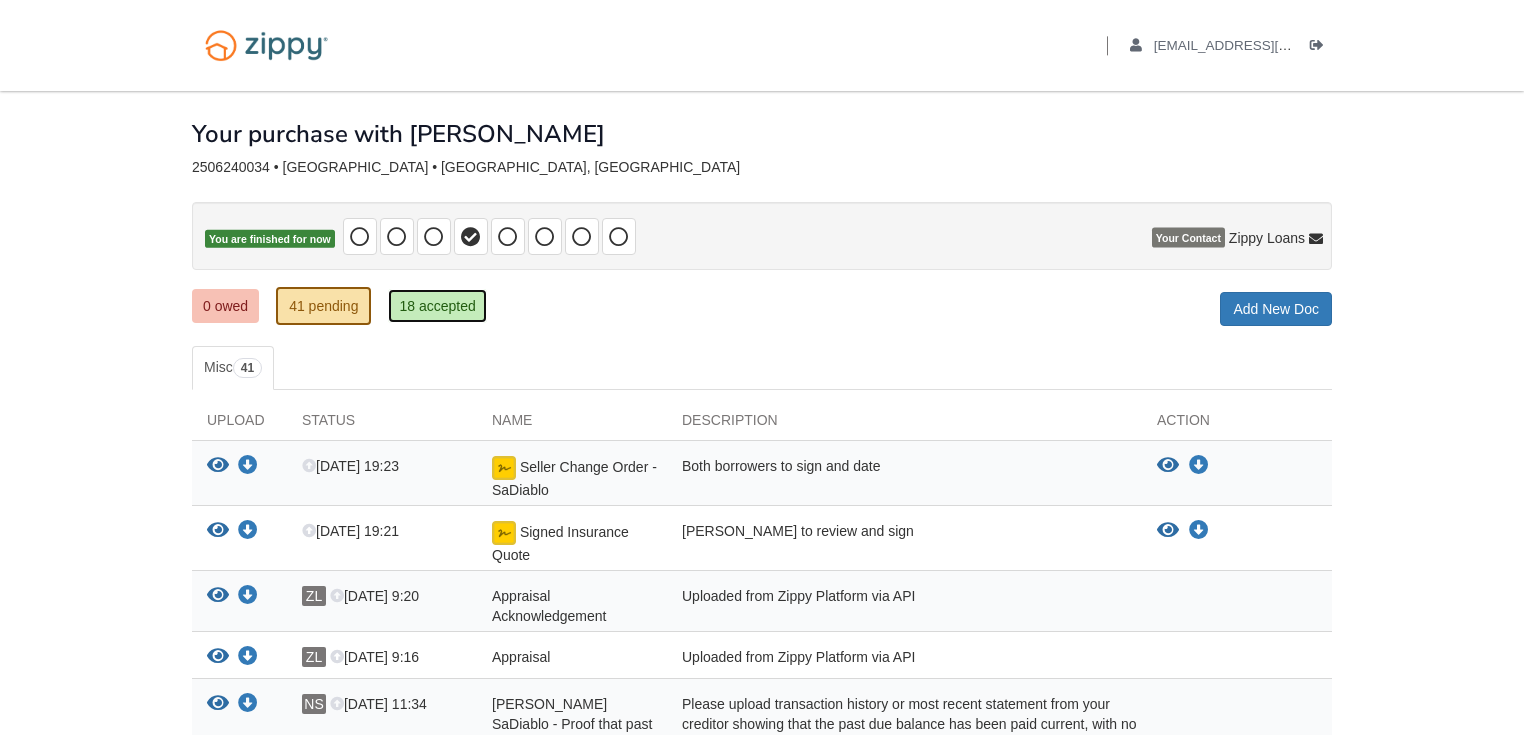 click on "18 accepted" at bounding box center (437, 306) 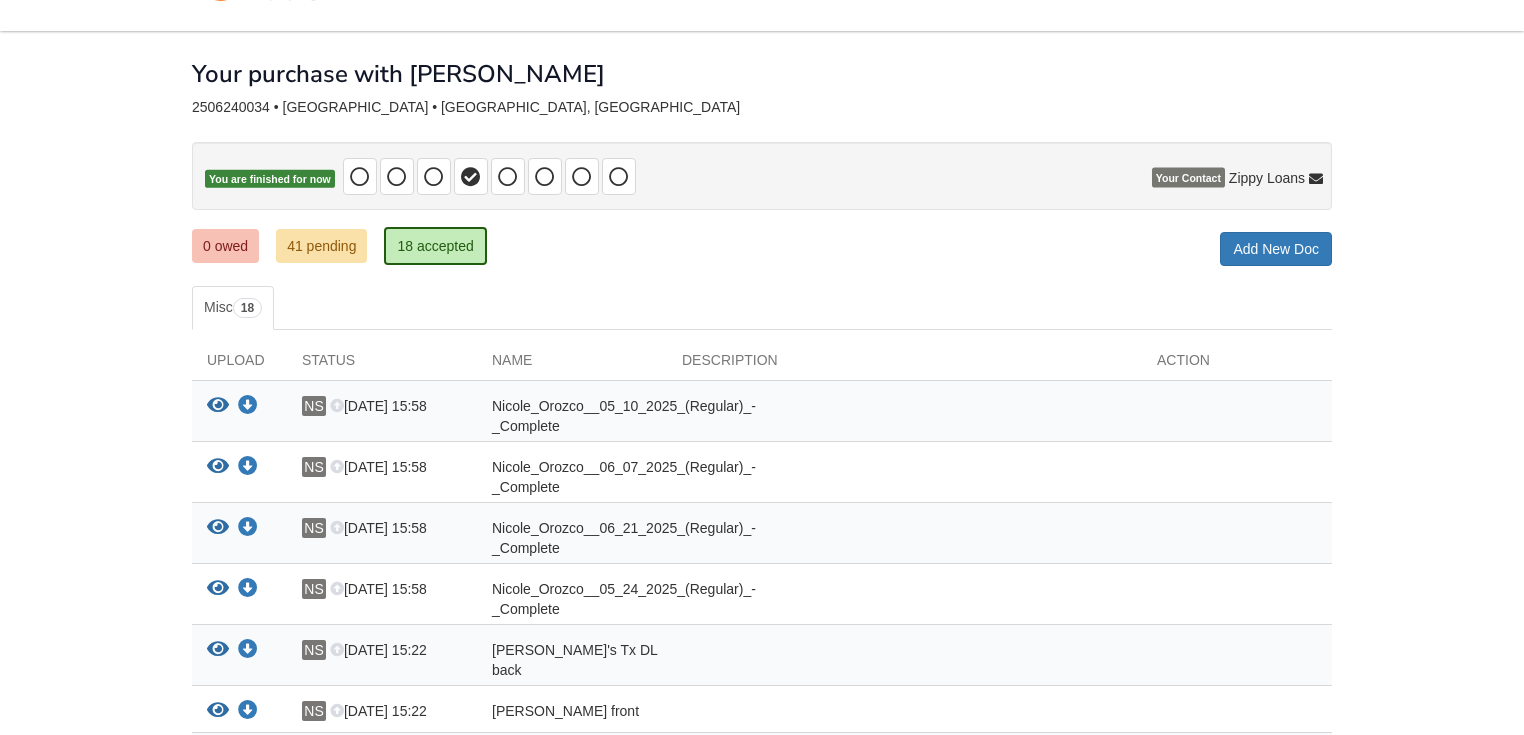 scroll, scrollTop: 57, scrollLeft: 0, axis: vertical 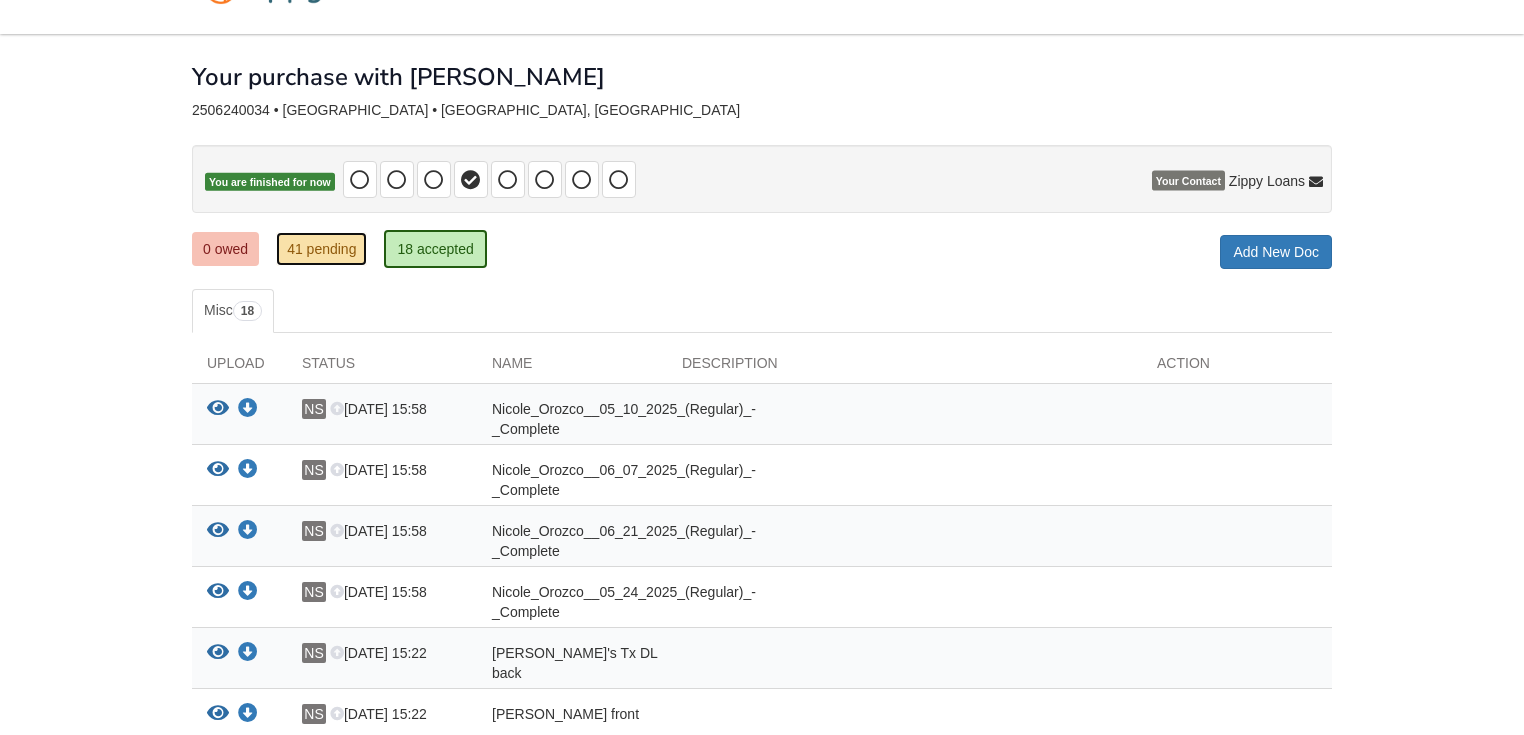 click on "41 pending" at bounding box center [321, 249] 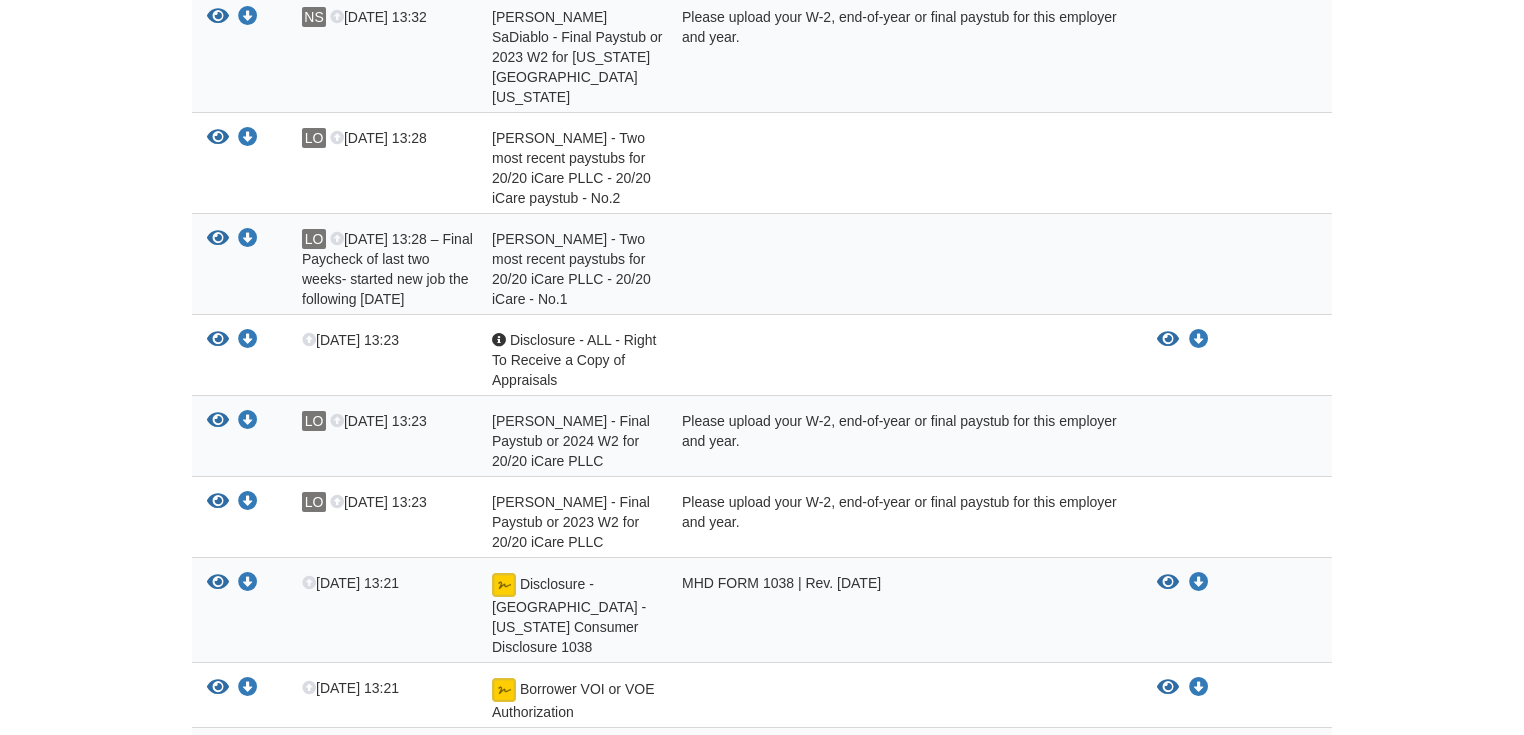 scroll, scrollTop: 1120, scrollLeft: 0, axis: vertical 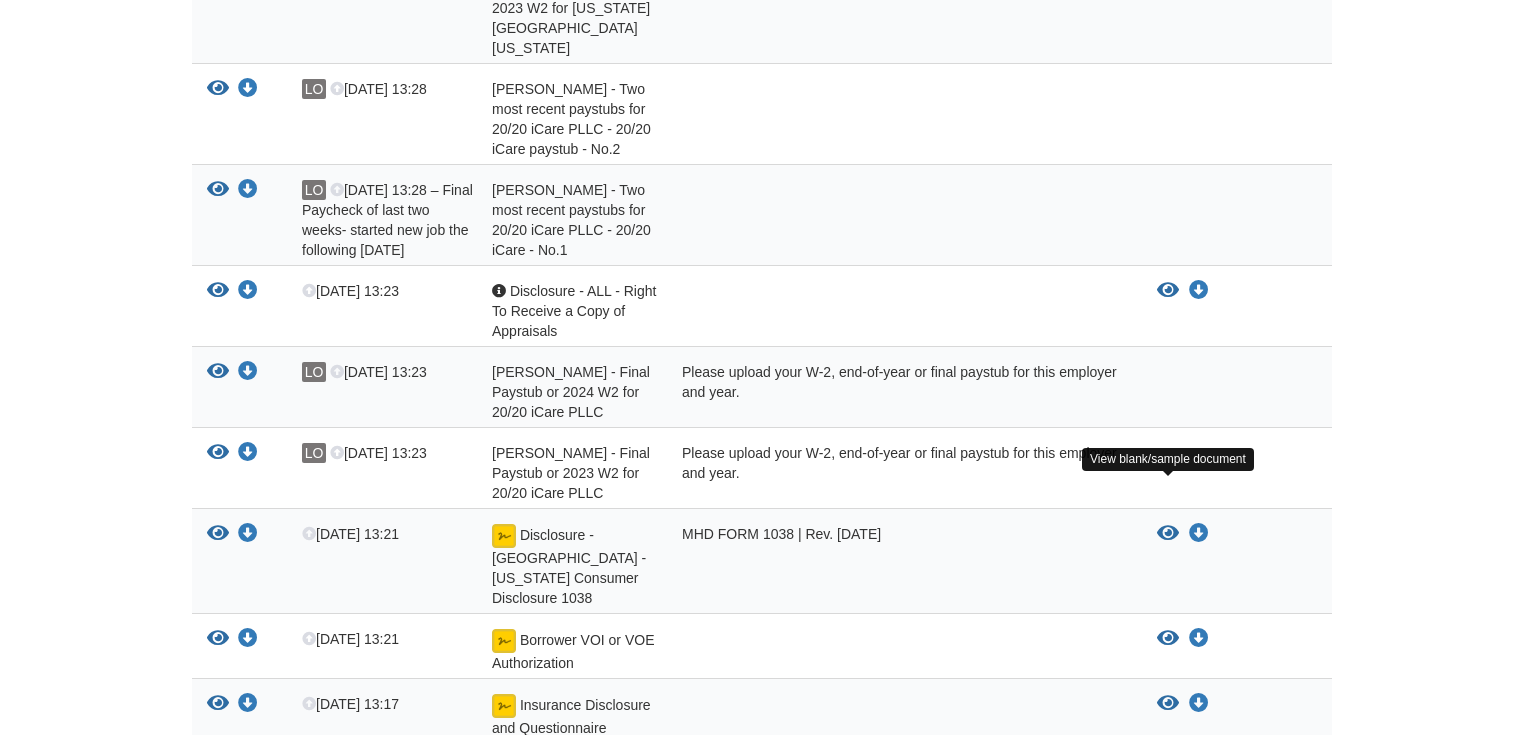 click at bounding box center [1168, 534] 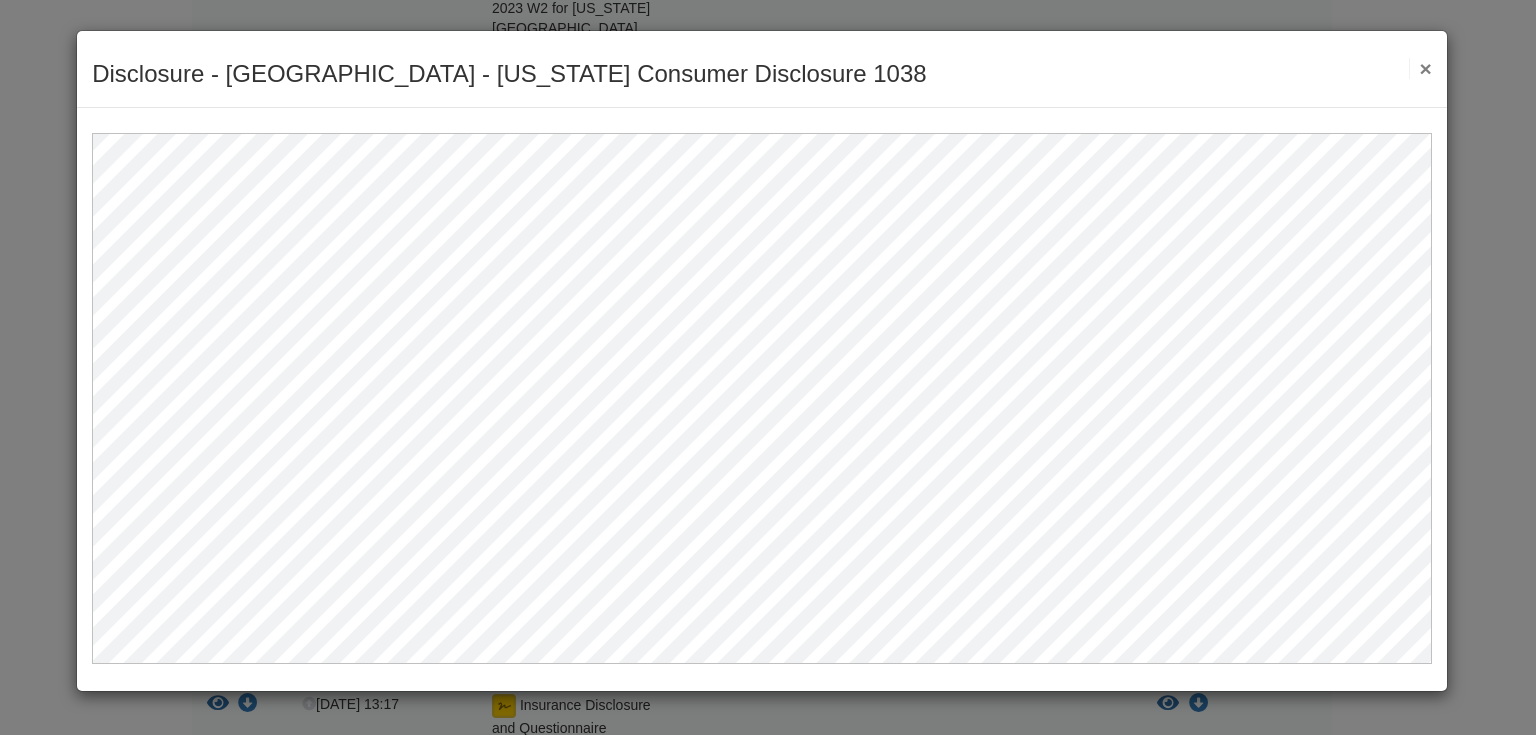click on "×" at bounding box center (1420, 68) 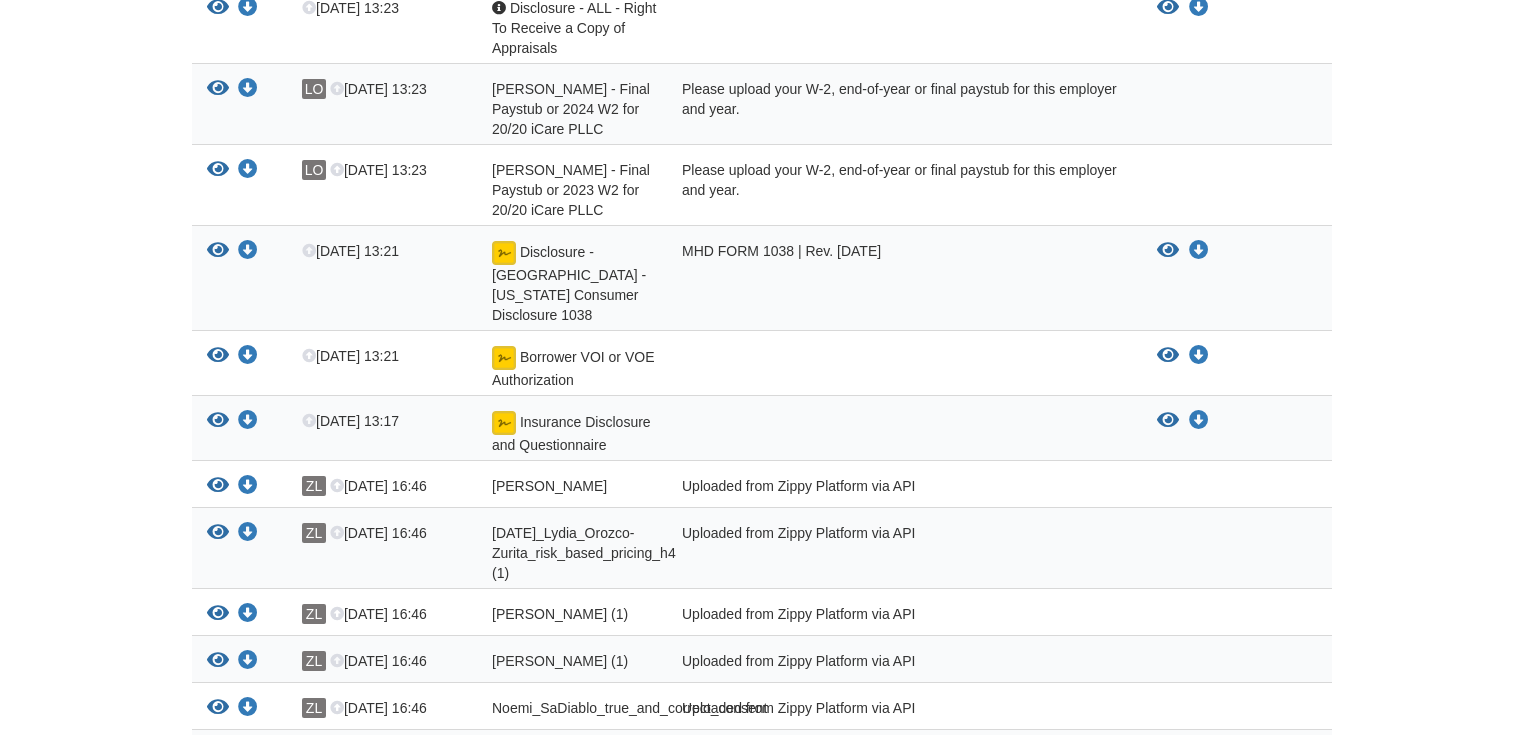 scroll, scrollTop: 1440, scrollLeft: 0, axis: vertical 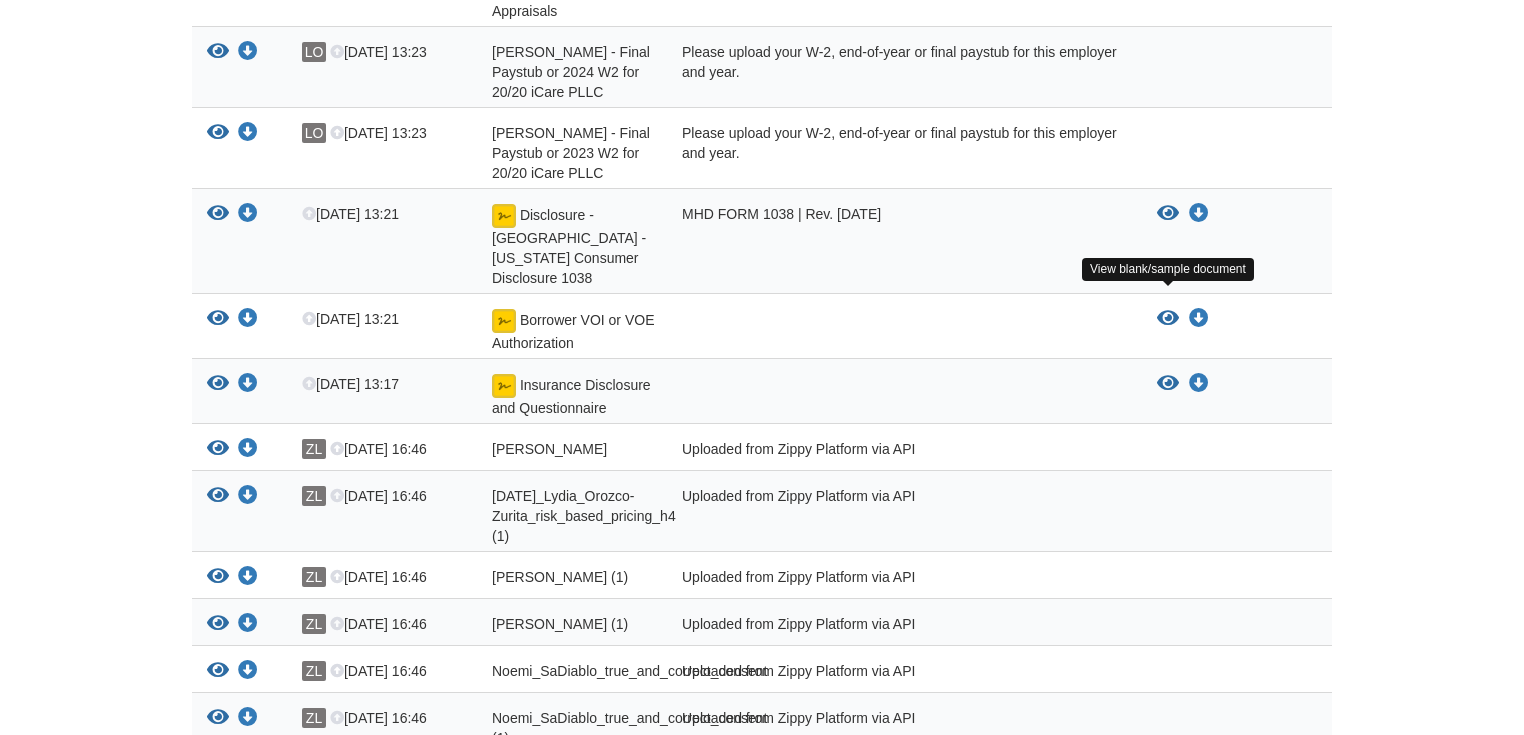 click at bounding box center [1168, 384] 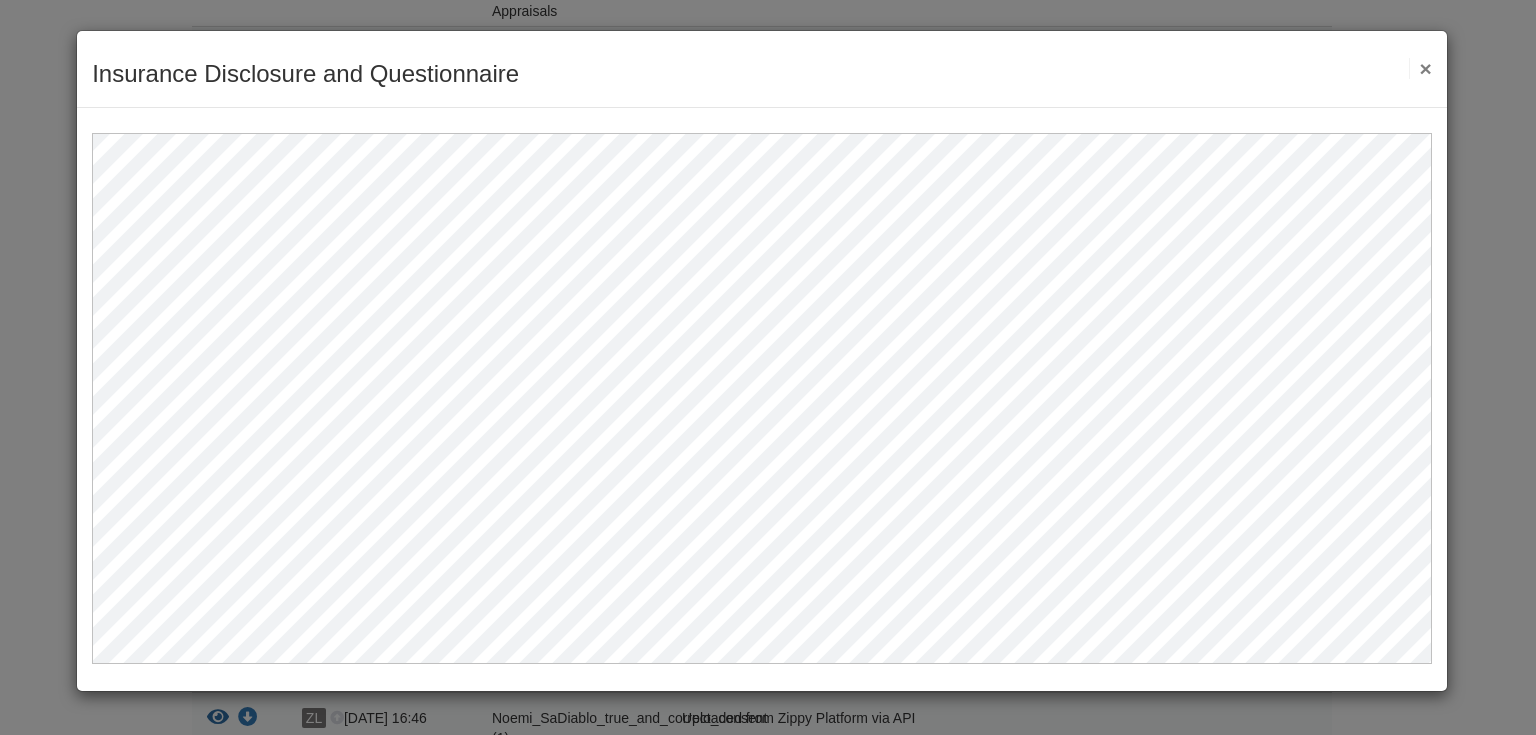 click on "×" at bounding box center (1420, 68) 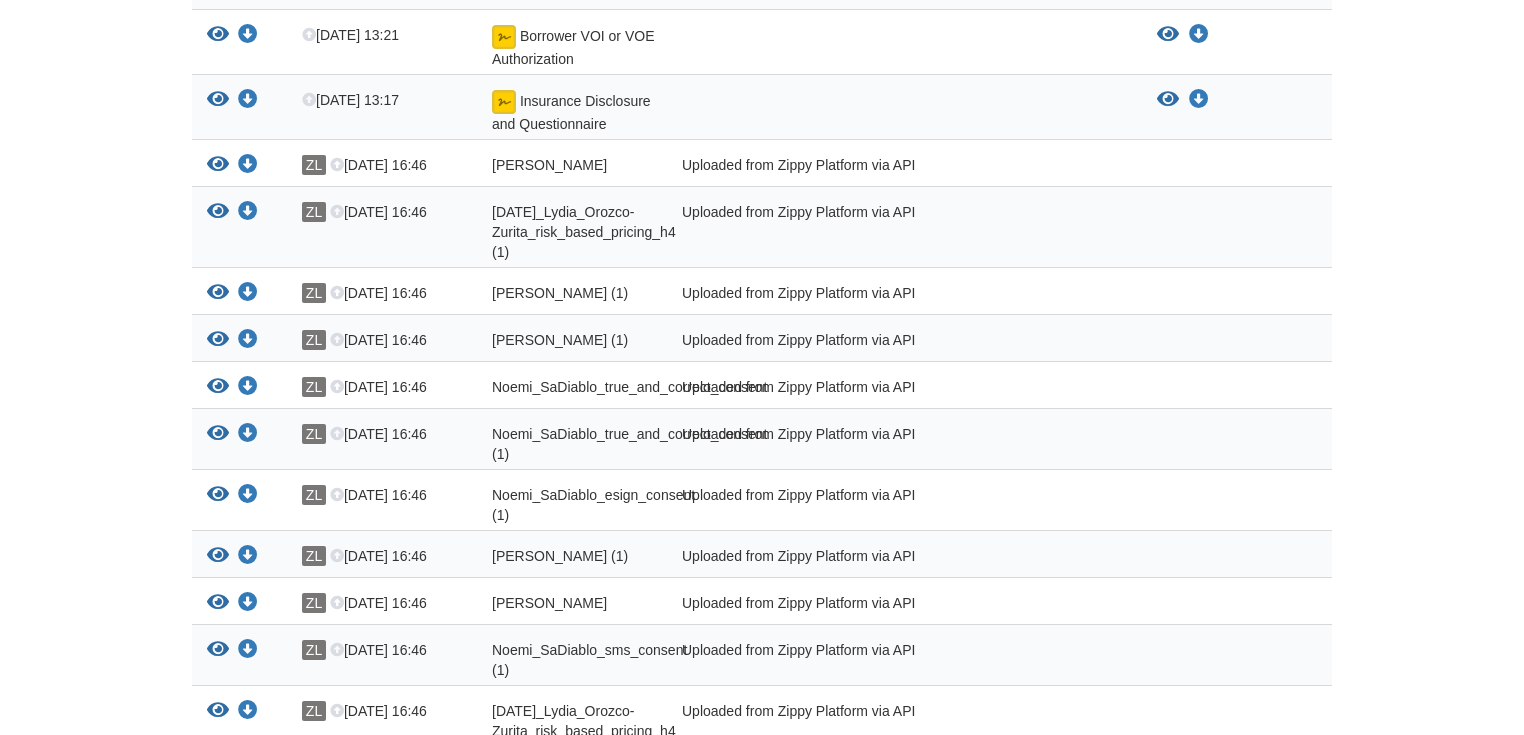 scroll, scrollTop: 1760, scrollLeft: 0, axis: vertical 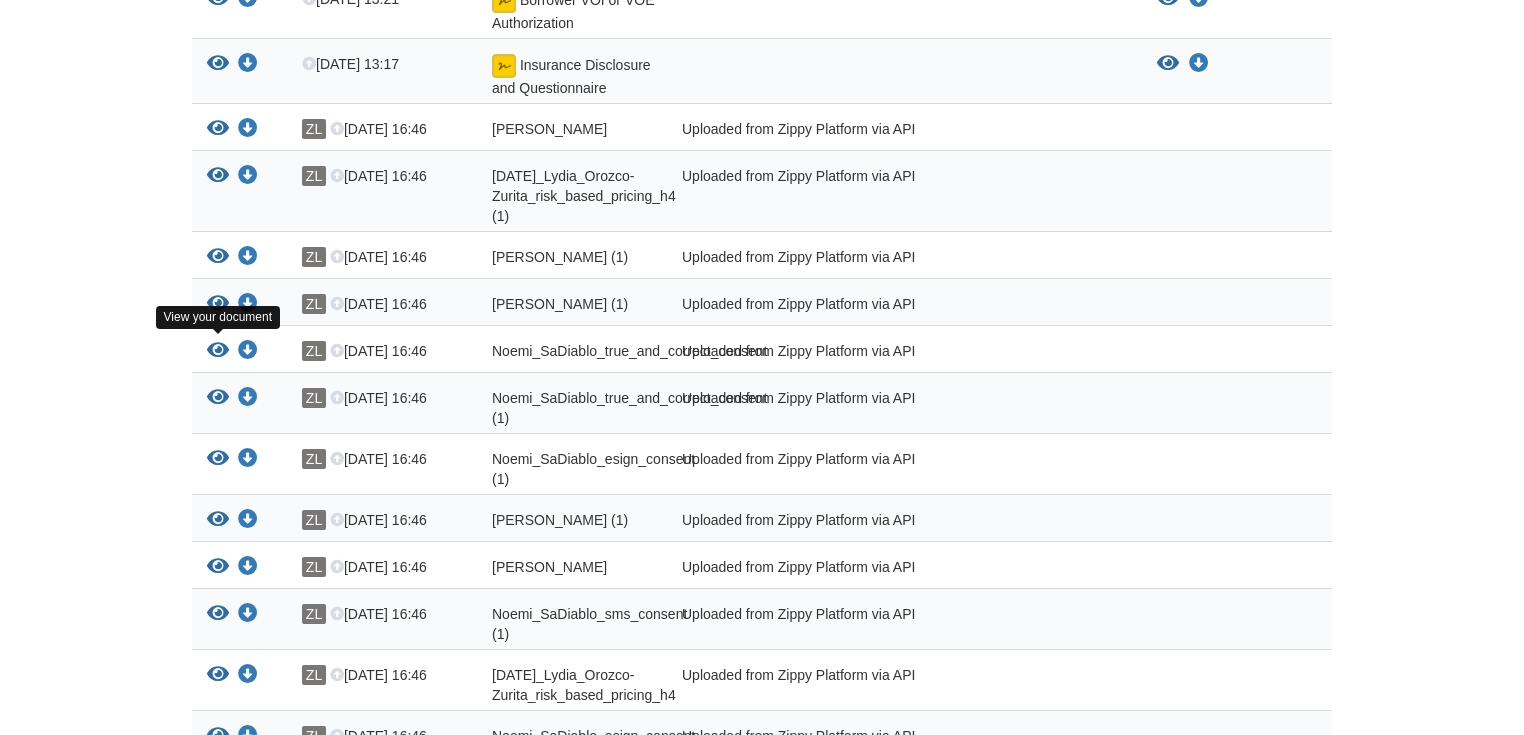click at bounding box center [218, 351] 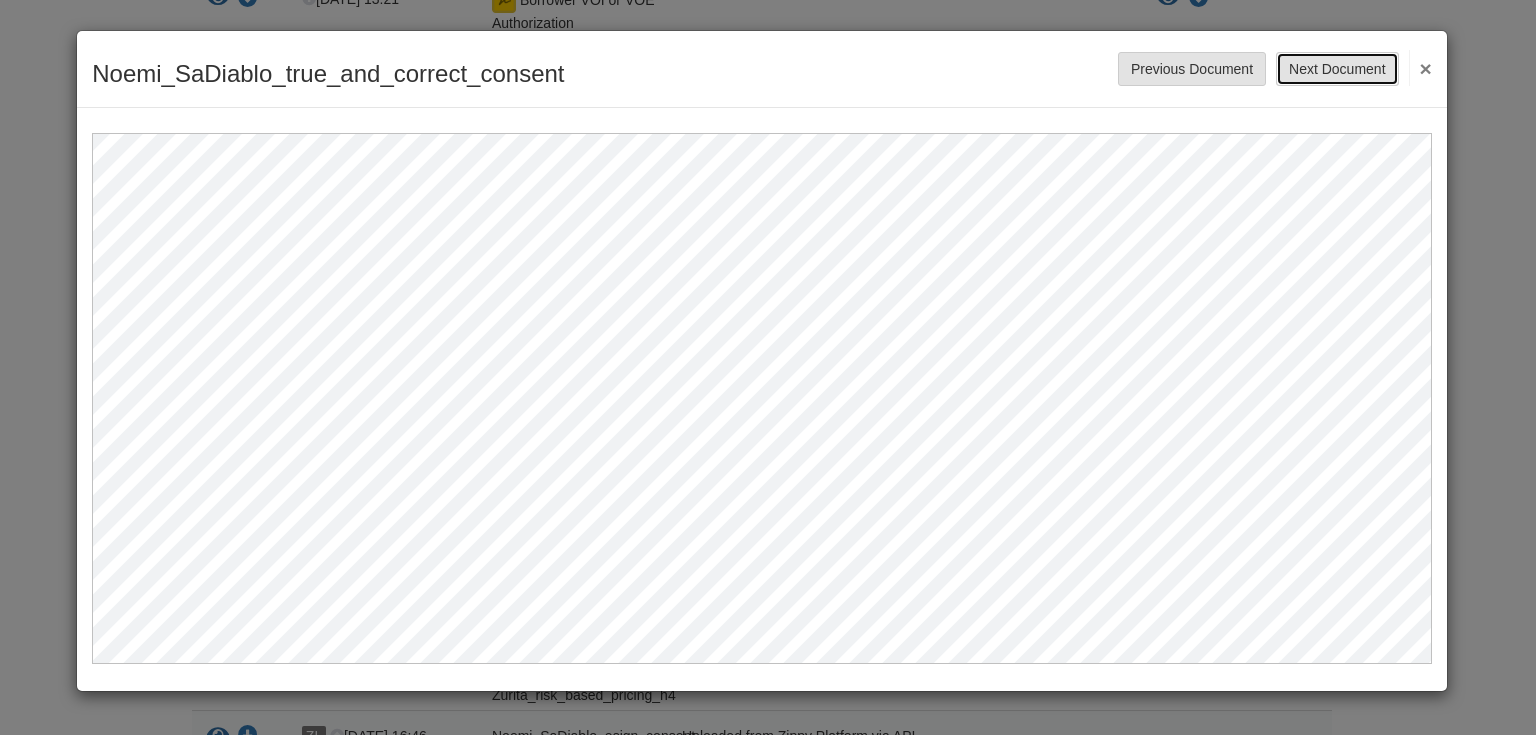 click on "Next Document" at bounding box center [1337, 69] 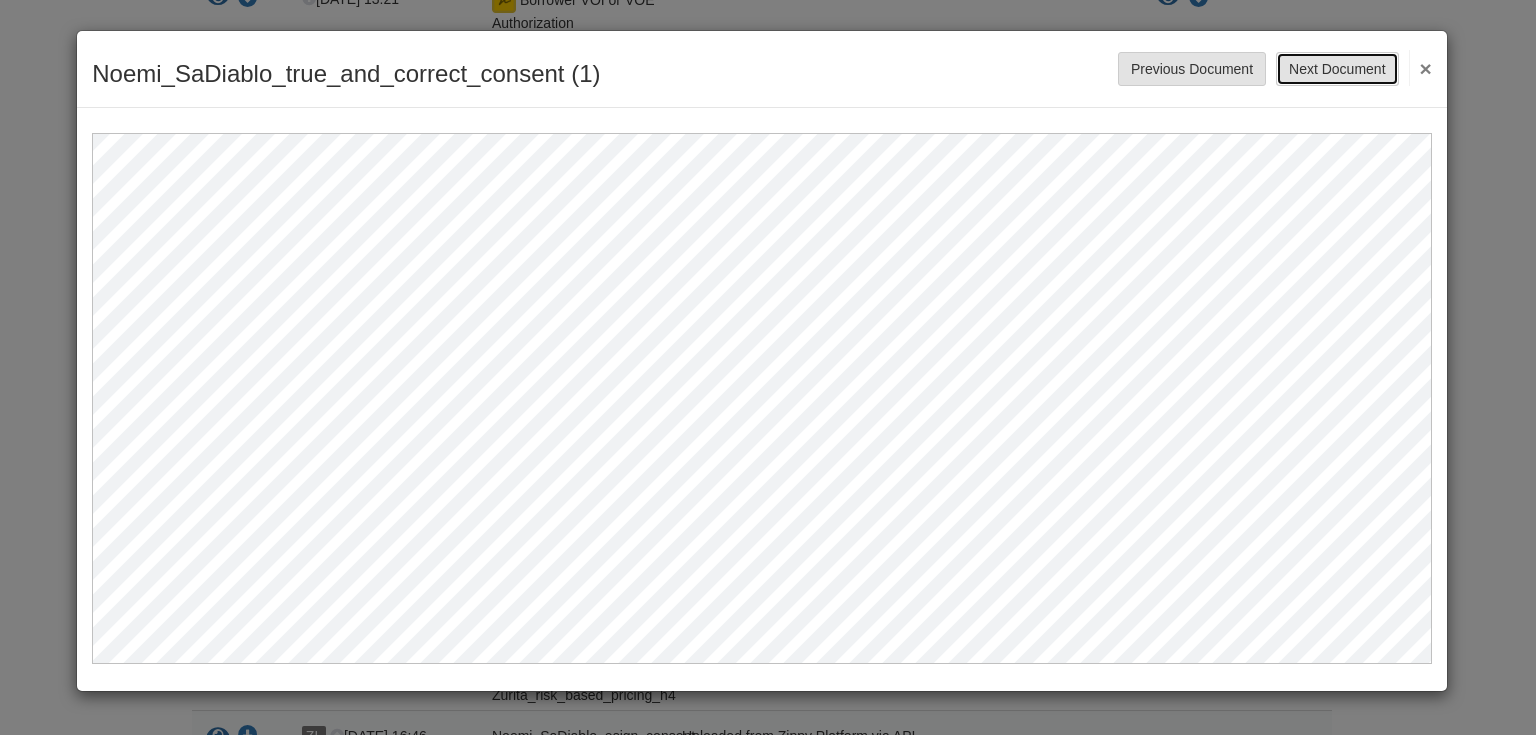 click on "Next Document" at bounding box center [1337, 69] 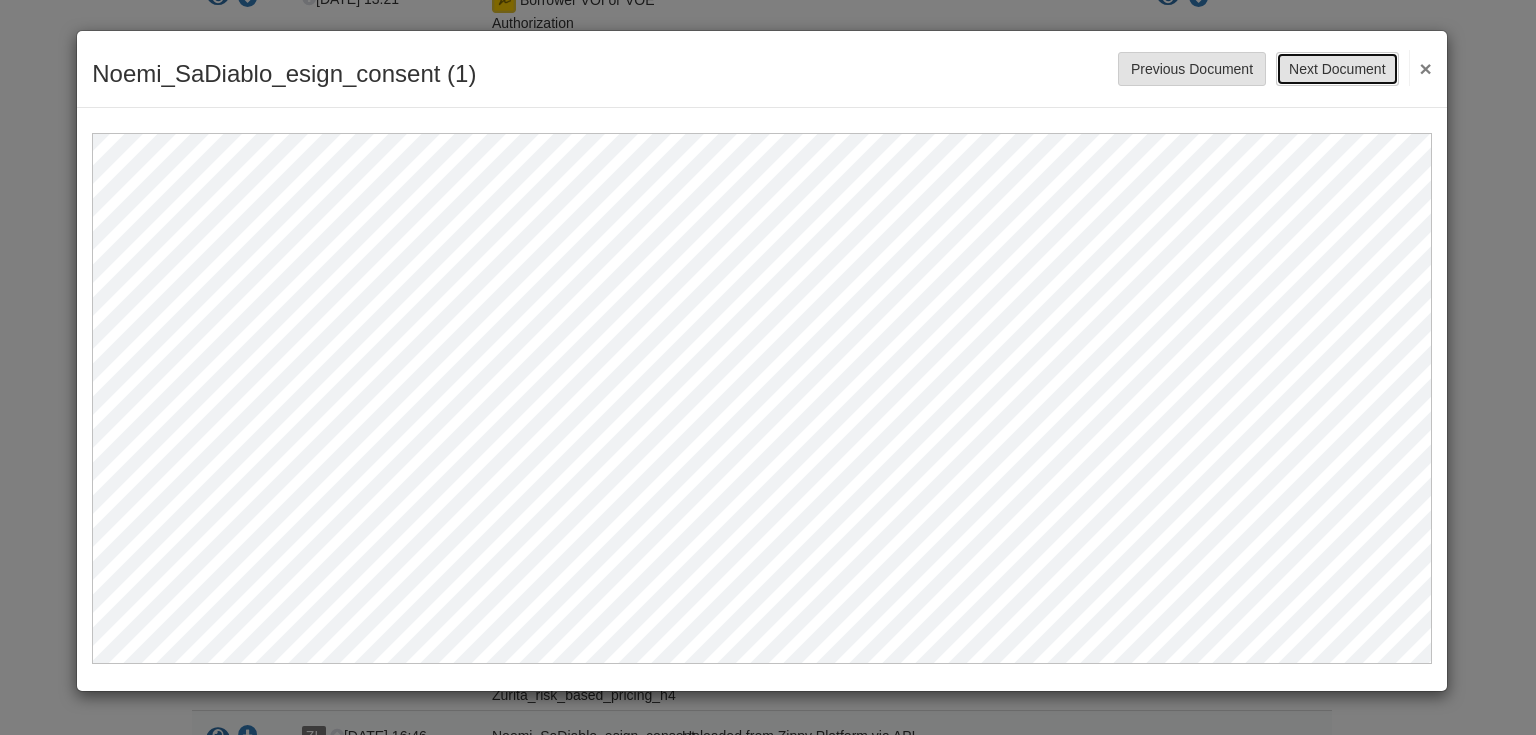drag, startPoint x: 1378, startPoint y: 60, endPoint x: 1311, endPoint y: 124, distance: 92.65527 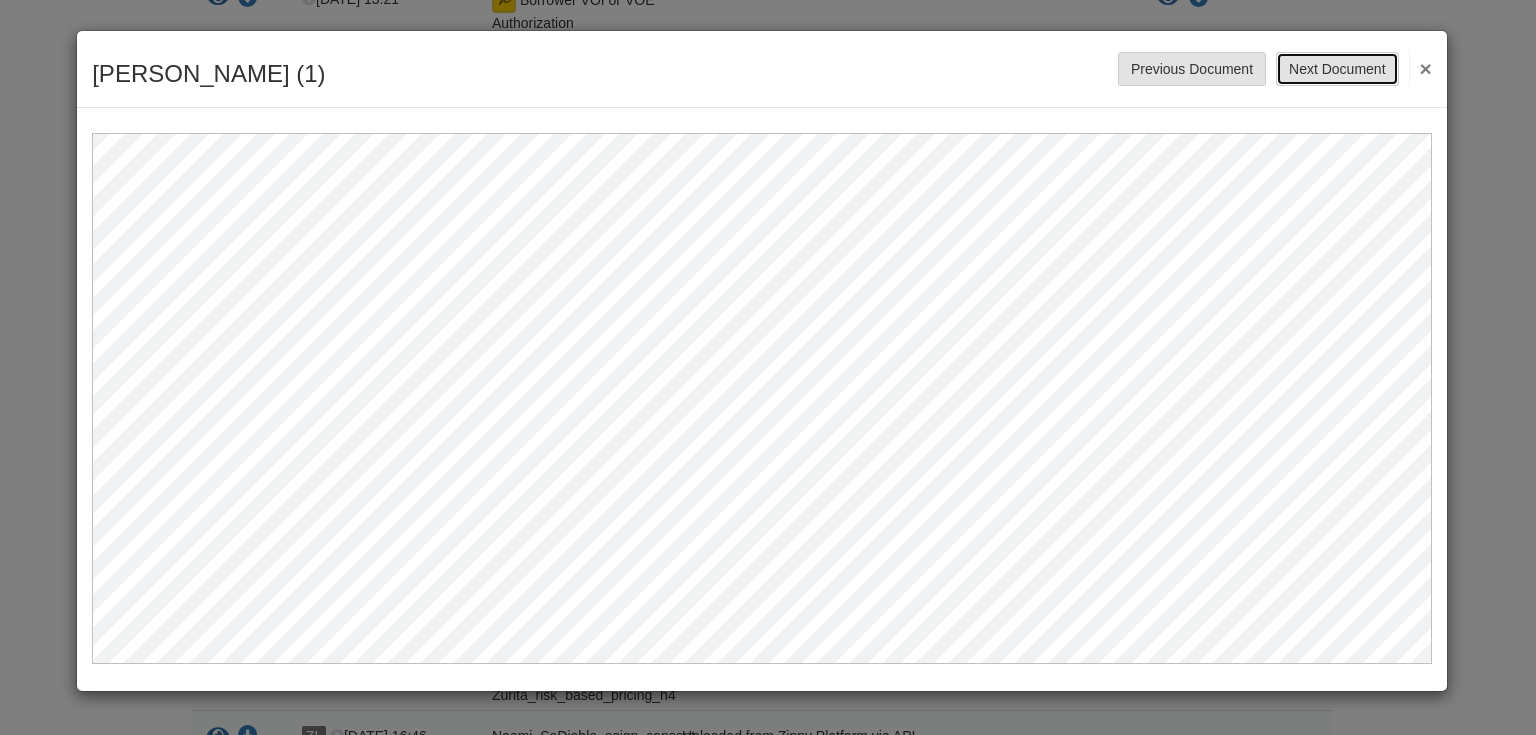 click on "Next Document" at bounding box center [1337, 69] 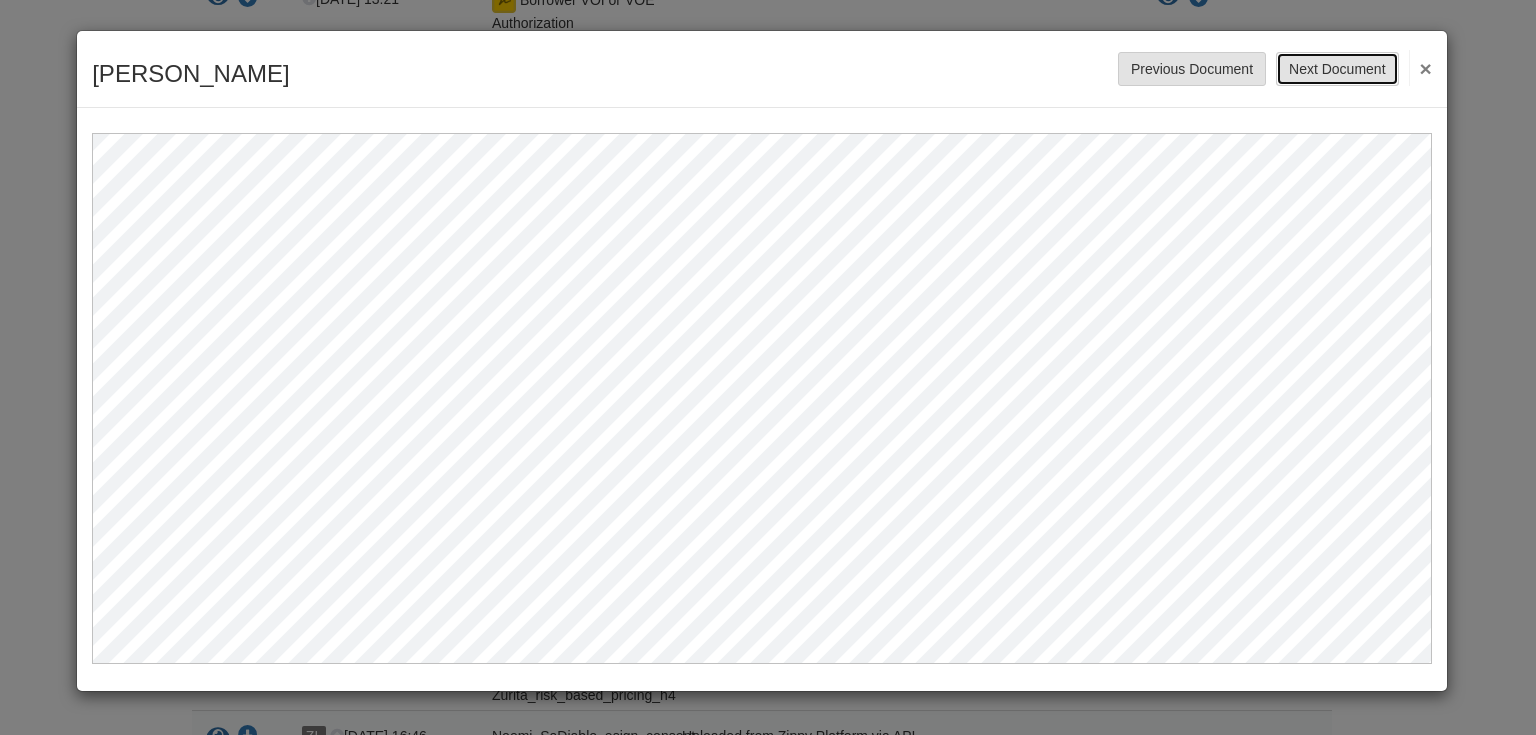 click on "Next Document" at bounding box center (1337, 69) 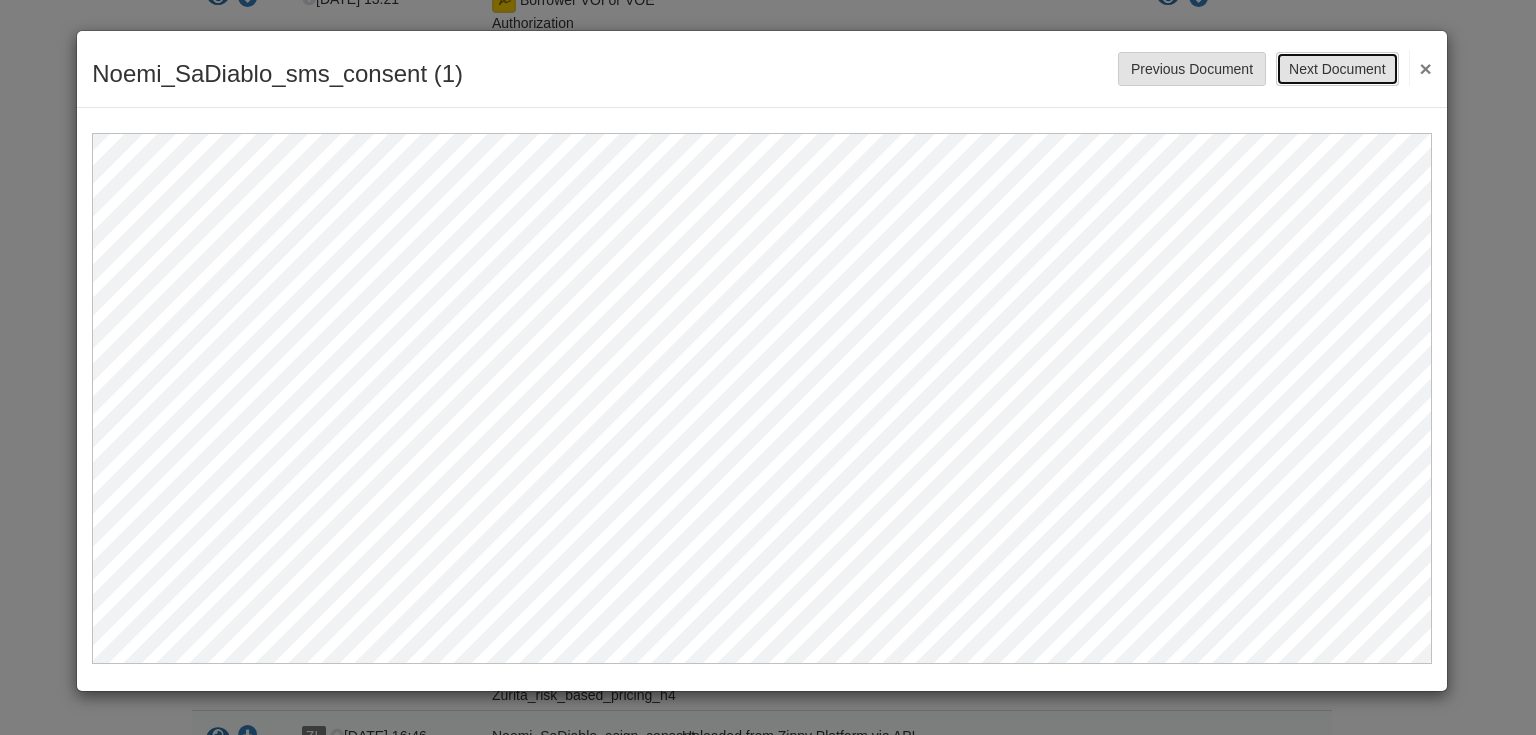 click on "Next Document" at bounding box center (1337, 69) 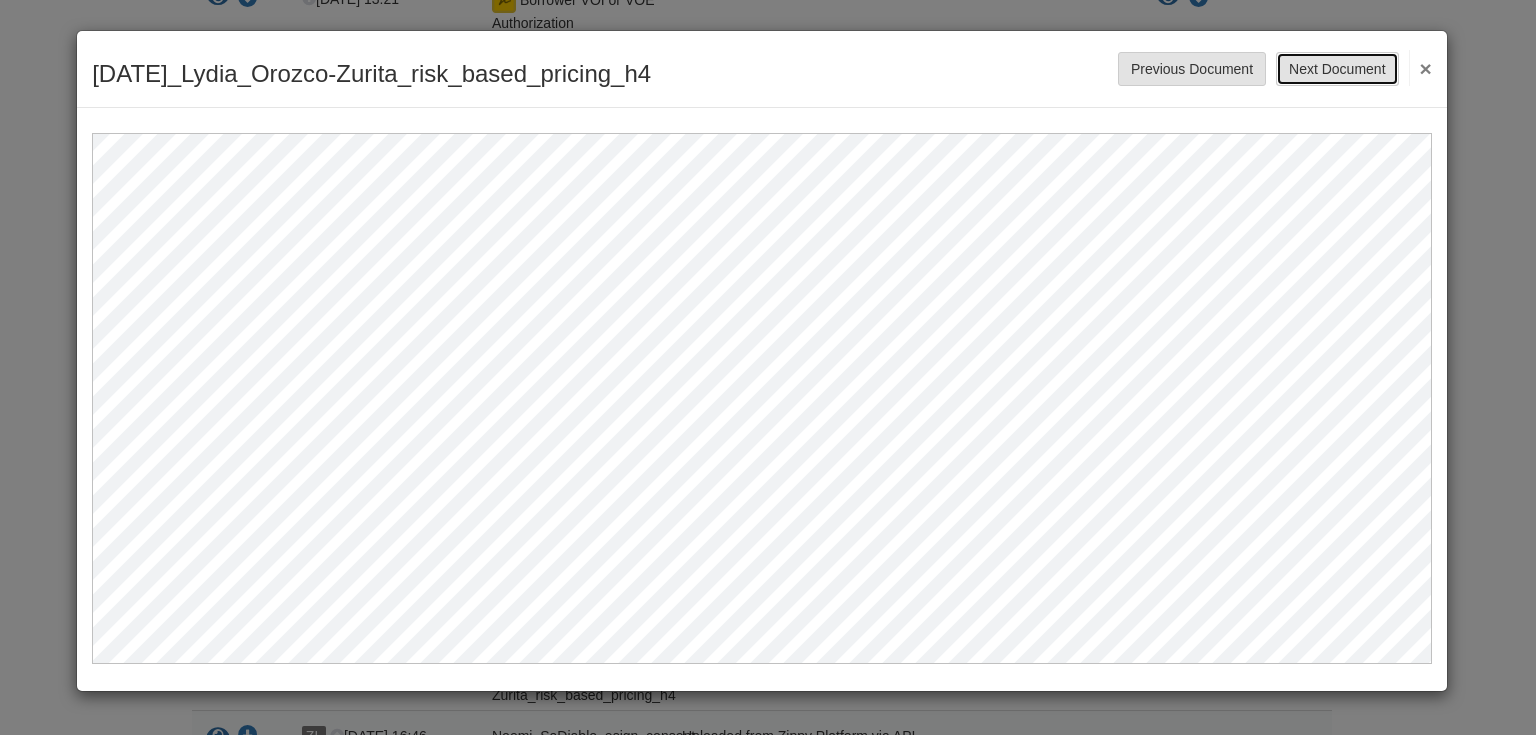click on "Next Document" at bounding box center (1337, 69) 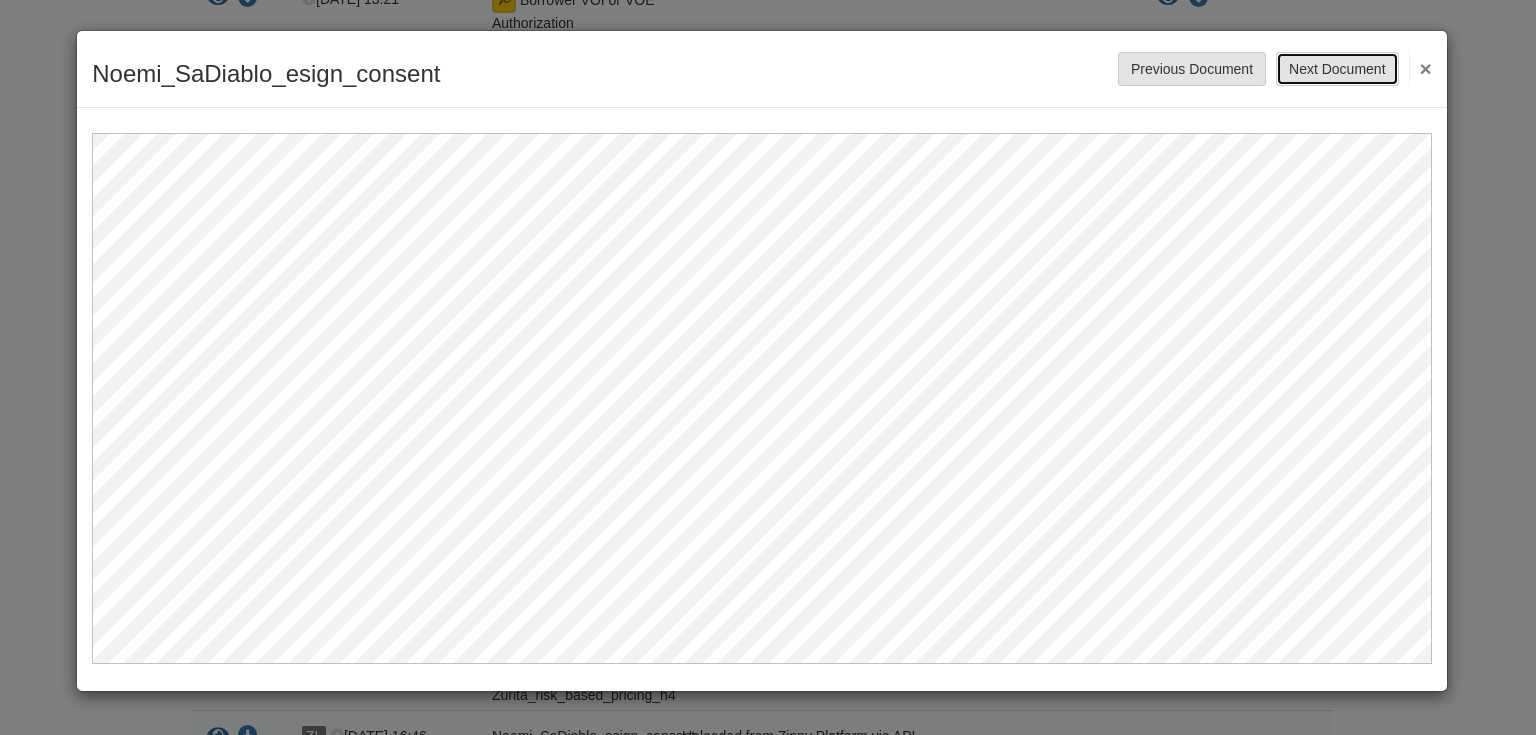 click on "Next Document" at bounding box center (1337, 69) 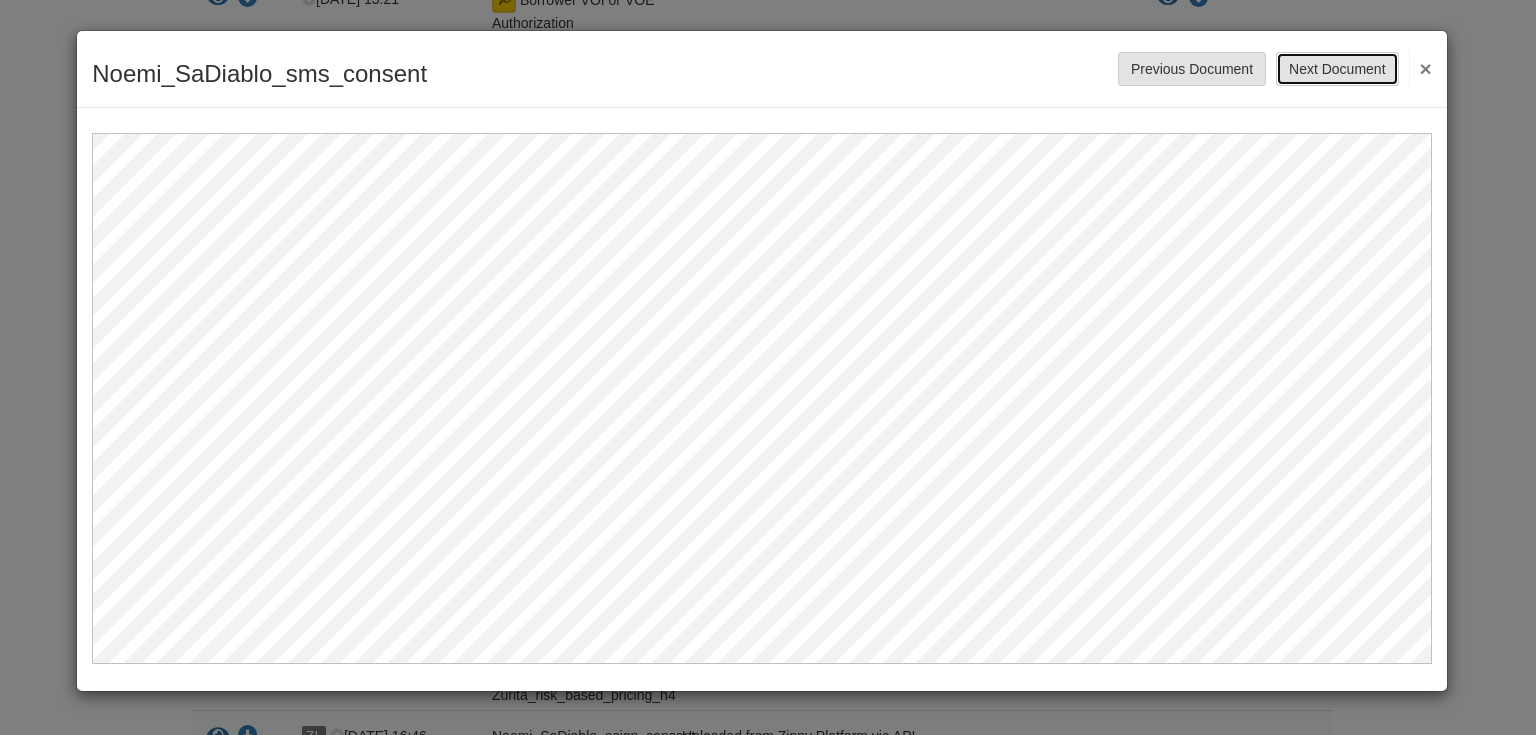 click on "Next Document" at bounding box center (1337, 69) 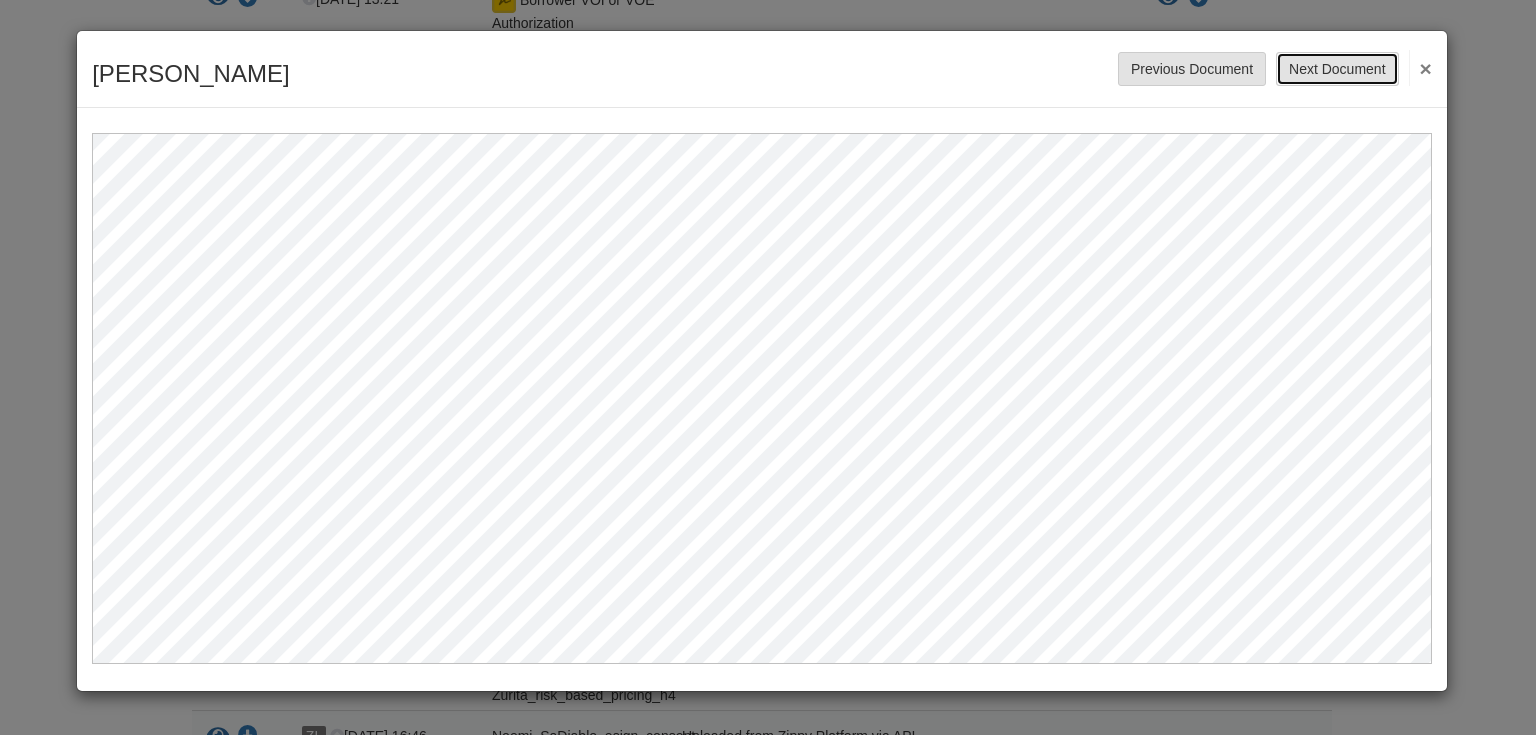 click on "Next Document" at bounding box center [1337, 69] 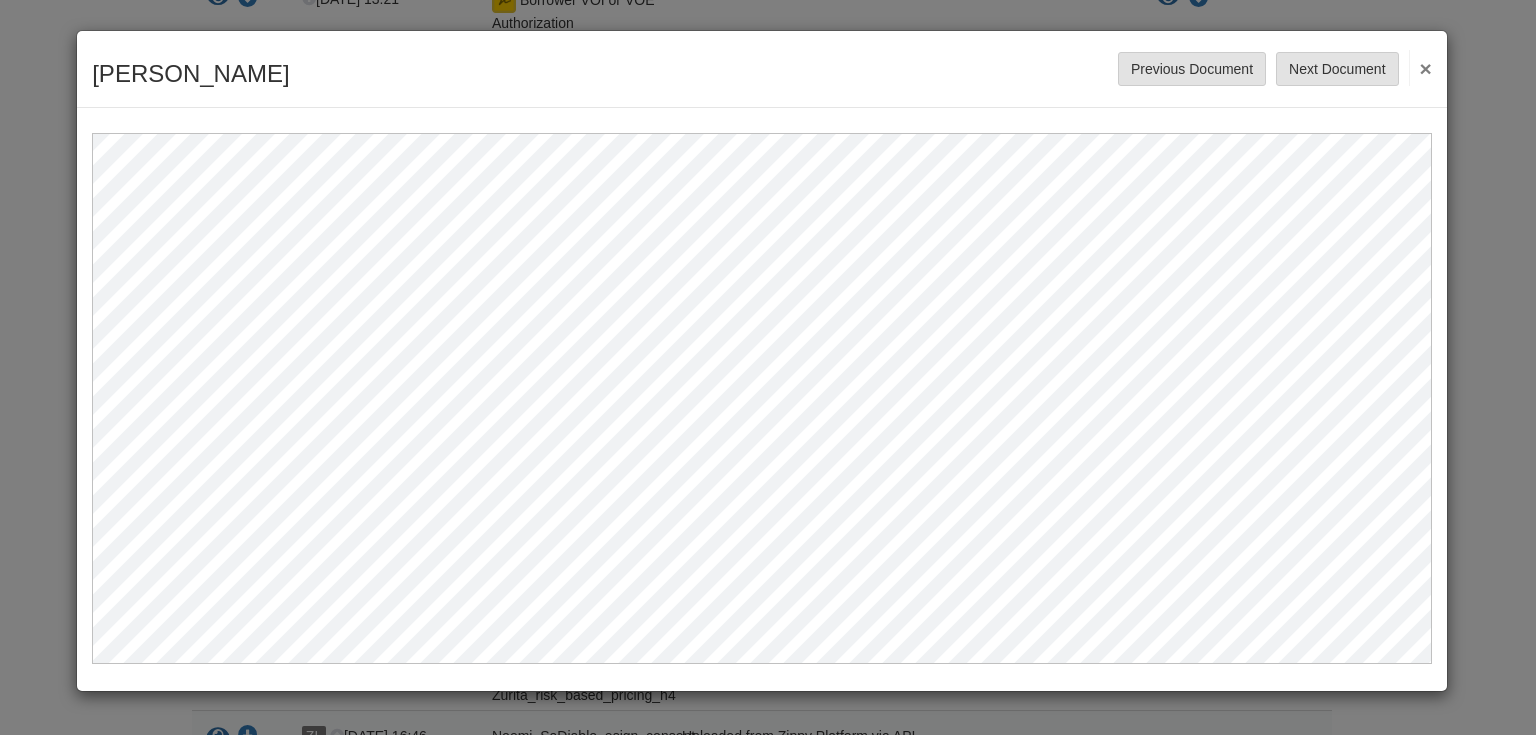 click on "Lydia_Orozco-Zurita_sms_consent
Save
Cancel
Previous Document
Next Document
×" at bounding box center [762, 69] 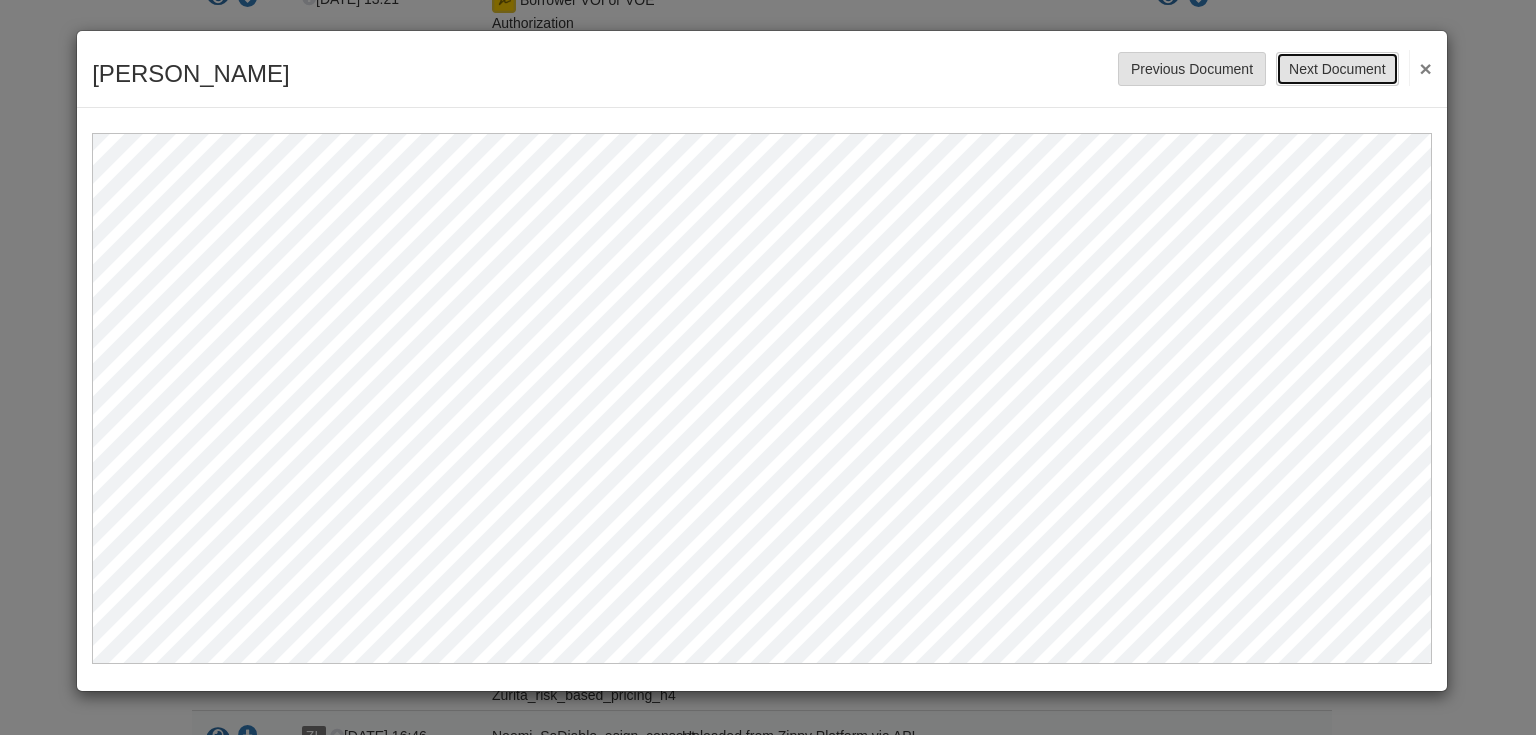 click on "Next Document" at bounding box center [1337, 69] 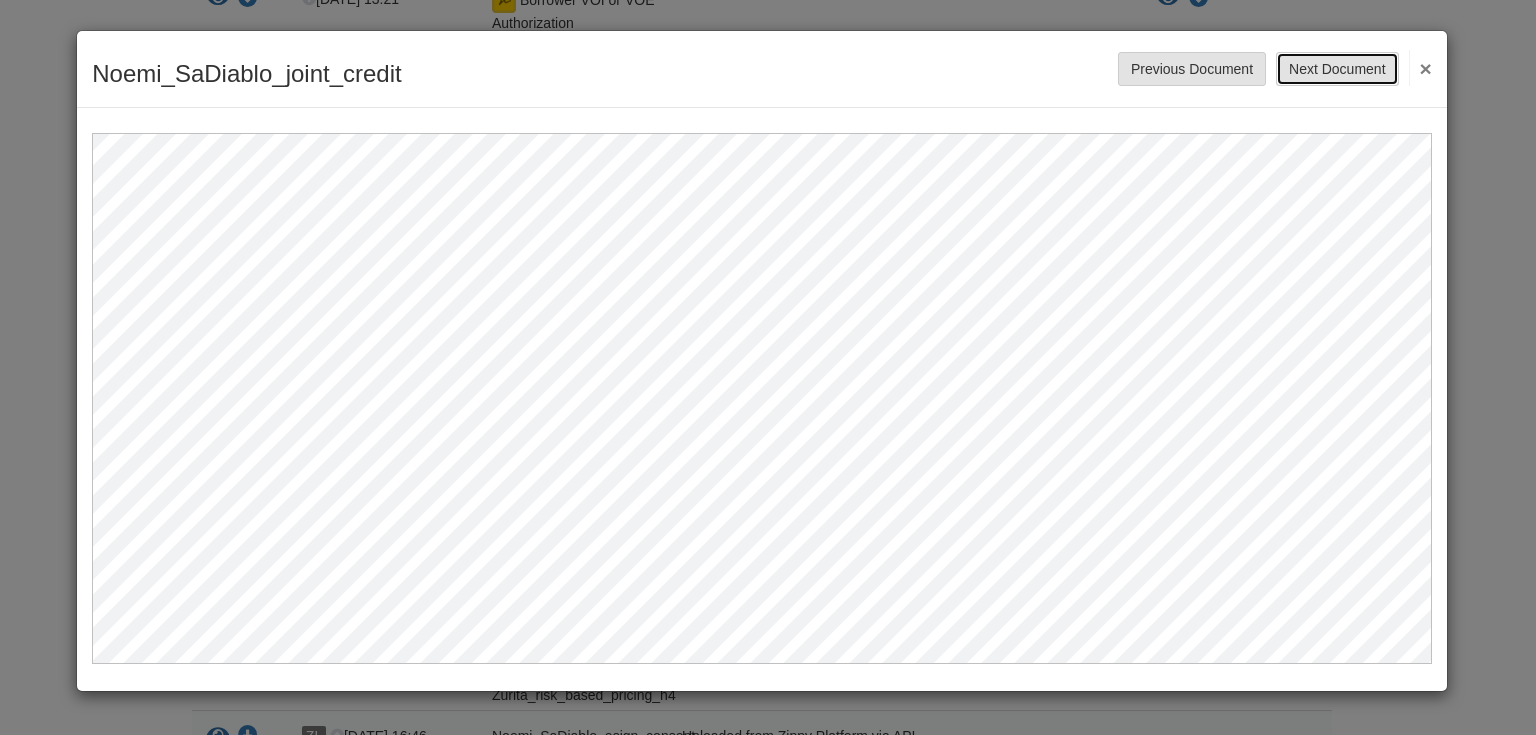 click on "Next Document" at bounding box center (1337, 69) 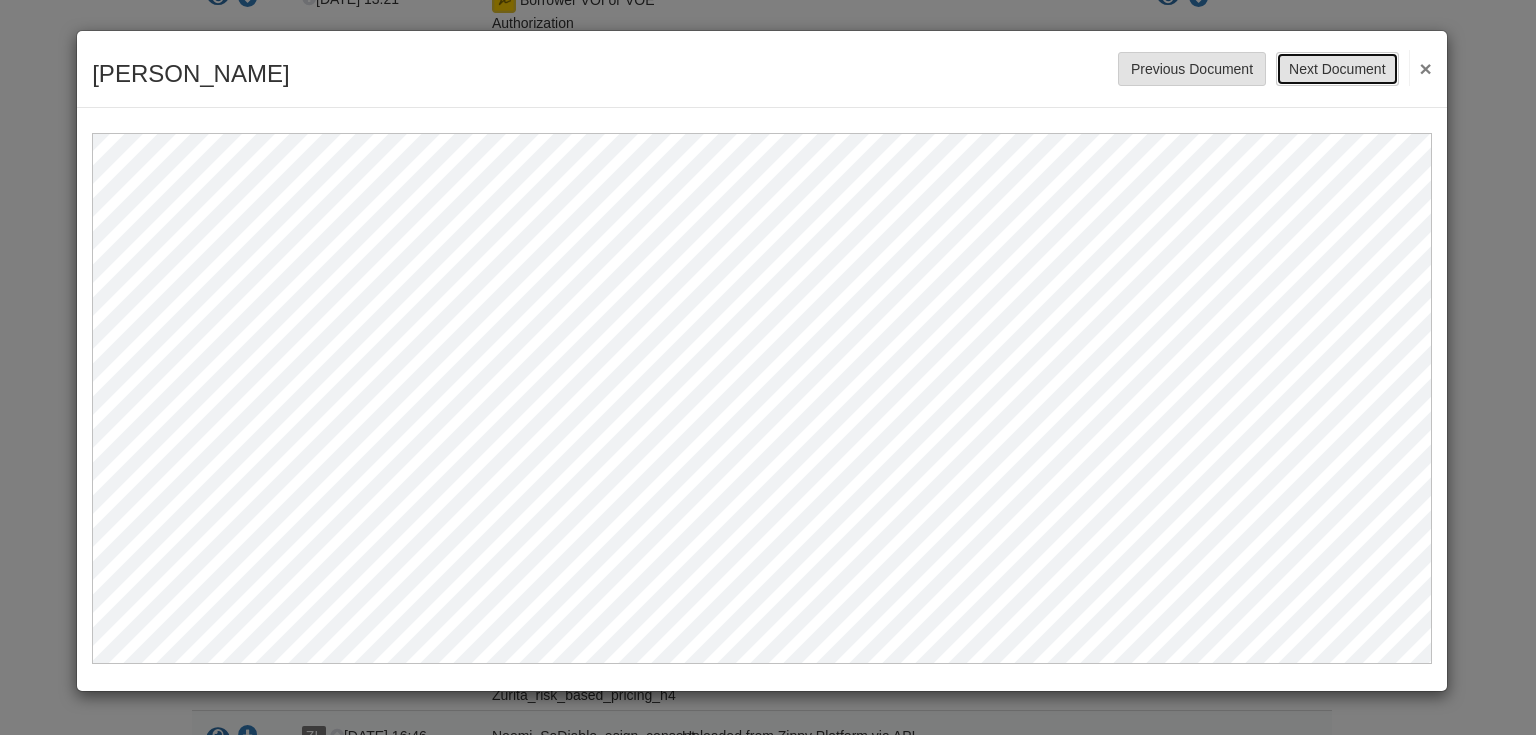 click on "Next Document" at bounding box center [1337, 69] 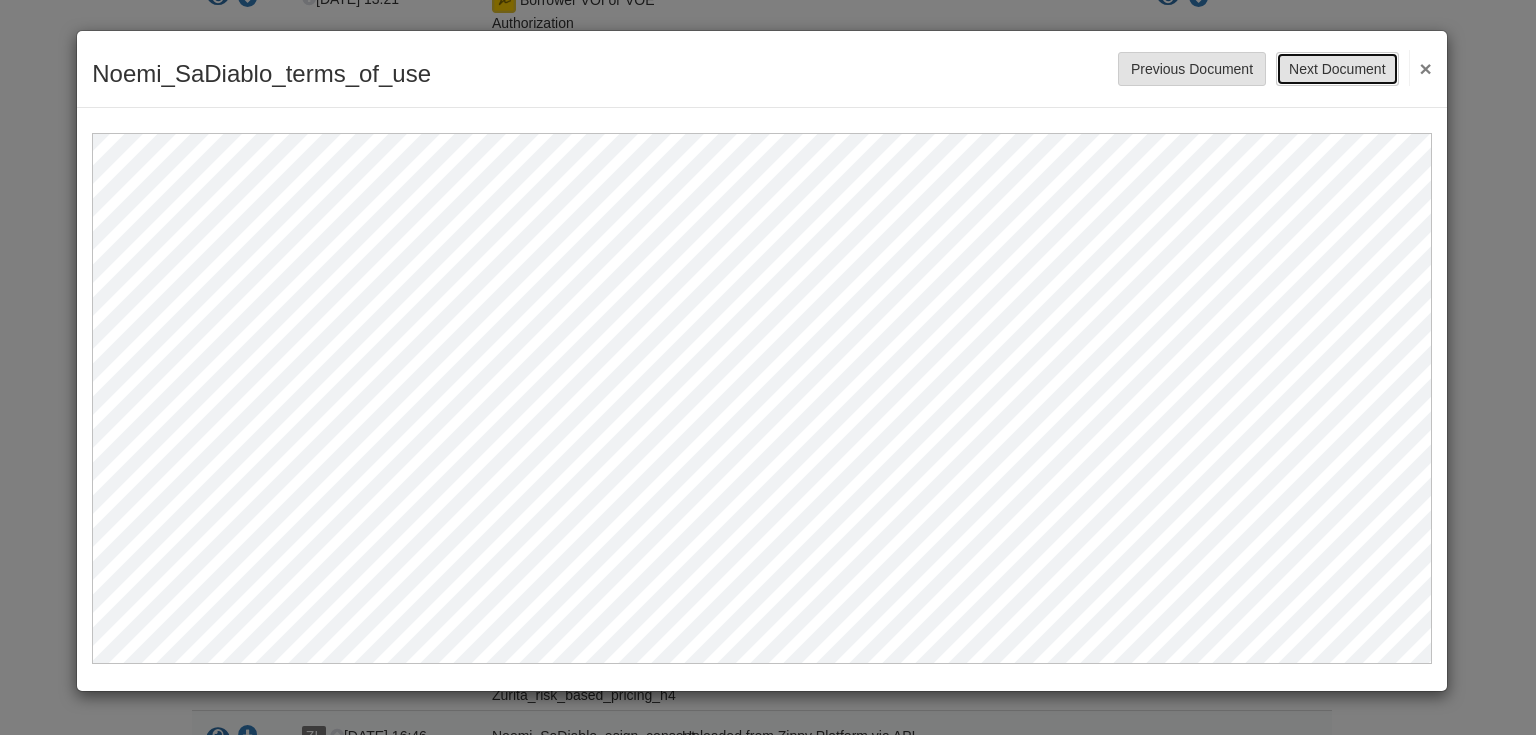 click on "Next Document" at bounding box center (1337, 69) 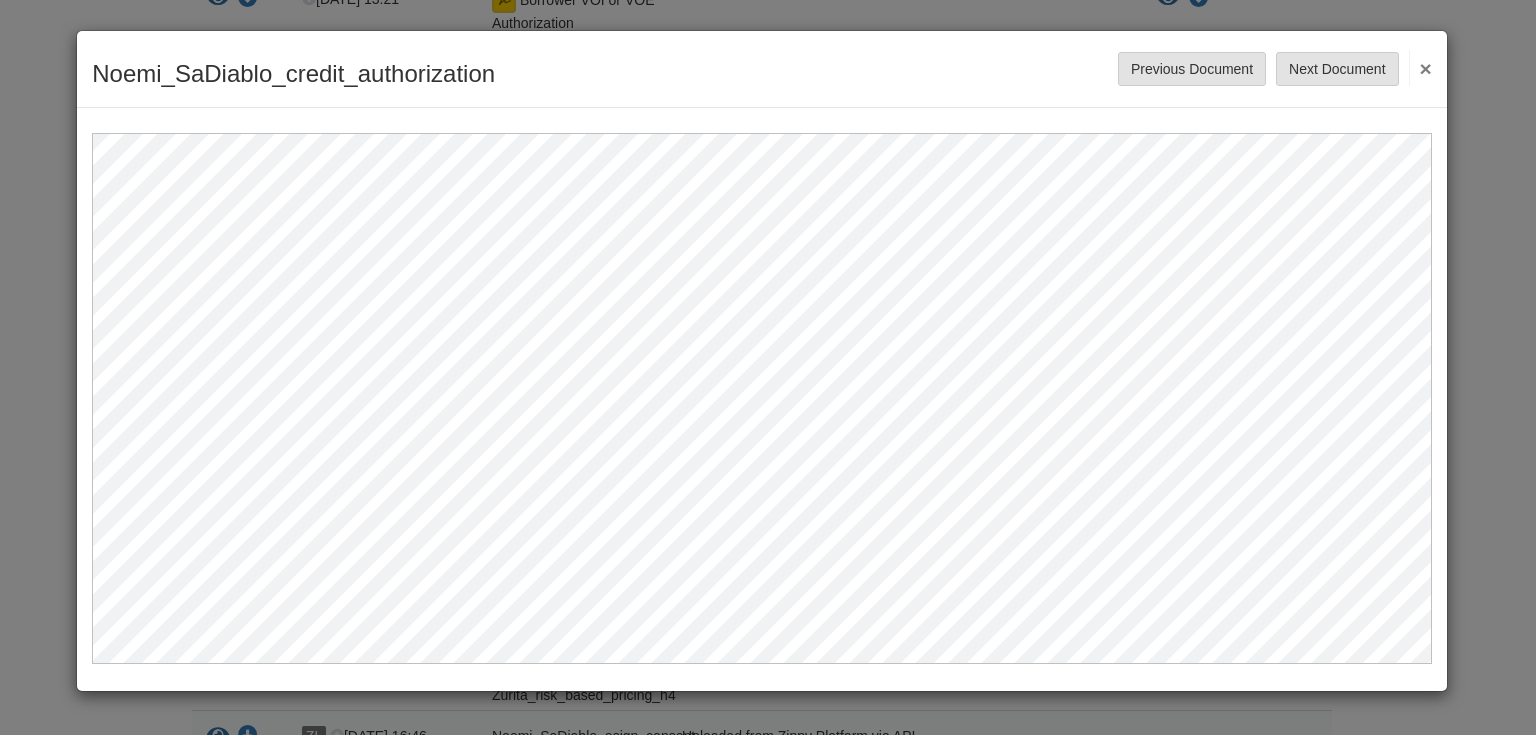 click on "Noemi_SaDiablo_credit_authorization
Save
Cancel
Previous Document
Next Document
×" at bounding box center [762, 69] 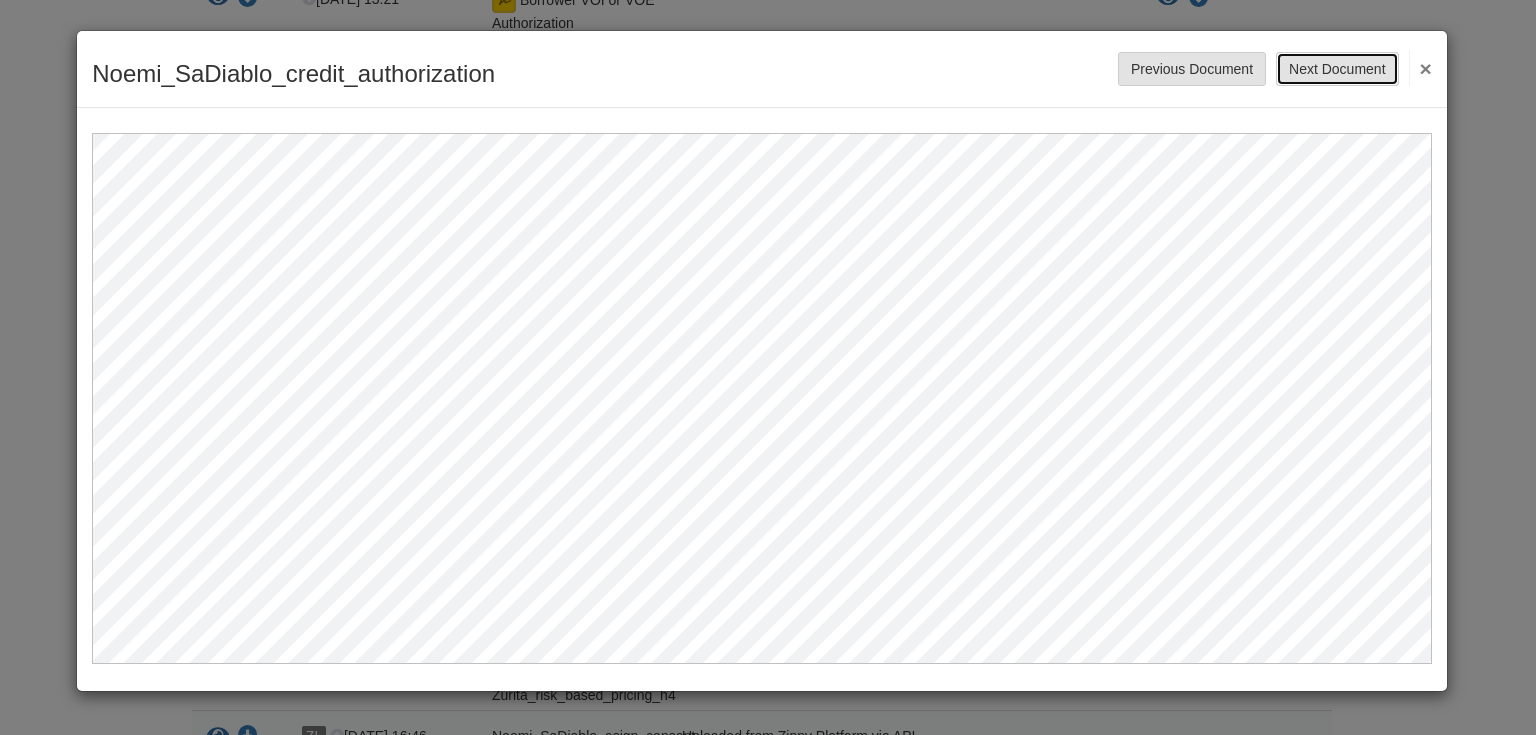 click on "Next Document" at bounding box center (1337, 69) 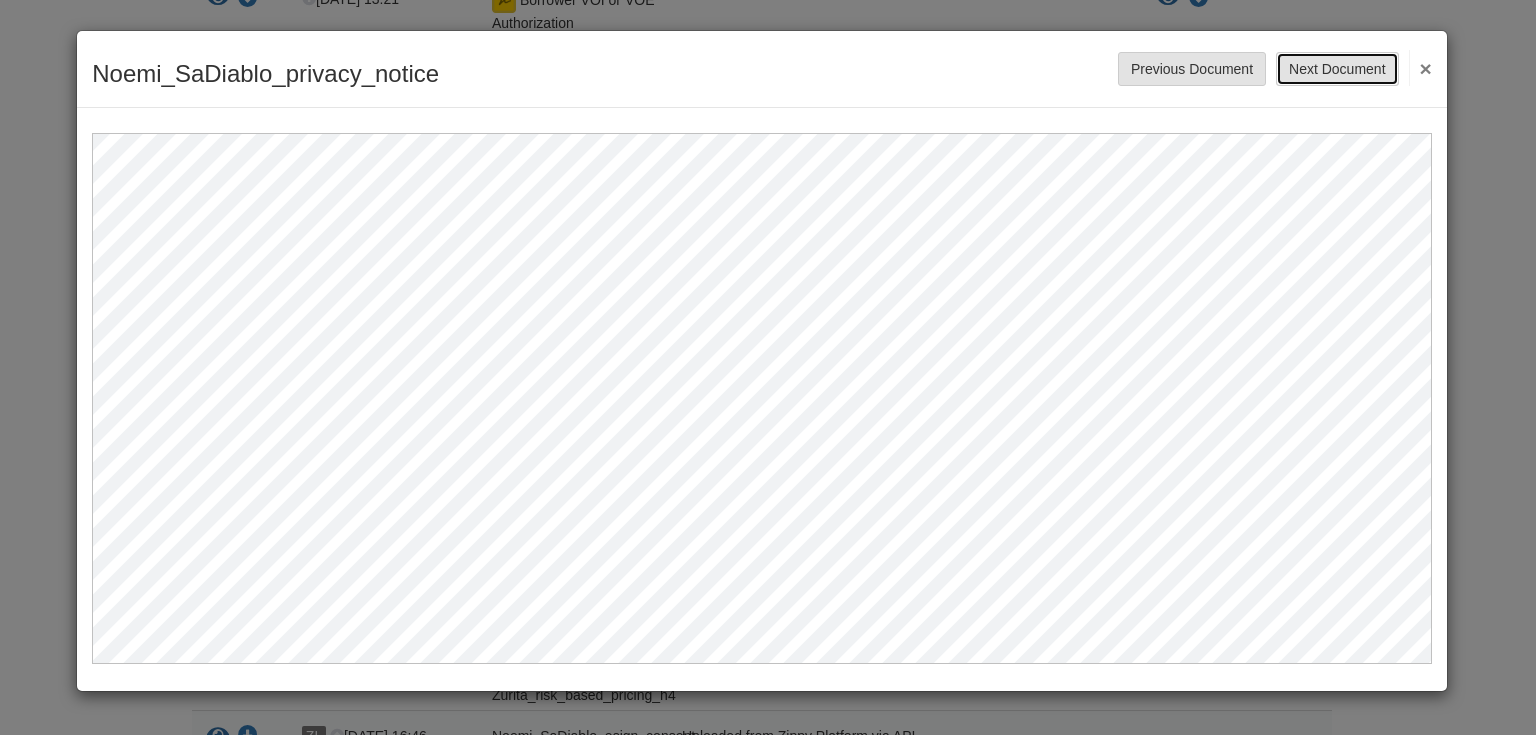 click on "Next Document" at bounding box center (1337, 69) 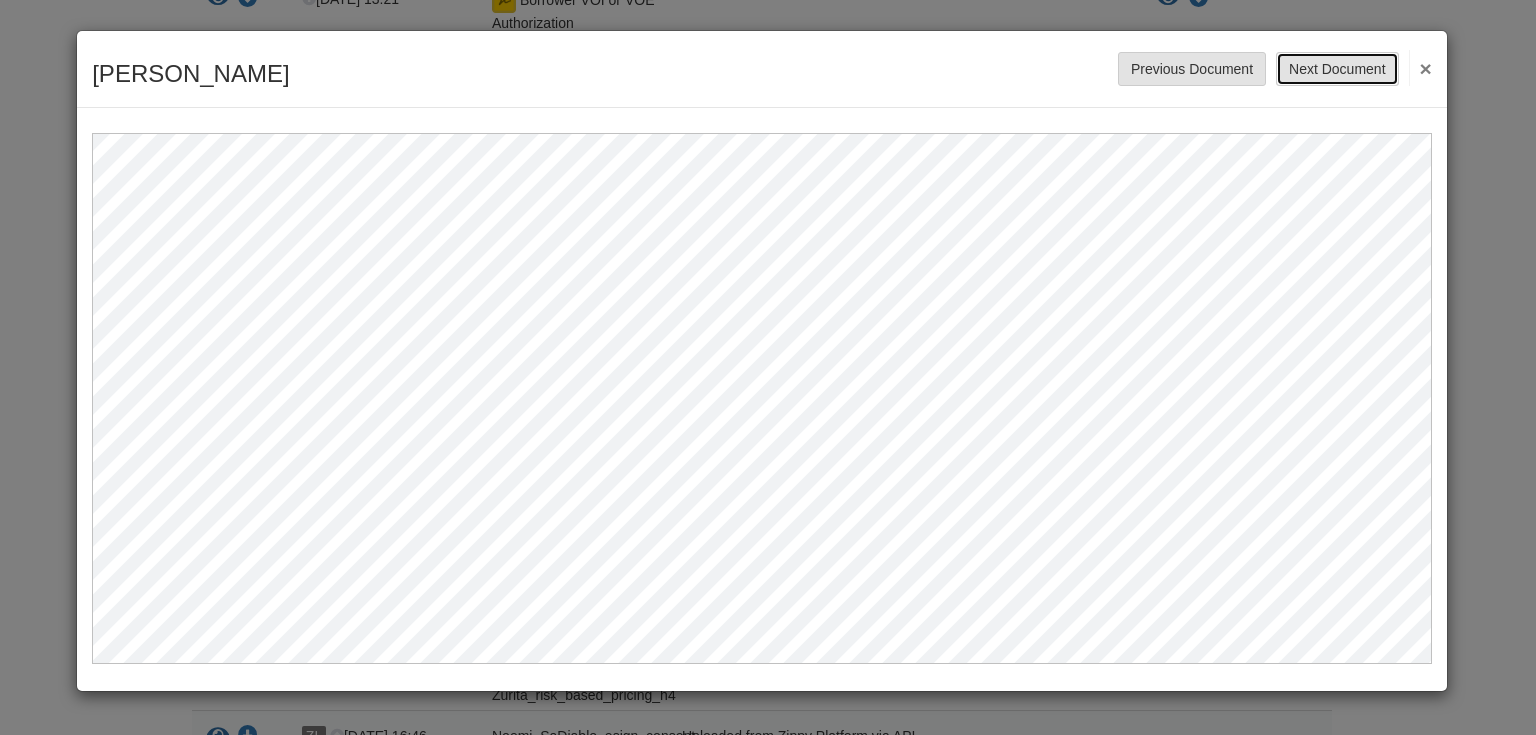 click on "Next Document" at bounding box center [1337, 69] 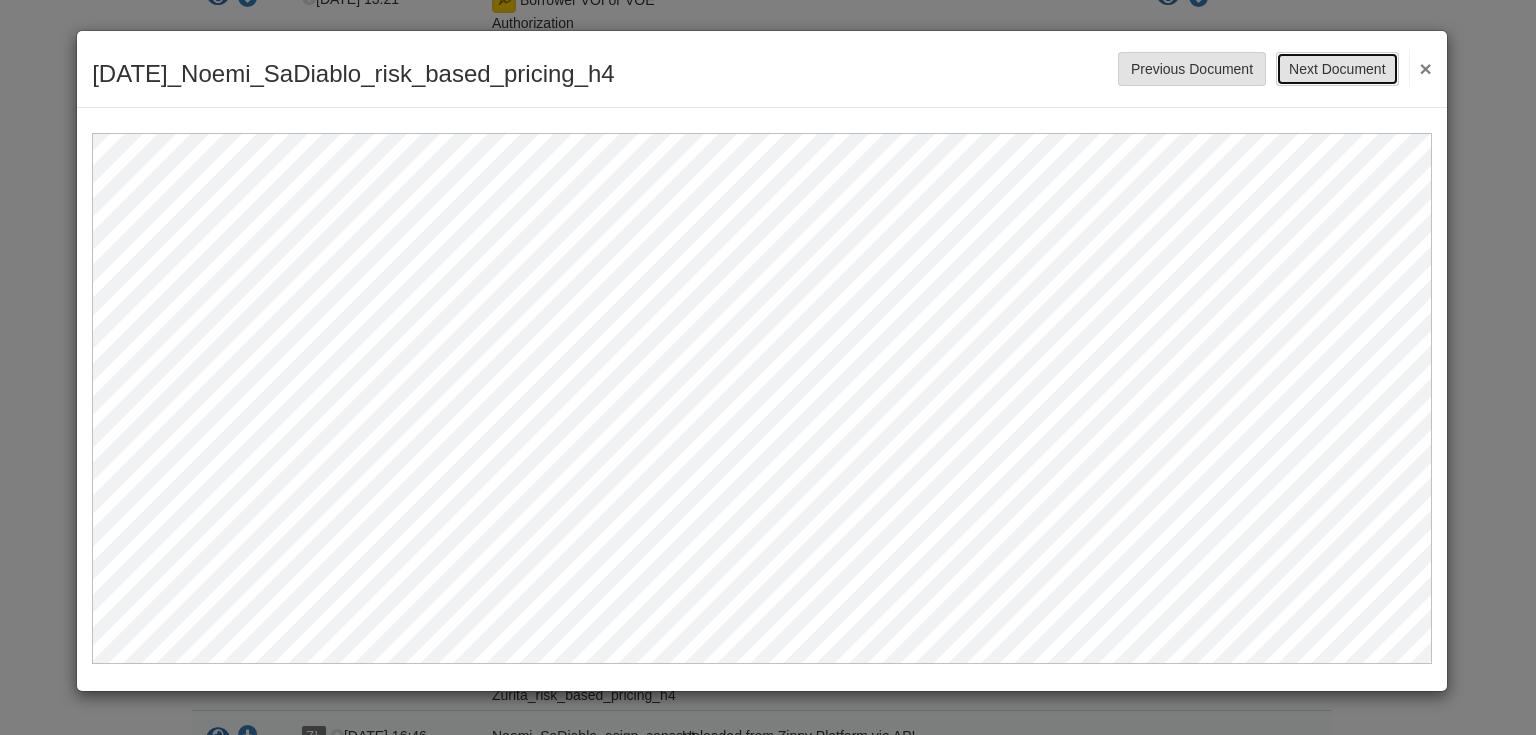 click on "Next Document" at bounding box center [1337, 69] 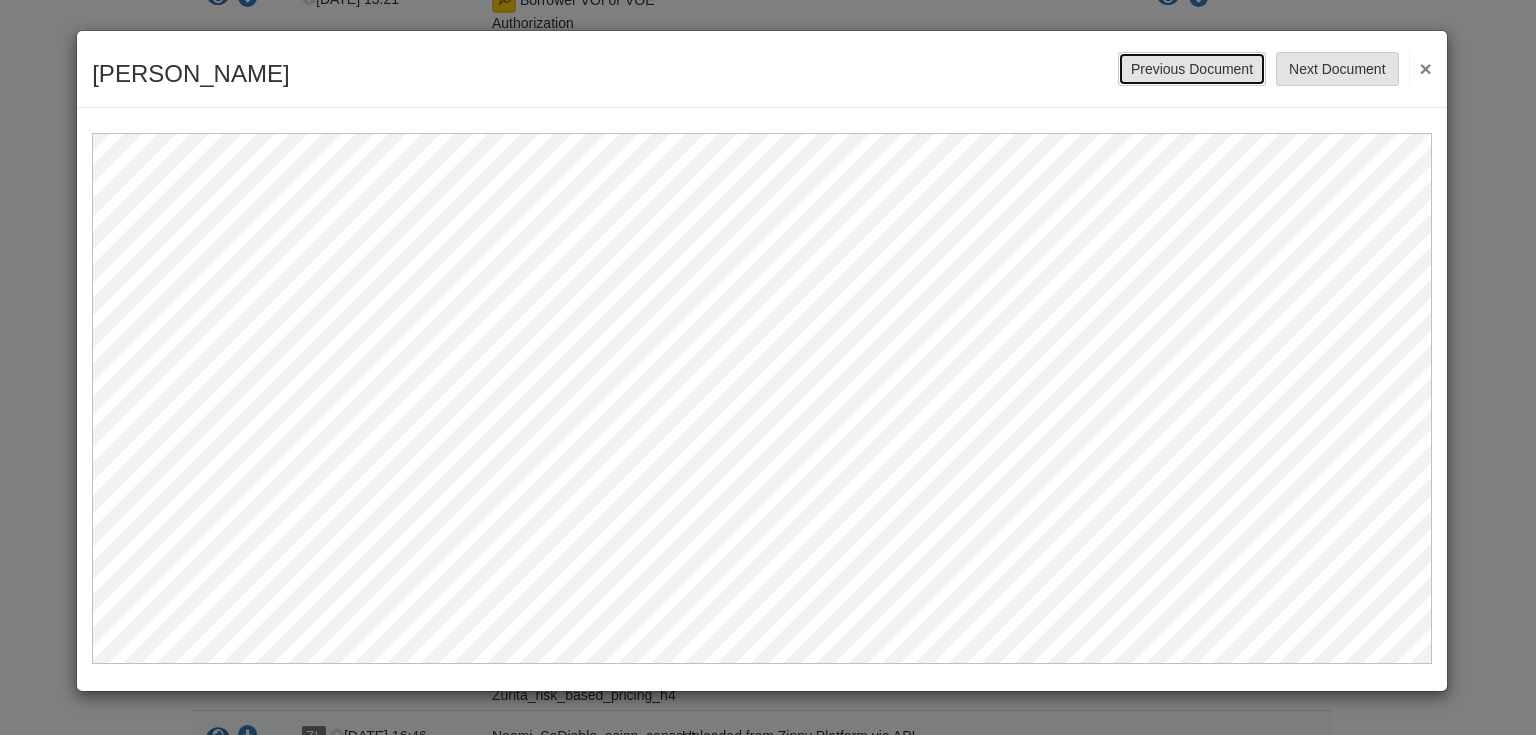 click on "Previous Document" at bounding box center (1192, 69) 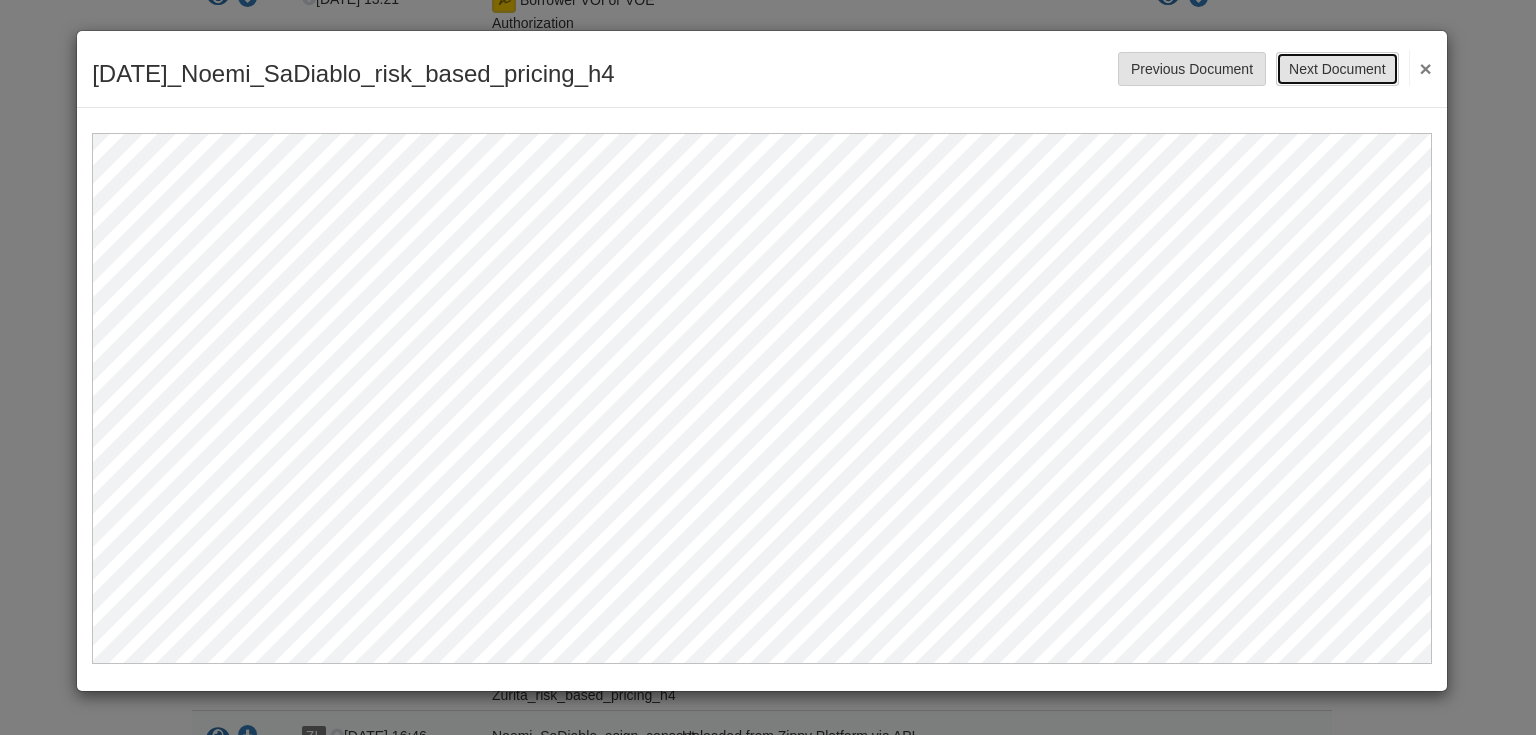 click on "Next Document" at bounding box center (1337, 69) 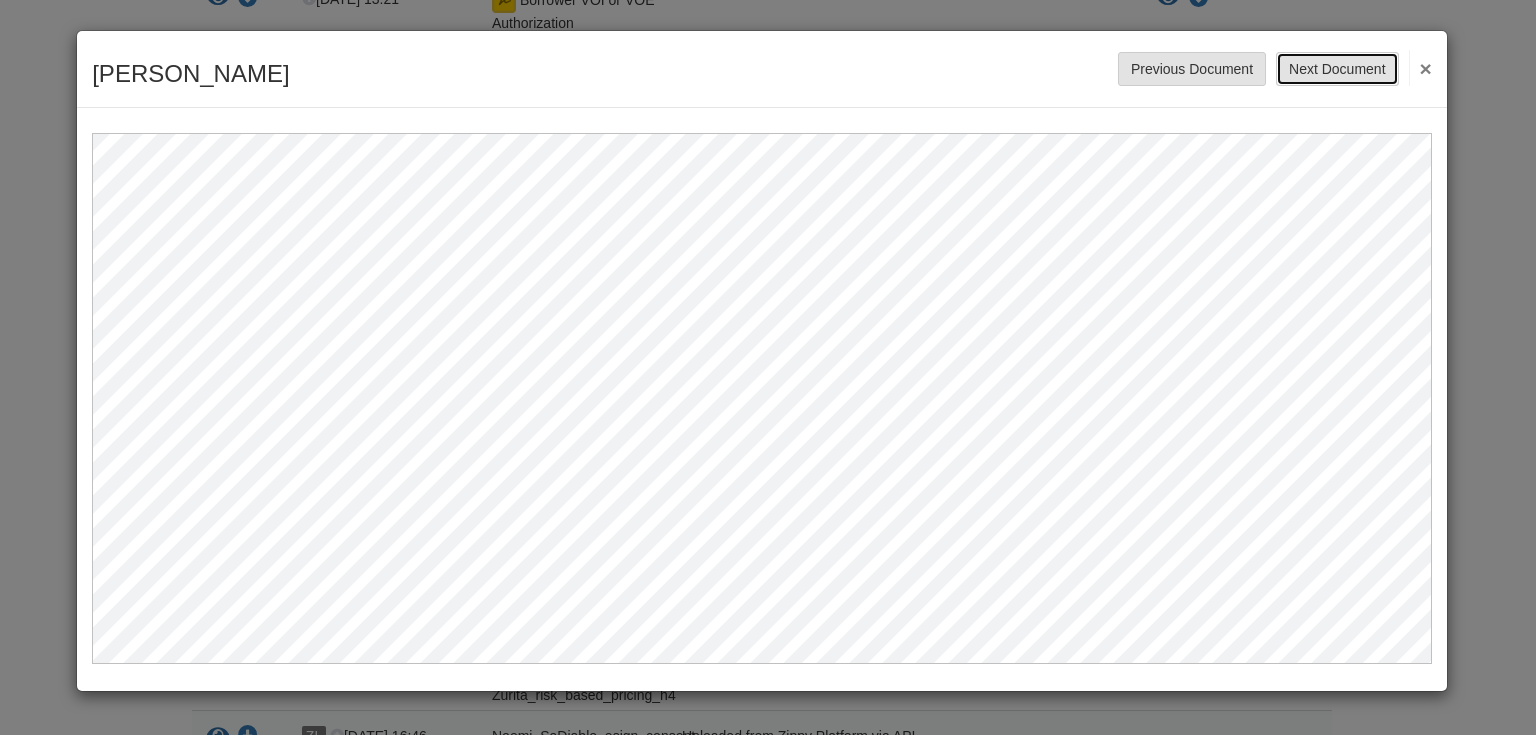 click on "Next Document" at bounding box center (1337, 69) 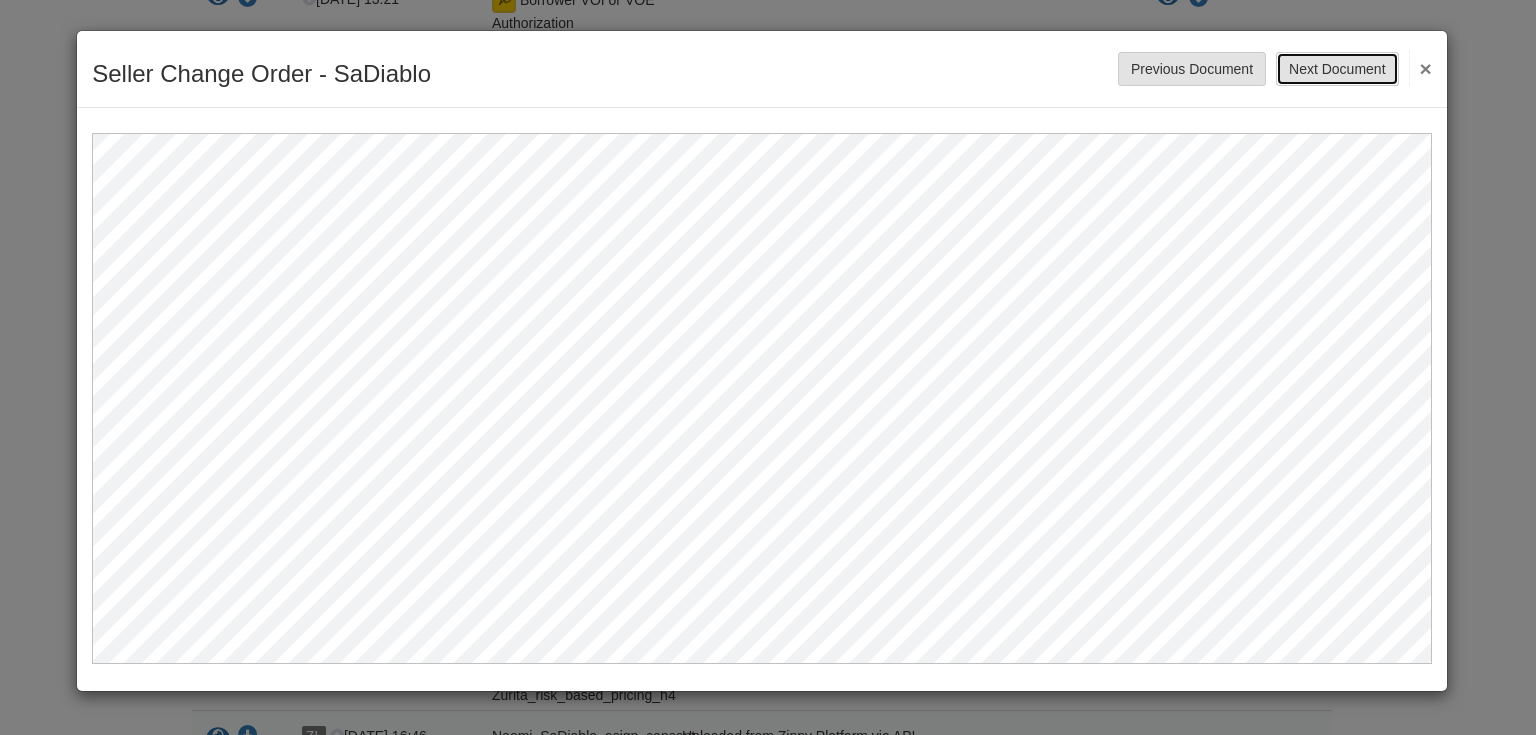 click on "Next Document" at bounding box center [1337, 69] 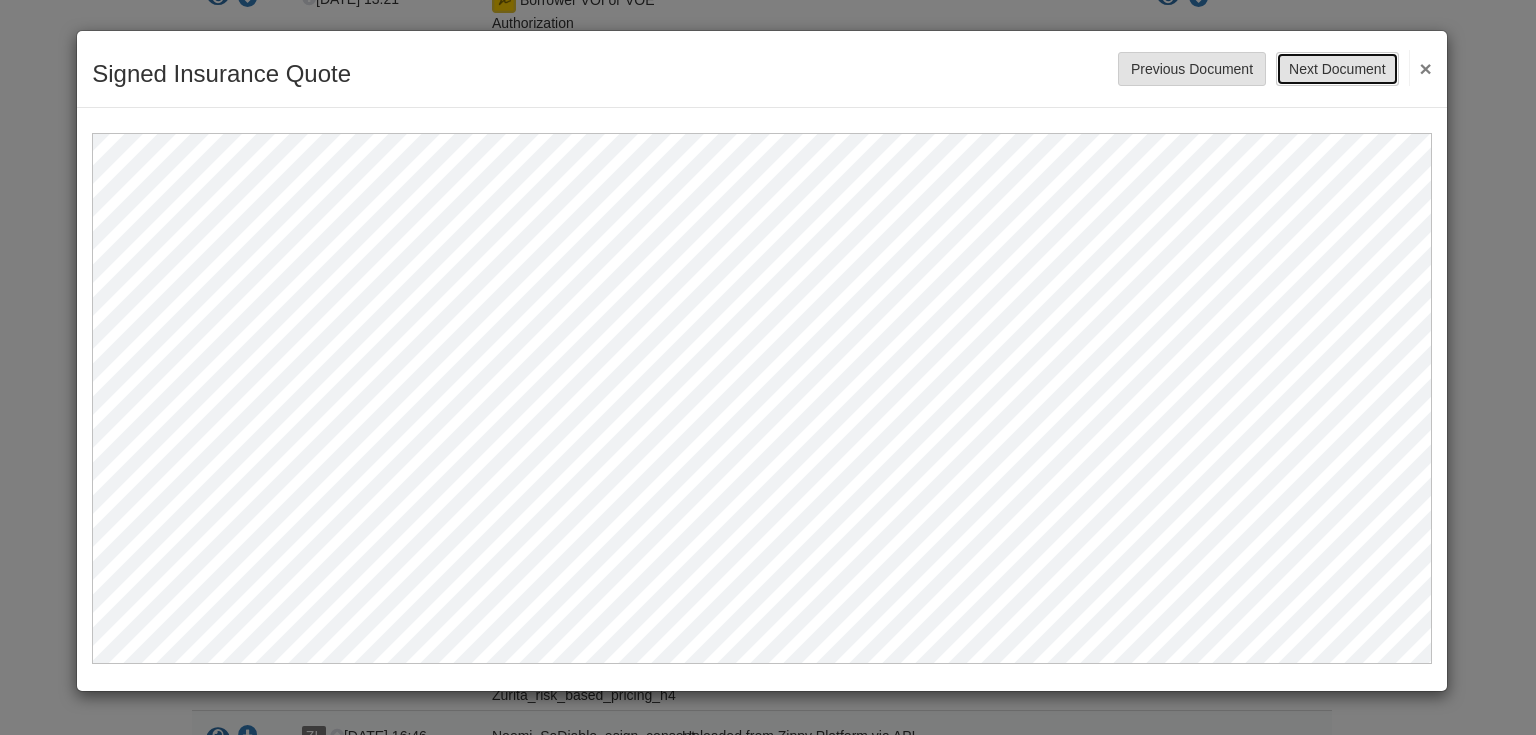 click on "Next Document" at bounding box center (1337, 69) 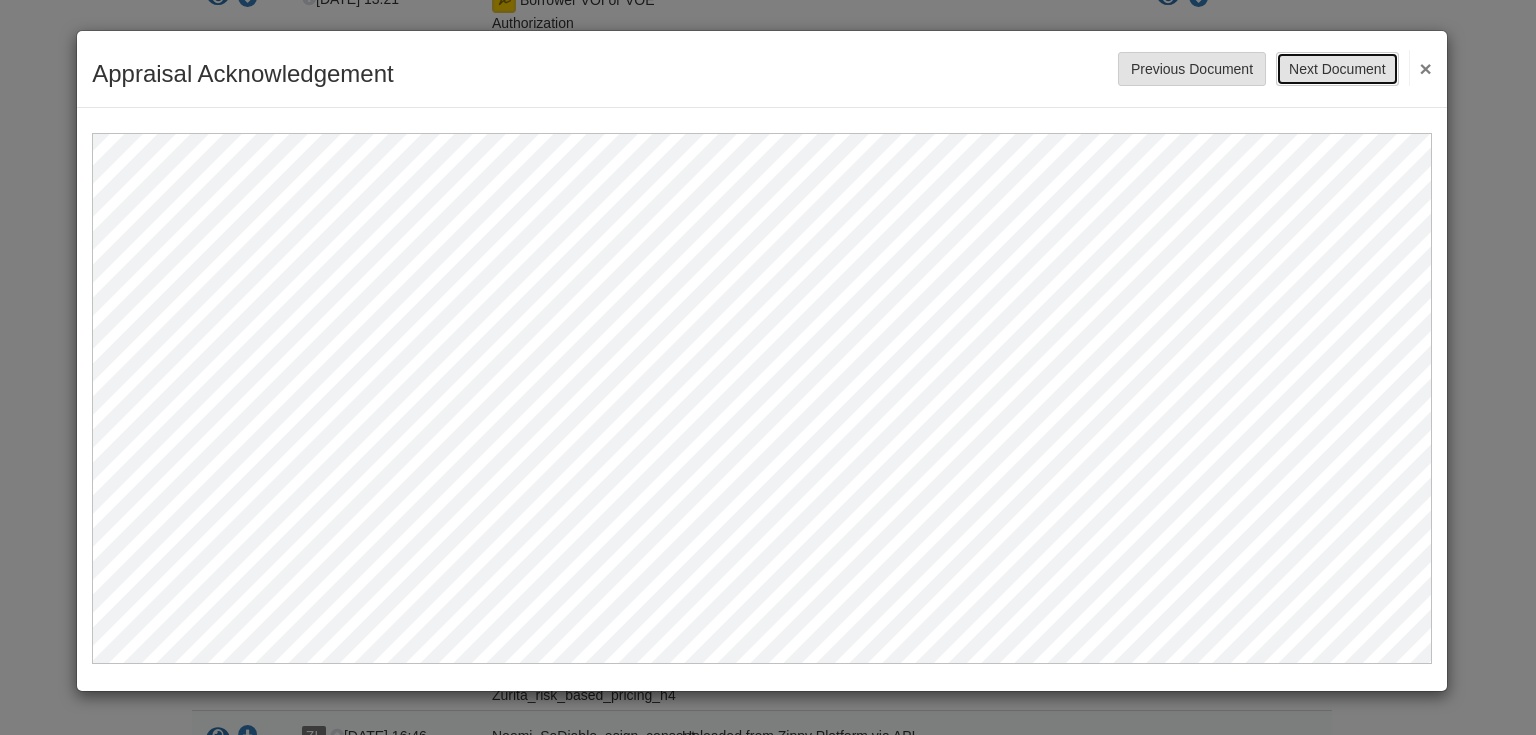 click on "Next Document" at bounding box center [1337, 69] 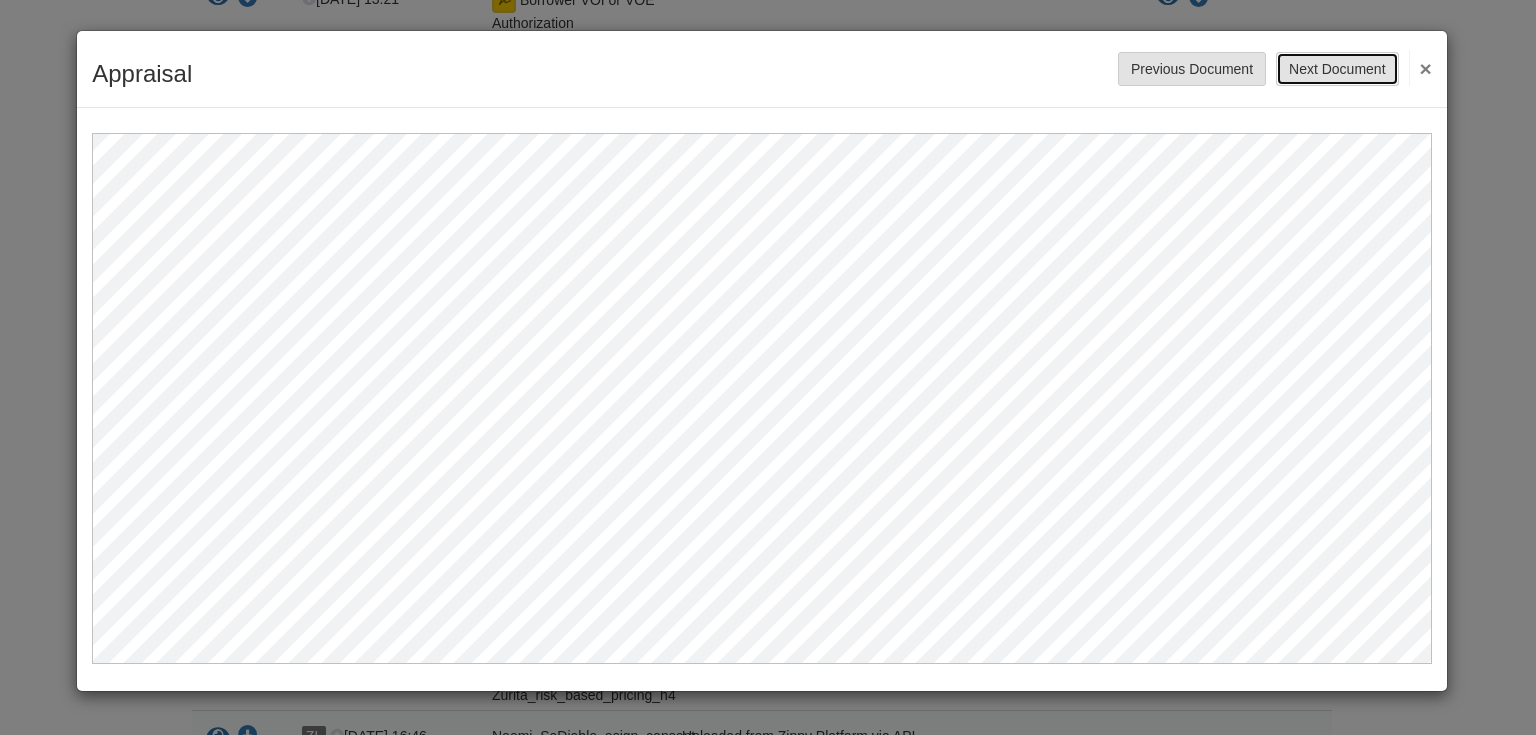 click on "Next Document" at bounding box center (1337, 69) 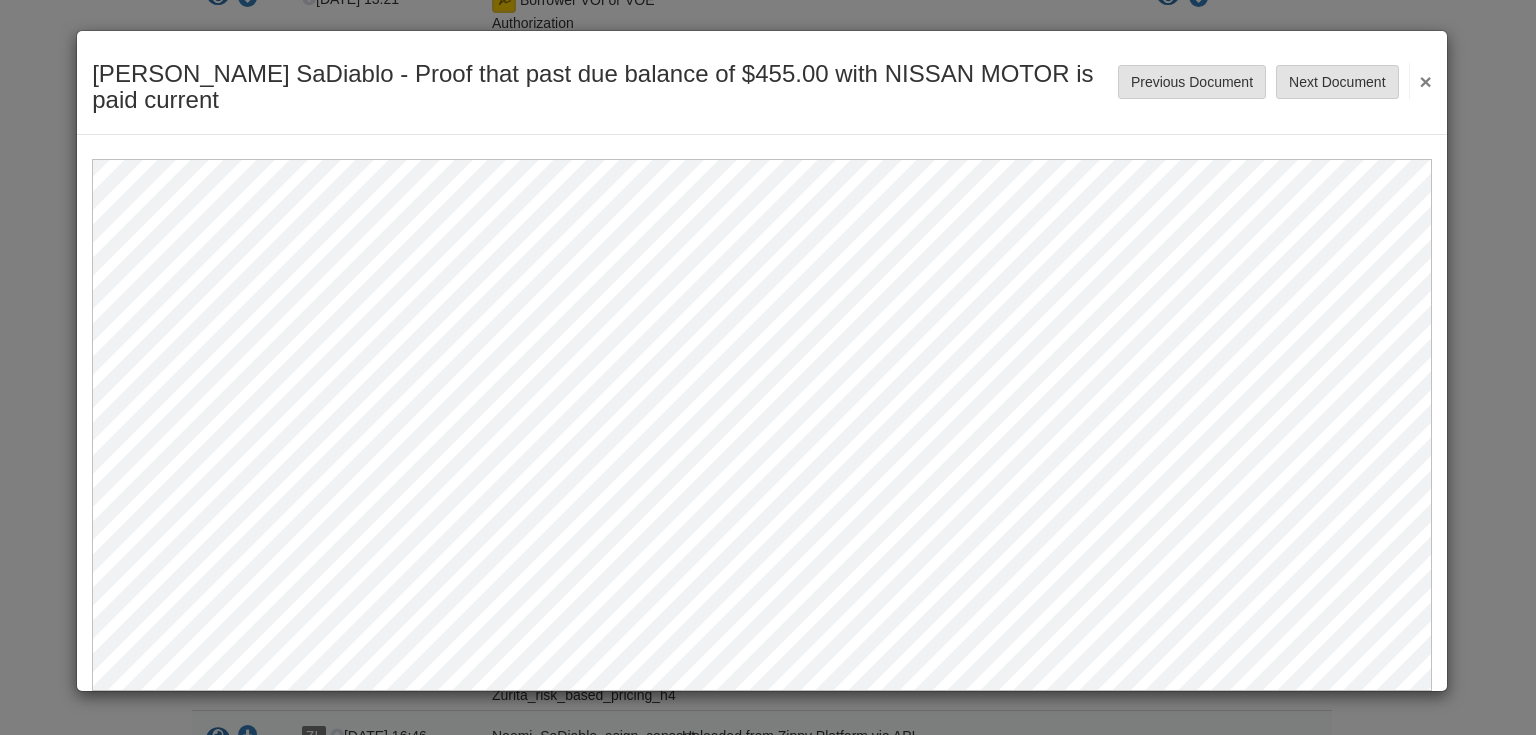 drag, startPoint x: 1341, startPoint y: 37, endPoint x: 1343, endPoint y: 68, distance: 31.06445 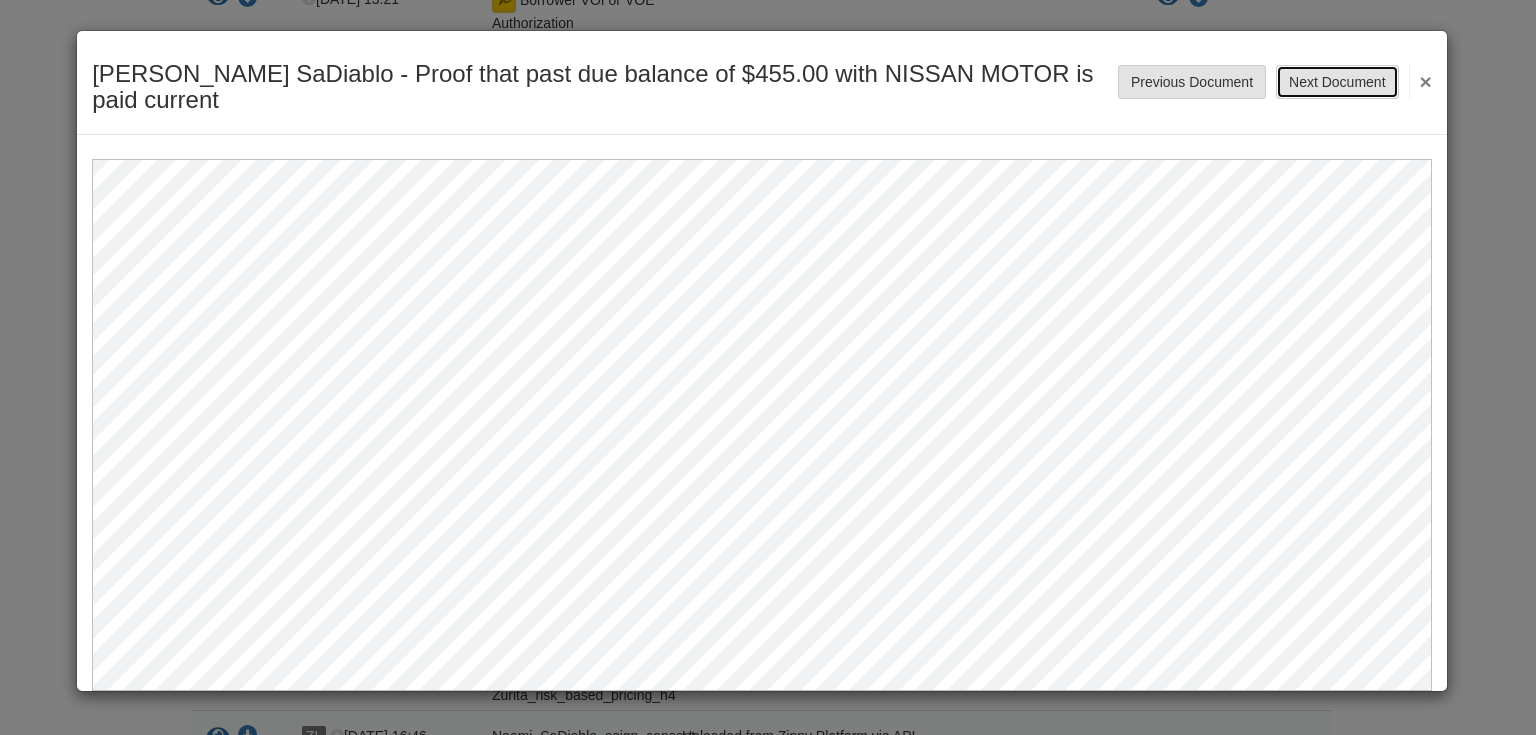 click on "Next Document" at bounding box center (1337, 82) 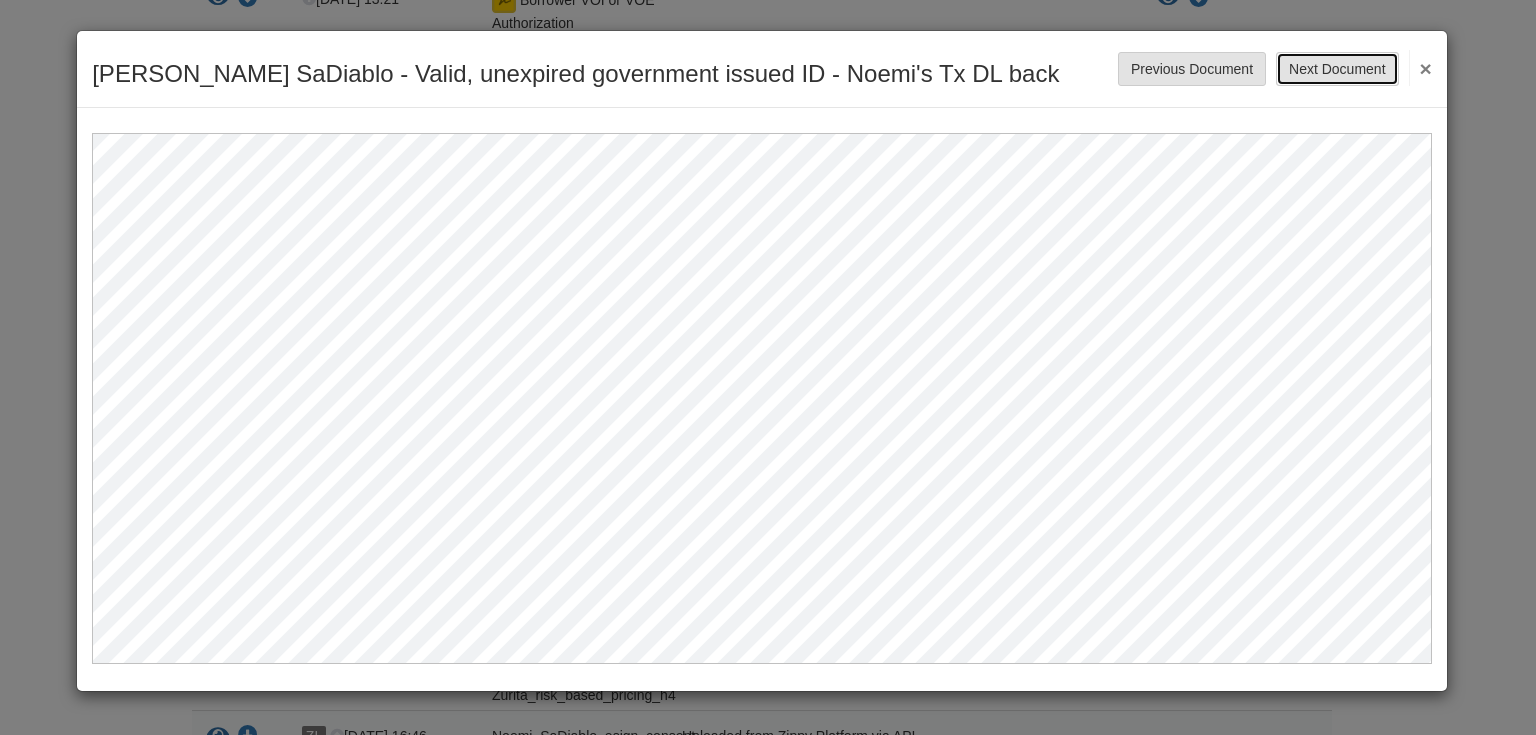 click on "Next Document" at bounding box center (1337, 69) 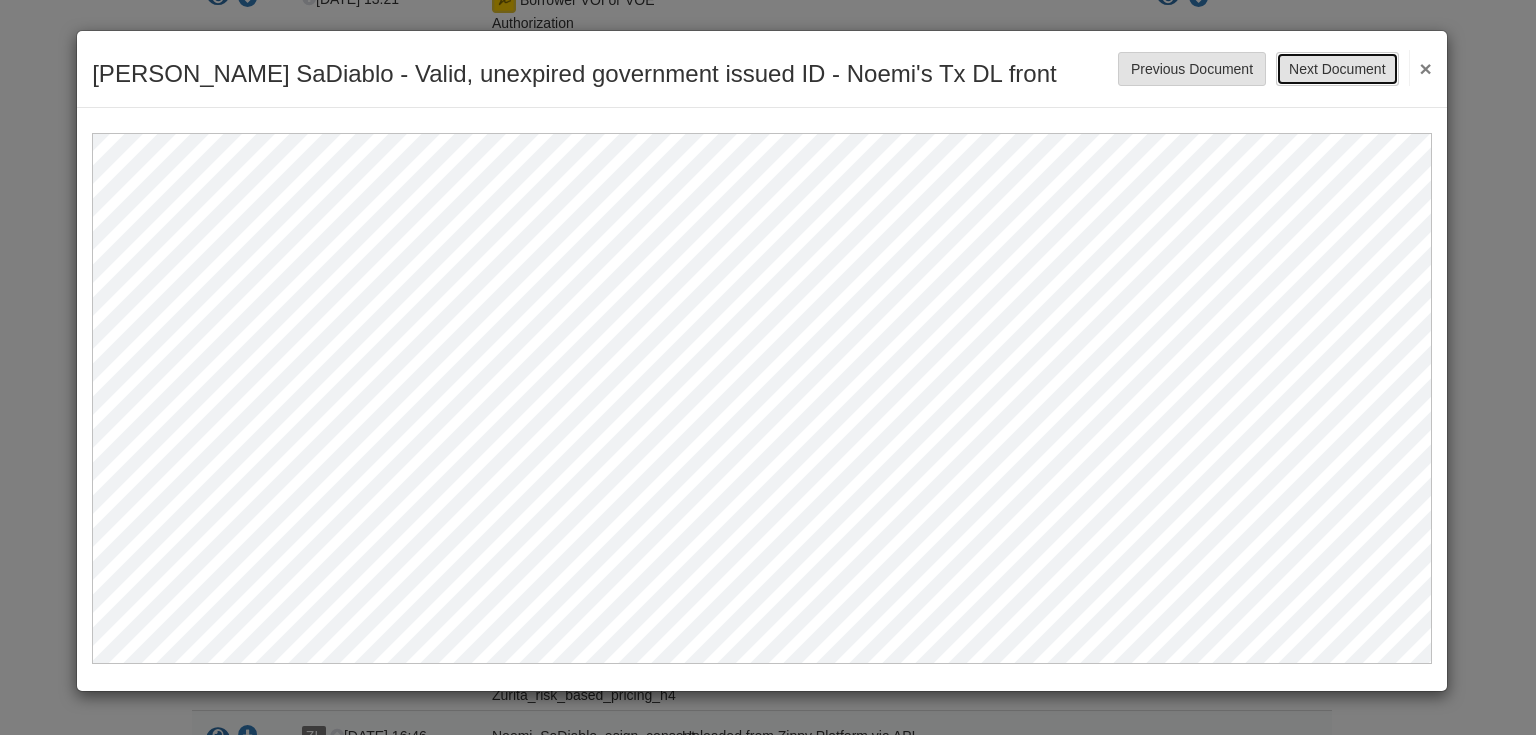 click on "Next Document" at bounding box center (1337, 69) 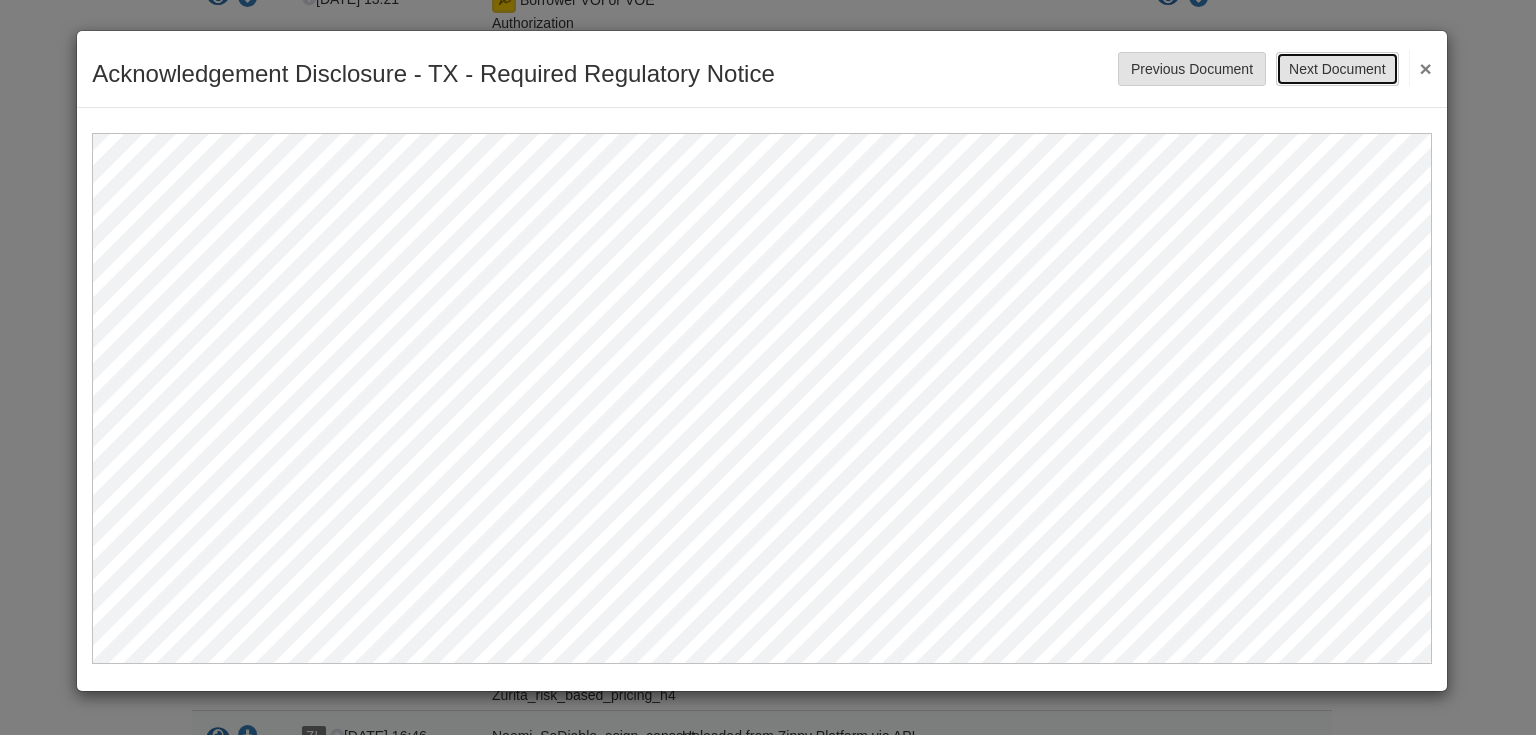 drag, startPoint x: 1361, startPoint y: 64, endPoint x: 1355, endPoint y: 104, distance: 40.4475 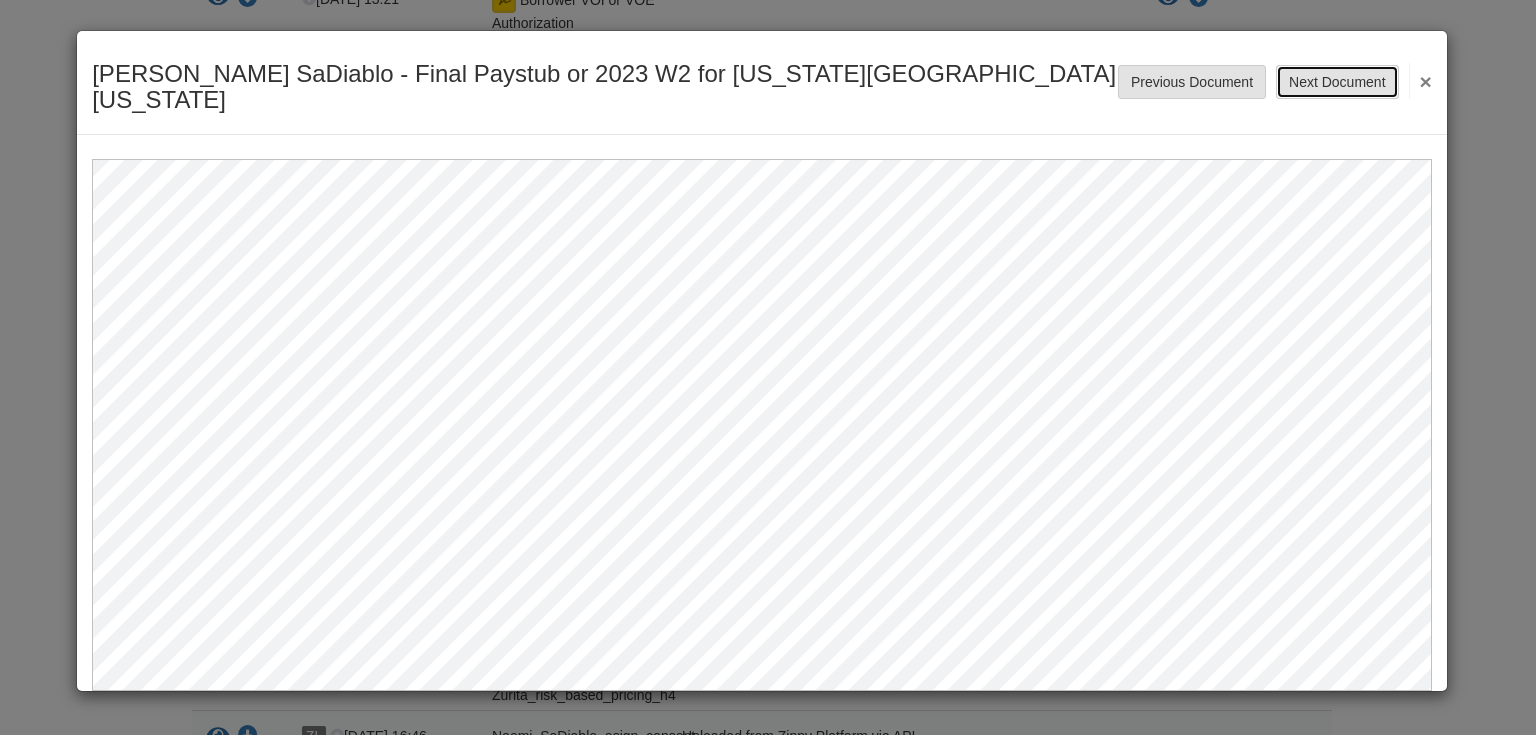 click on "Next Document" at bounding box center [1337, 82] 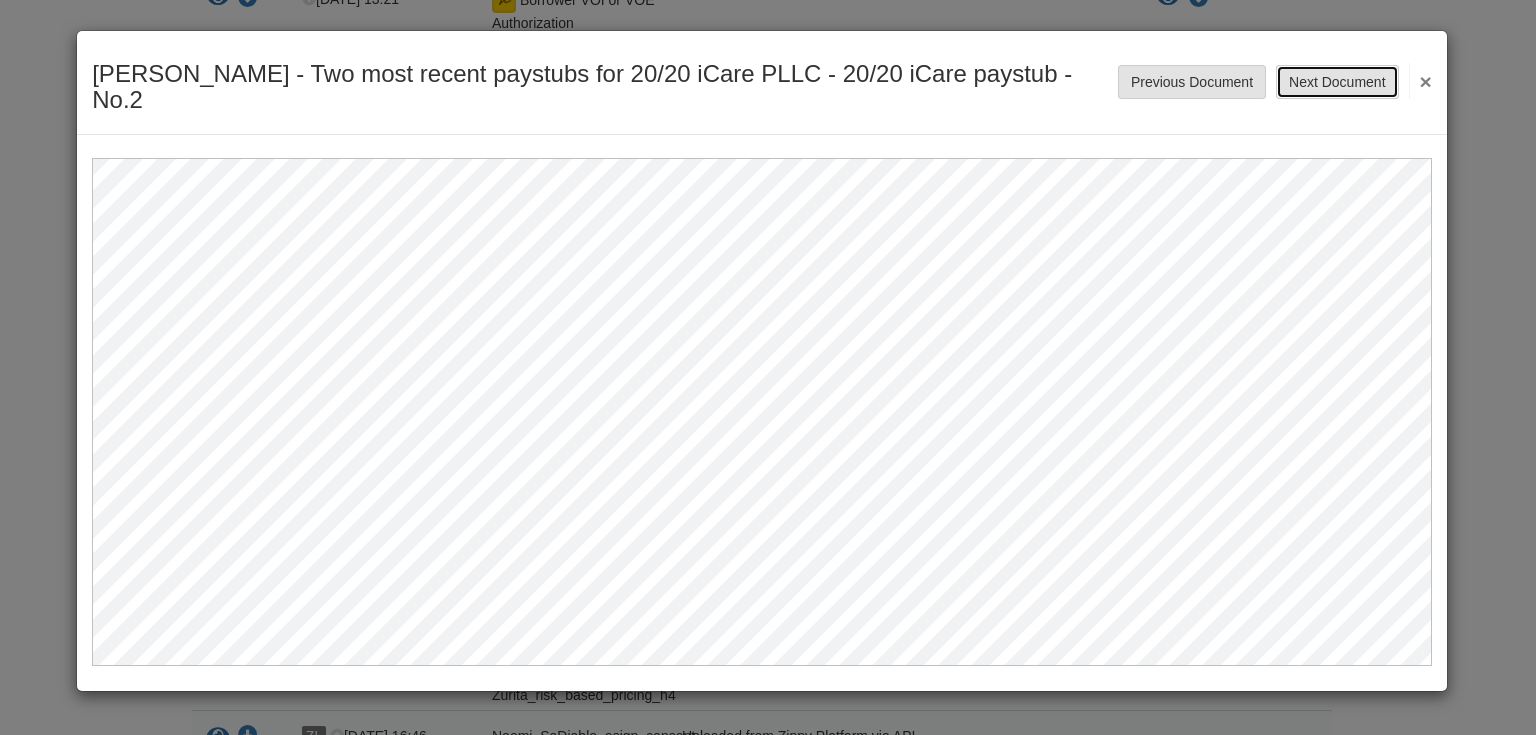 click on "Next Document" at bounding box center (1337, 82) 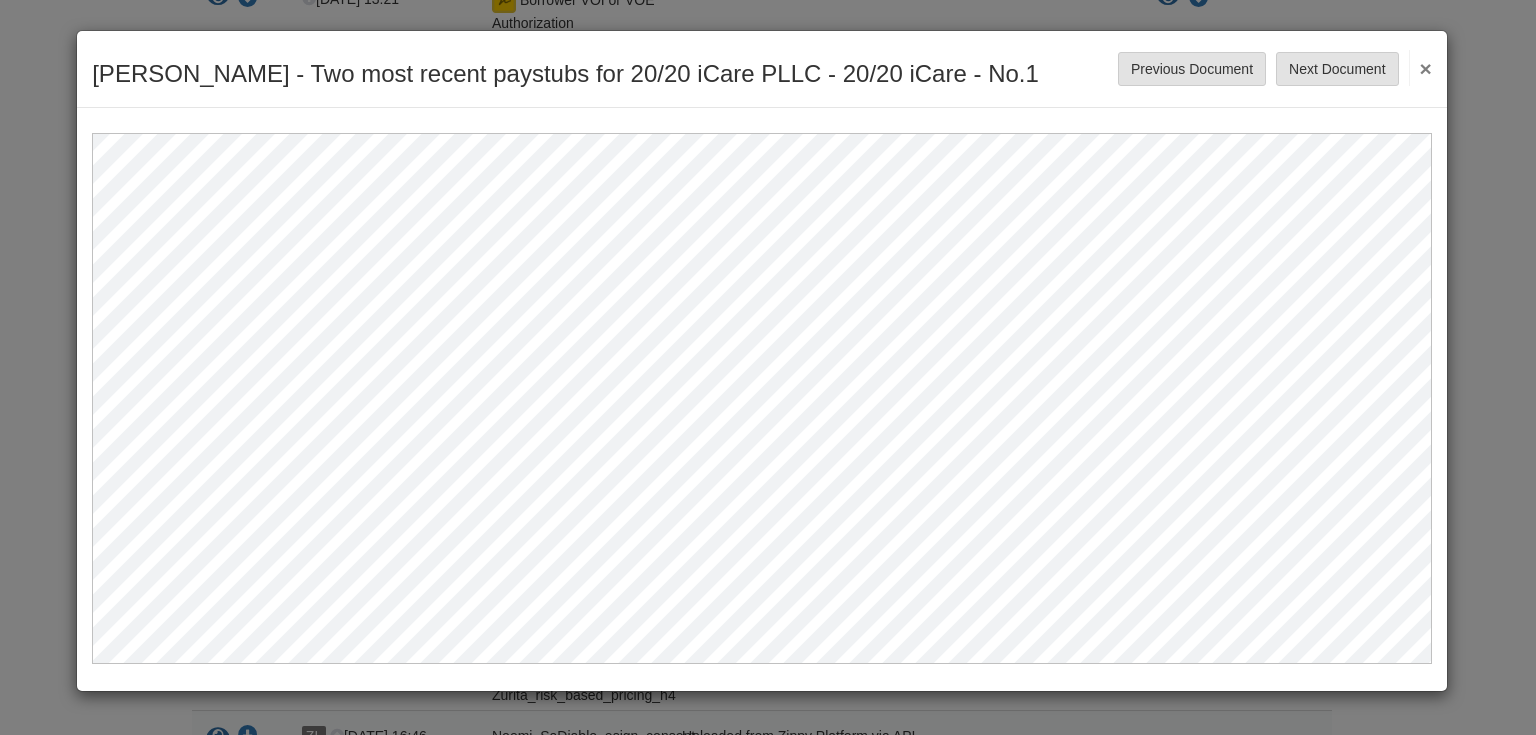 click on "Lydia Orozco-Zurita - Two most recent paystubs for  20/20 iCare PLLC - 20/20 iCare - No.1
Save
Cancel
Previous Document
Next Document
×" at bounding box center (762, 69) 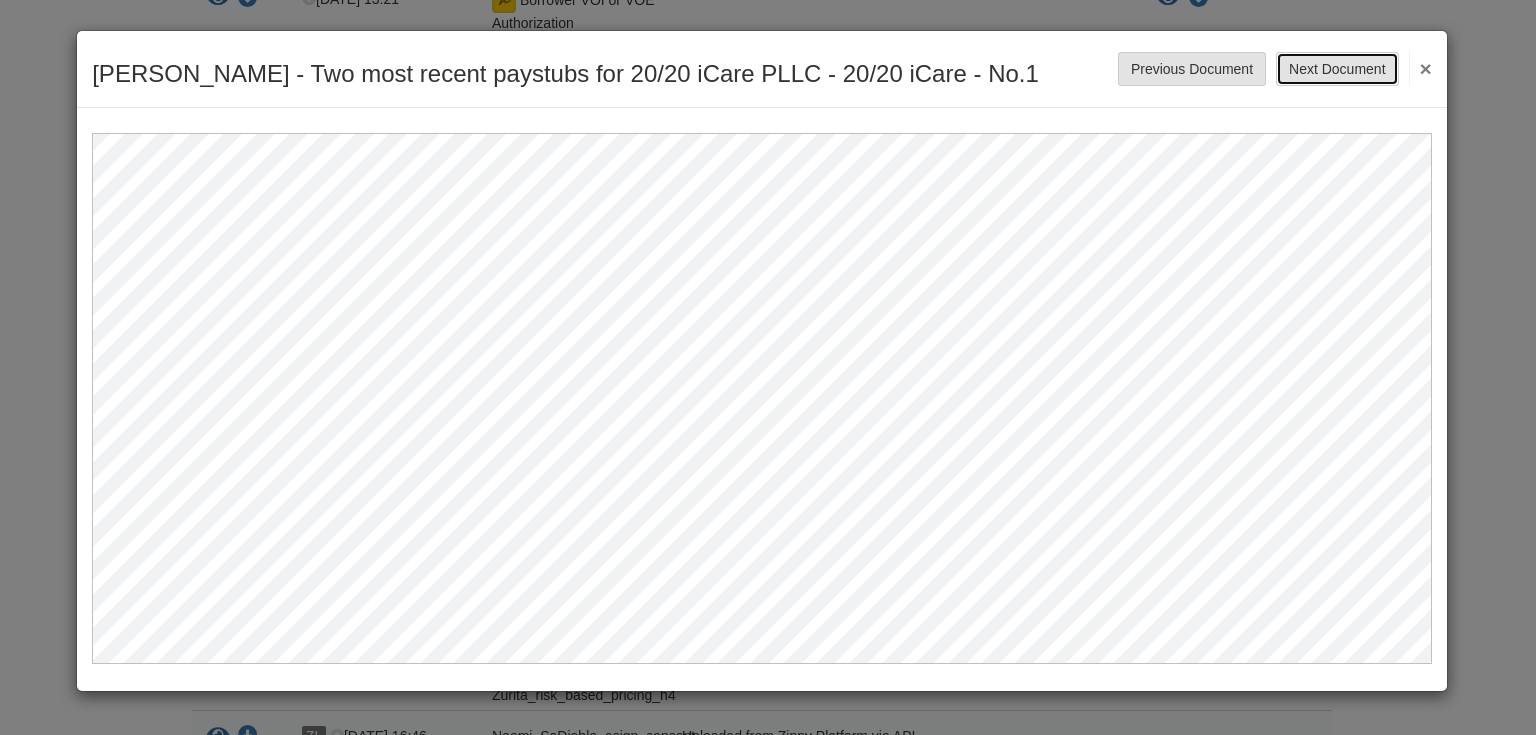 click on "Next Document" at bounding box center (1337, 69) 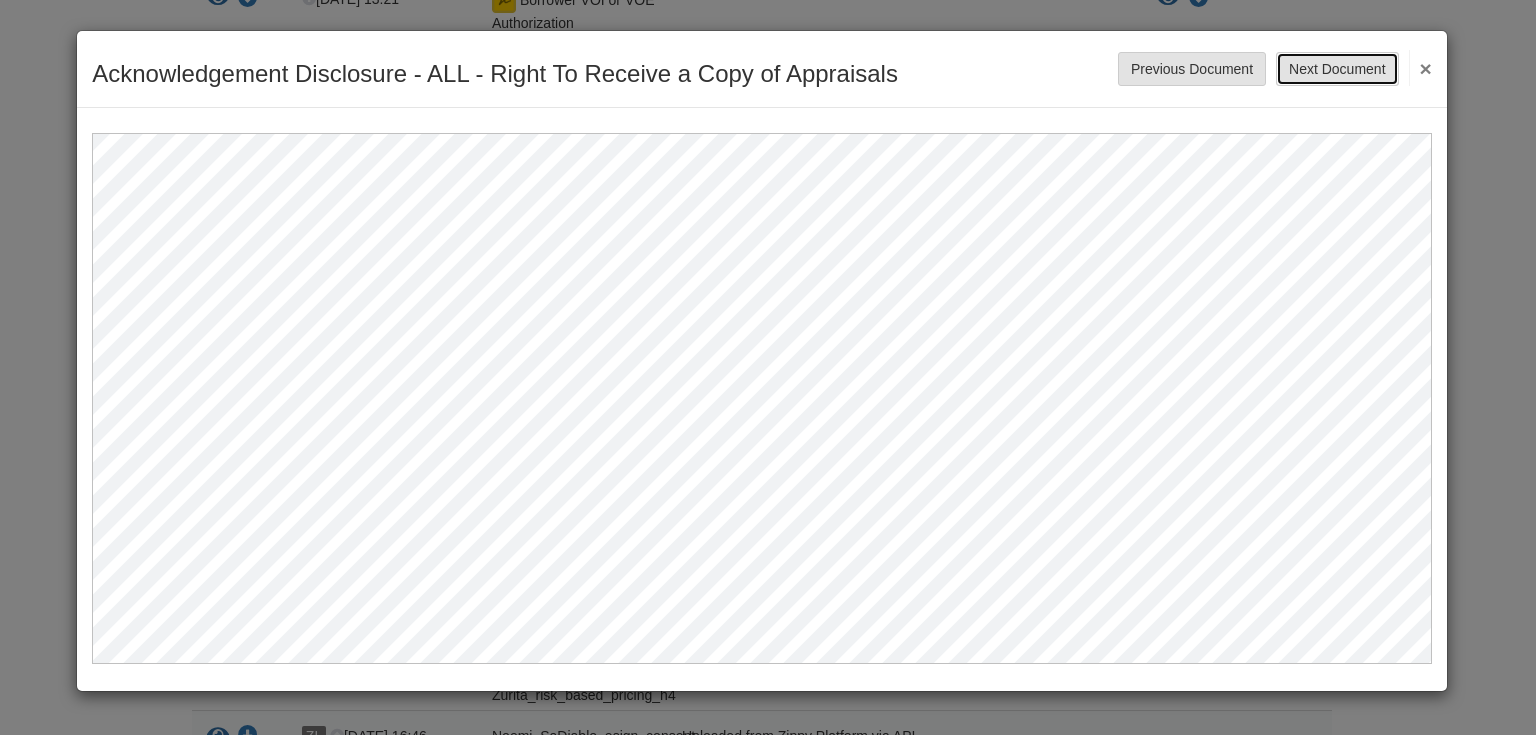 click on "Next Document" at bounding box center [1337, 69] 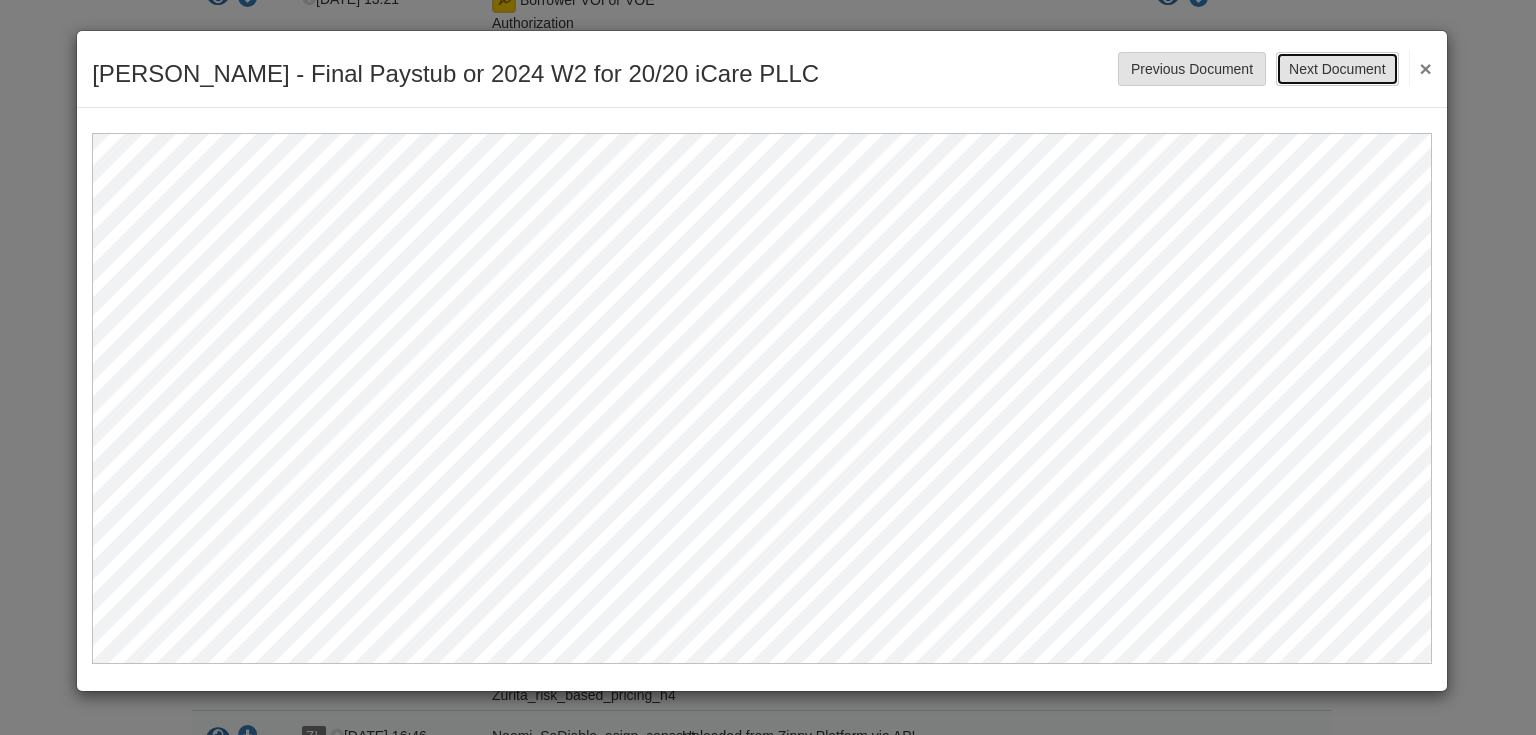 click on "Next Document" at bounding box center (1337, 69) 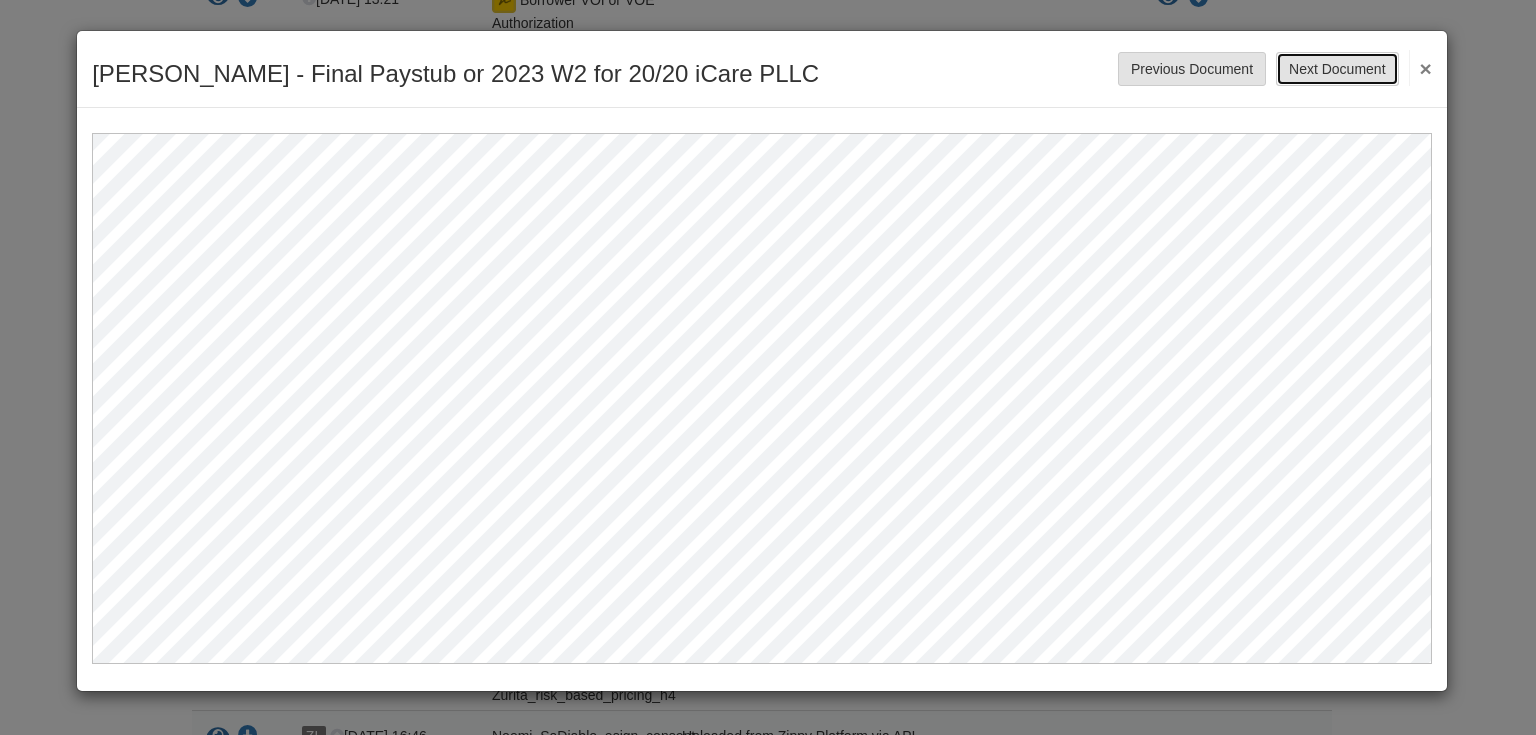 click on "Next Document" at bounding box center [1337, 69] 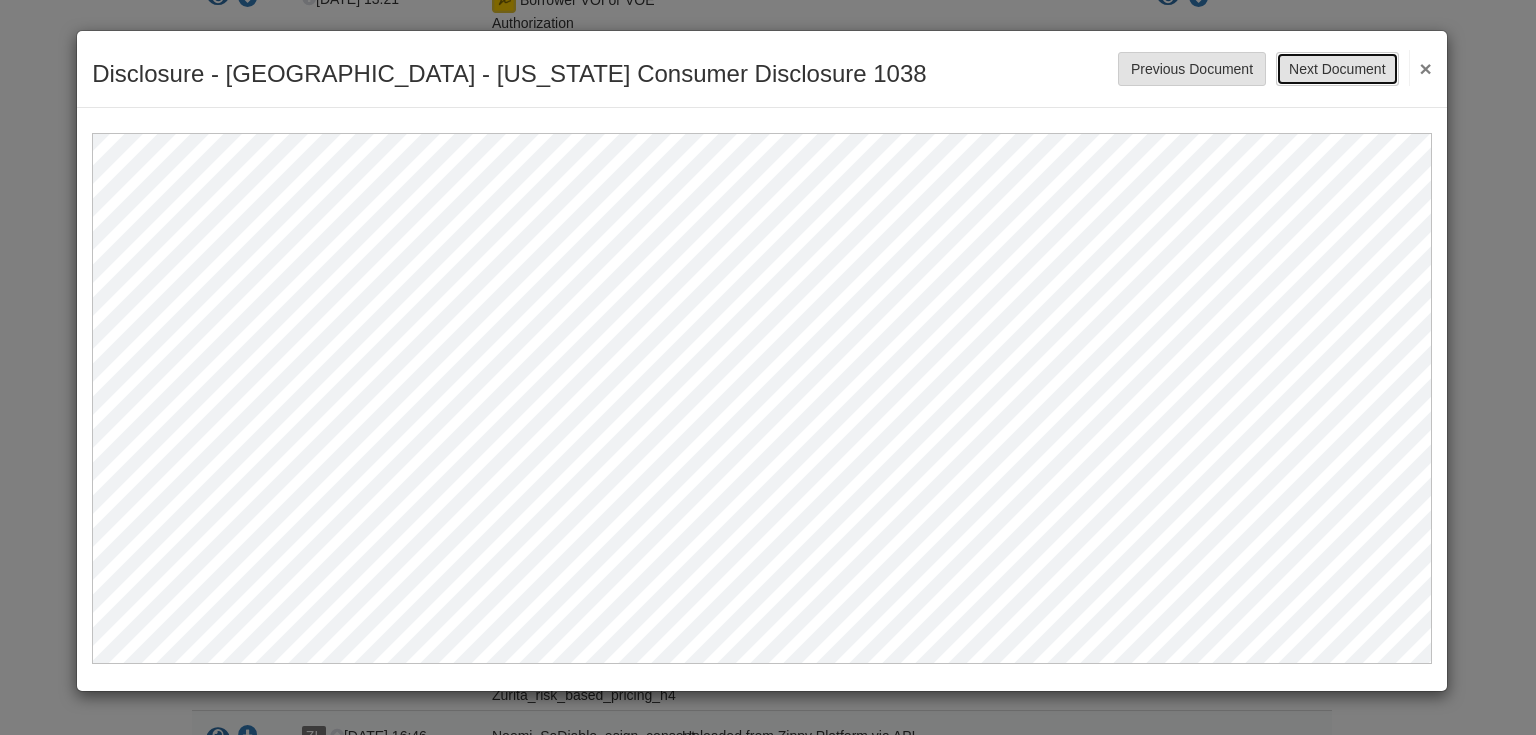 click on "Next Document" at bounding box center (1337, 69) 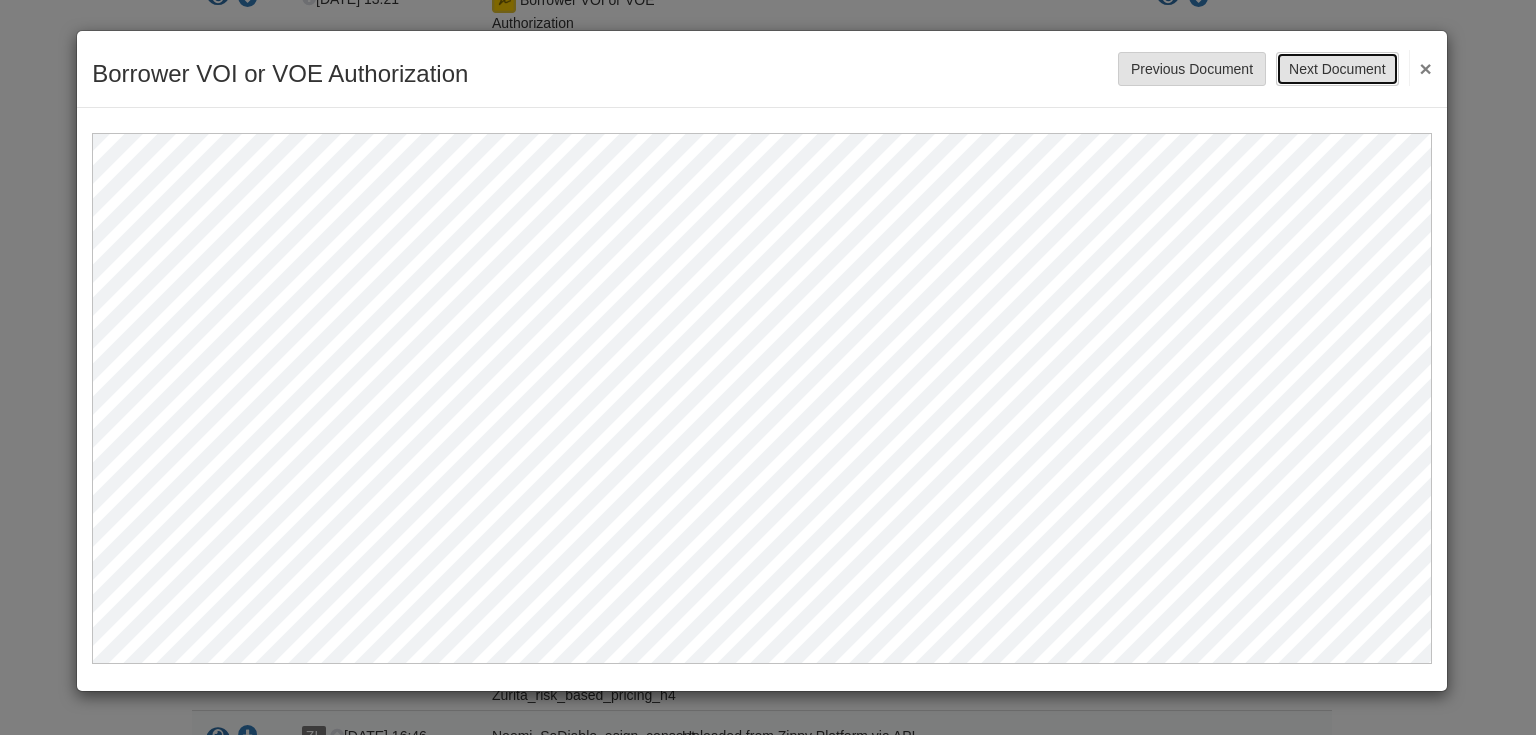click on "Next Document" at bounding box center [1337, 69] 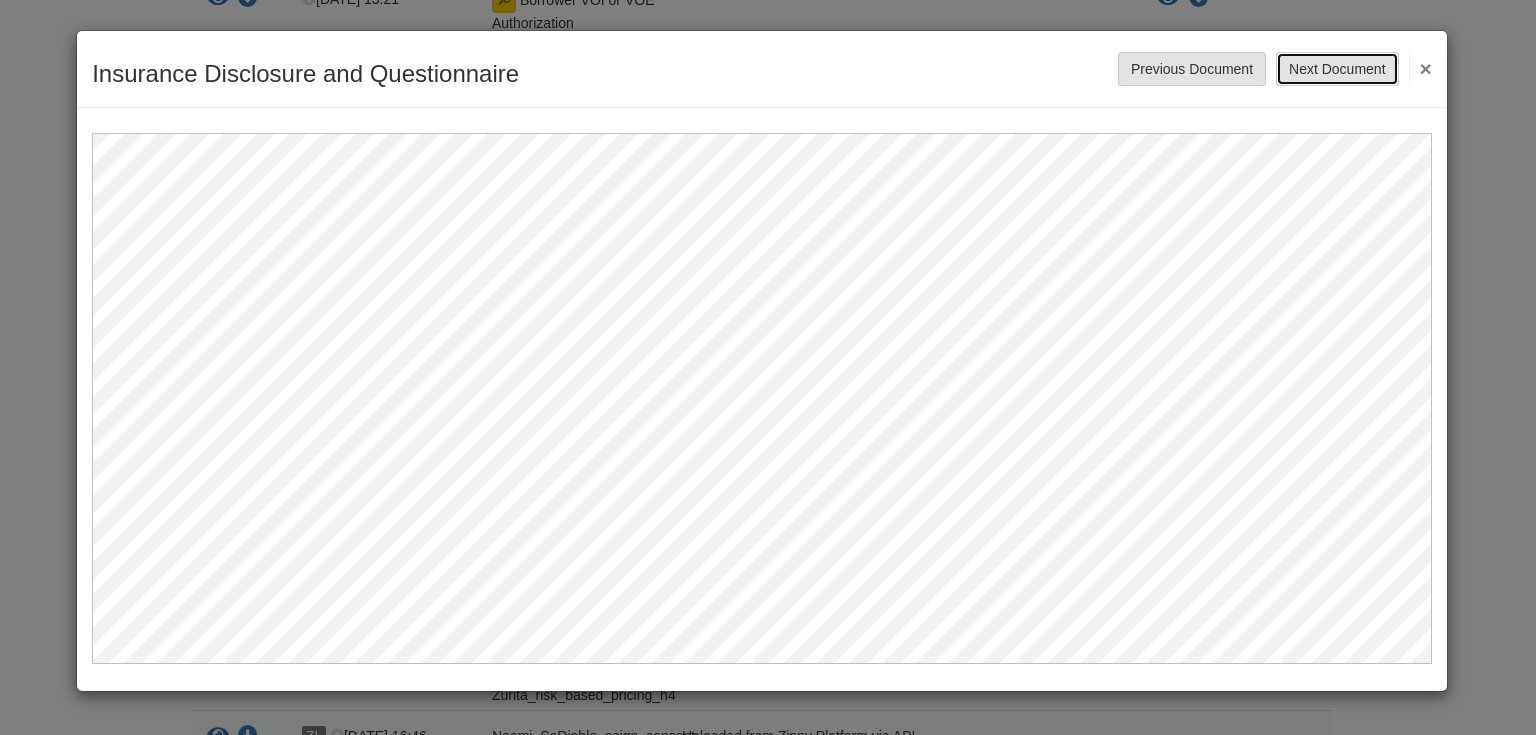 click on "Next Document" 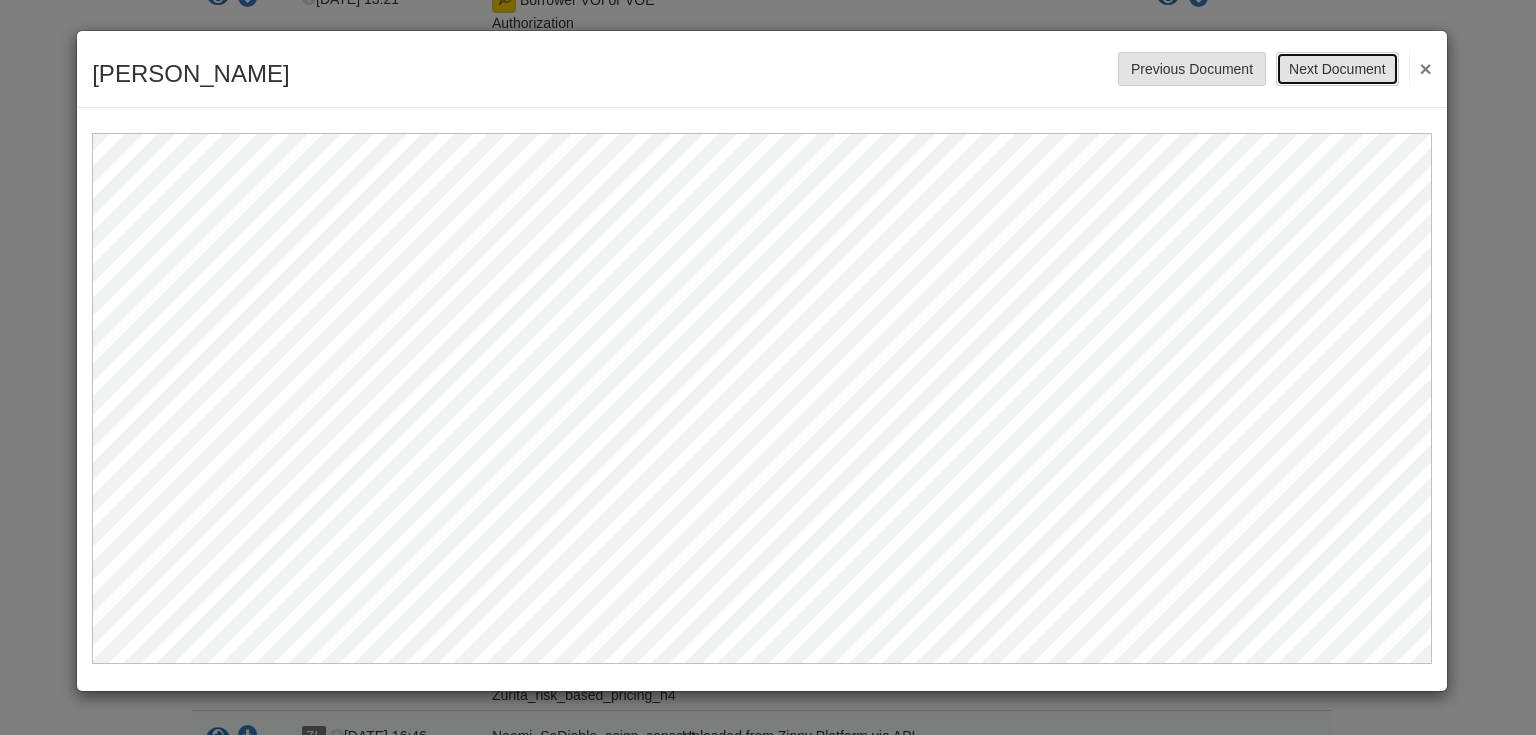 click on "Next Document" 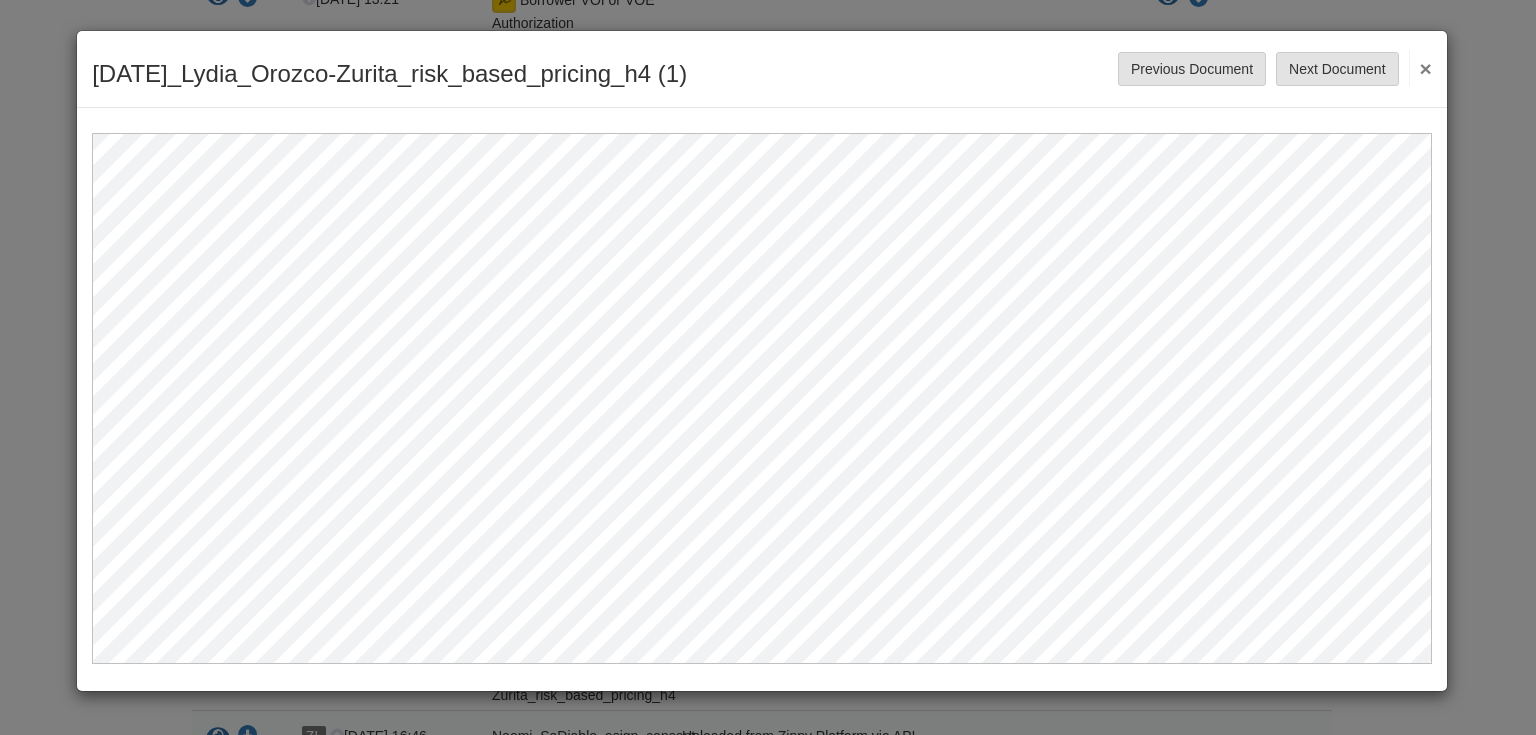 click on "×" 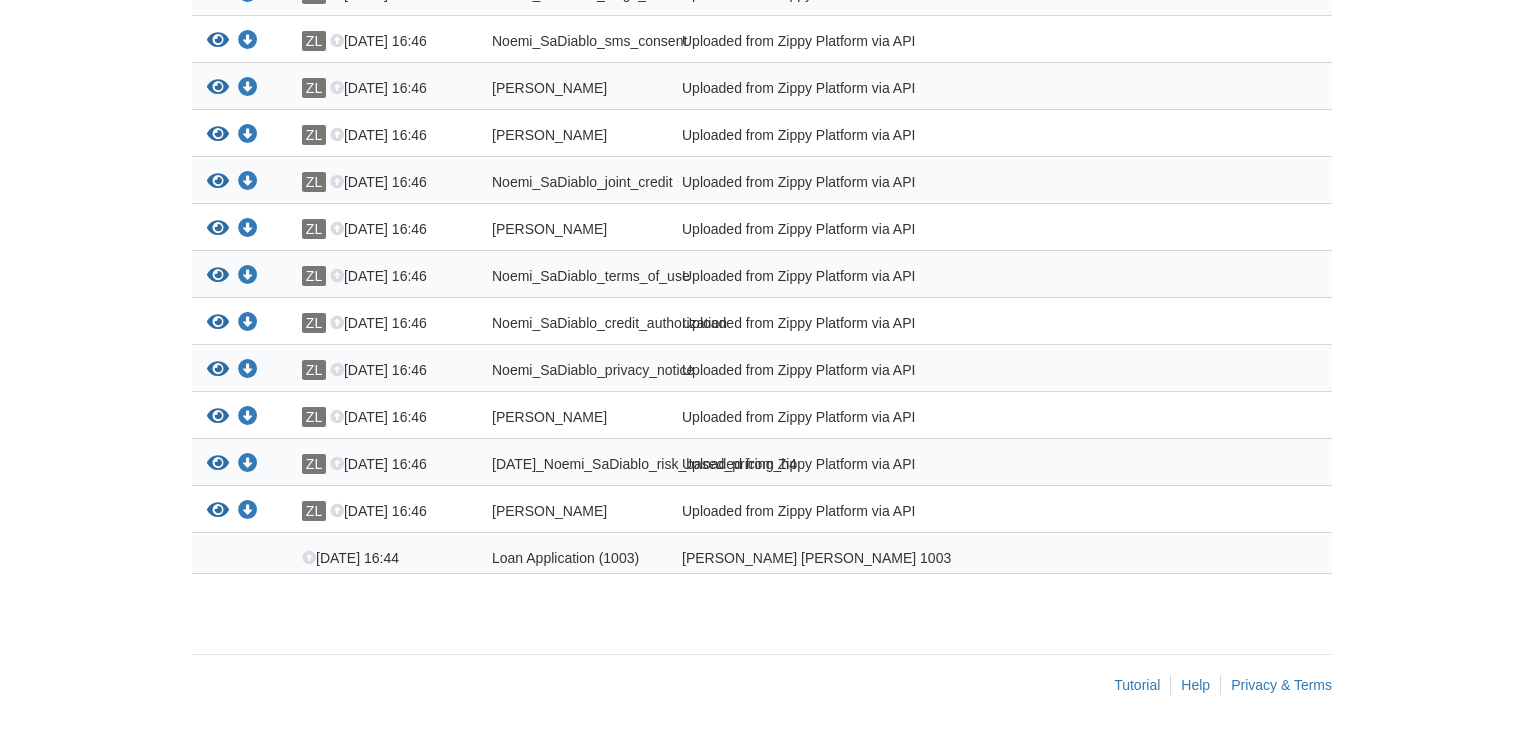 scroll, scrollTop: 2609, scrollLeft: 0, axis: vertical 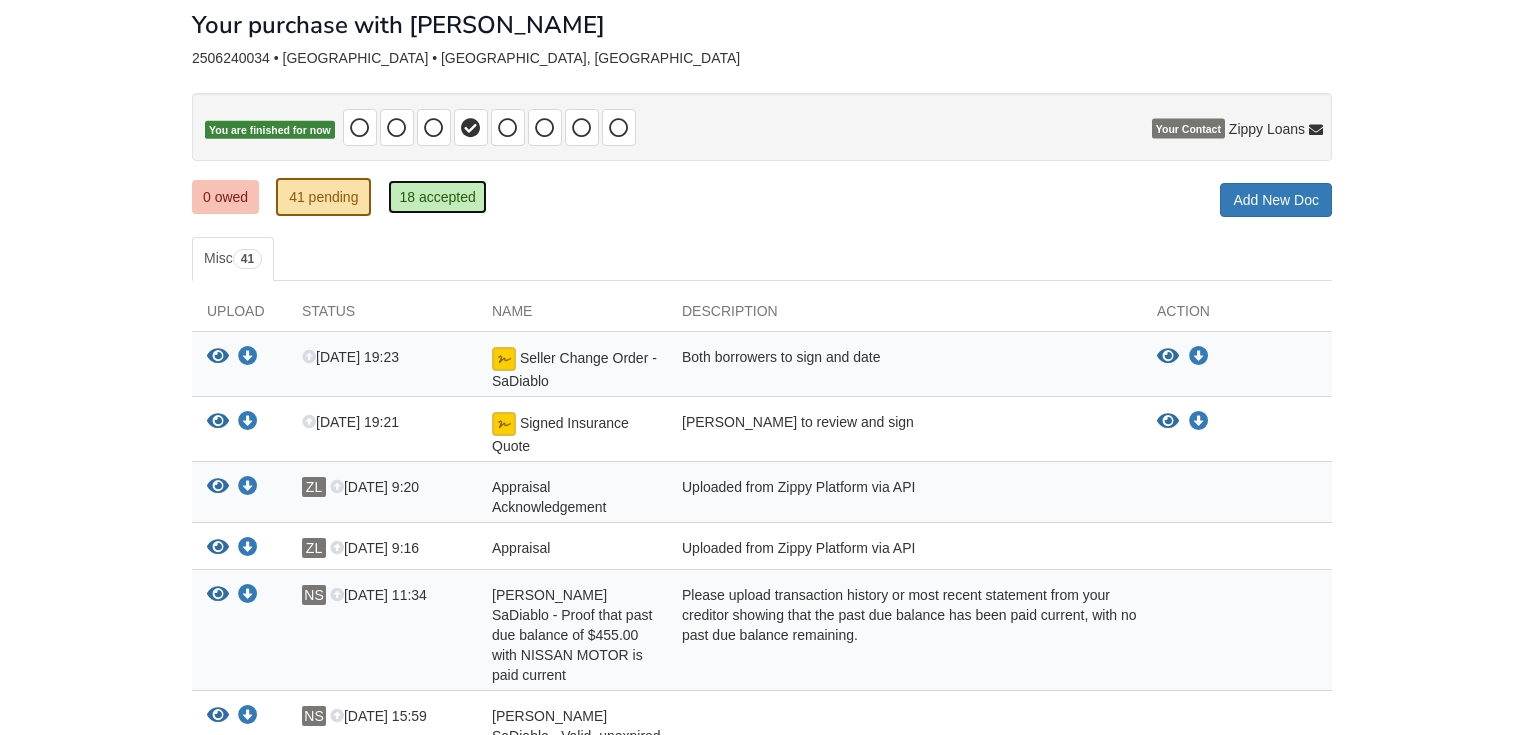 click on "18 accepted" 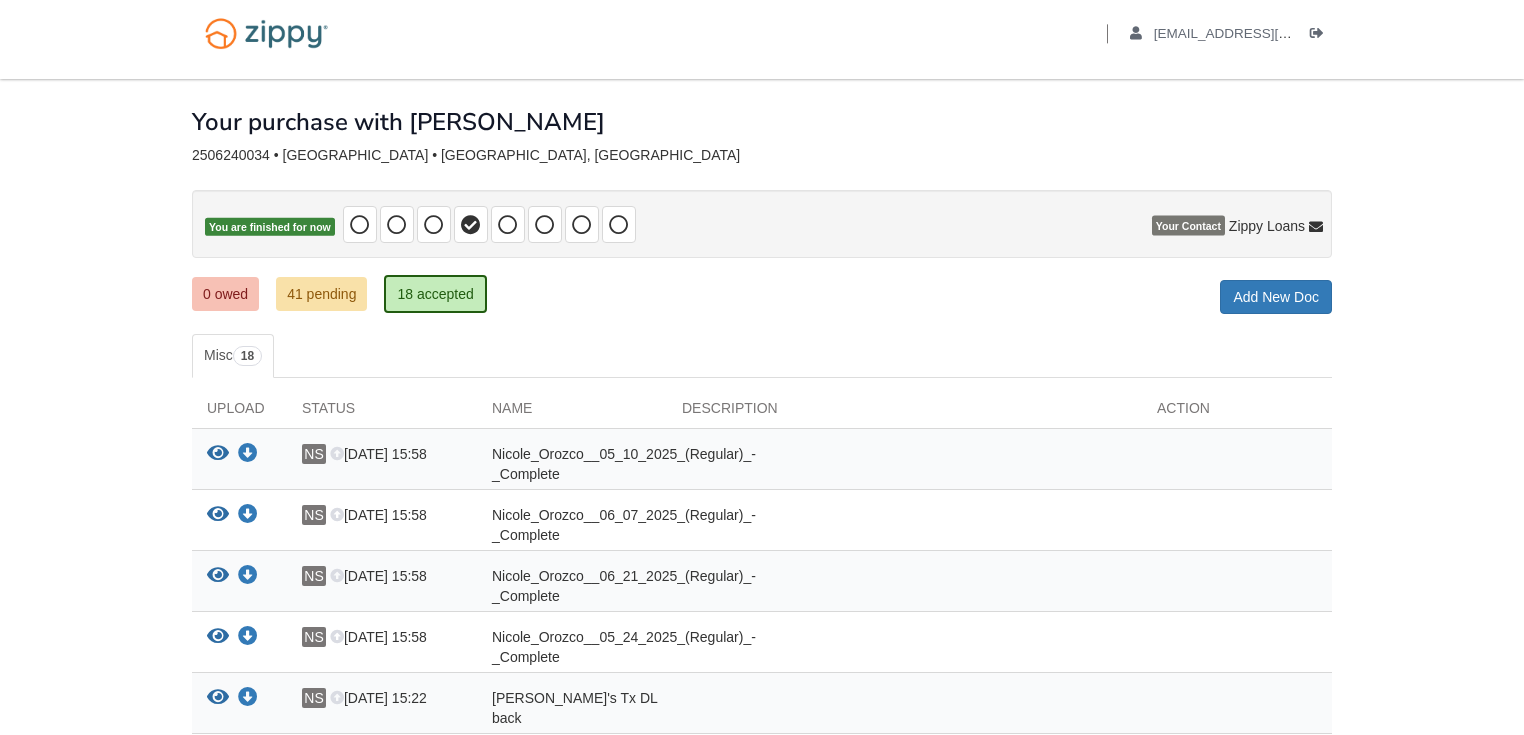 scroll, scrollTop: 0, scrollLeft: 0, axis: both 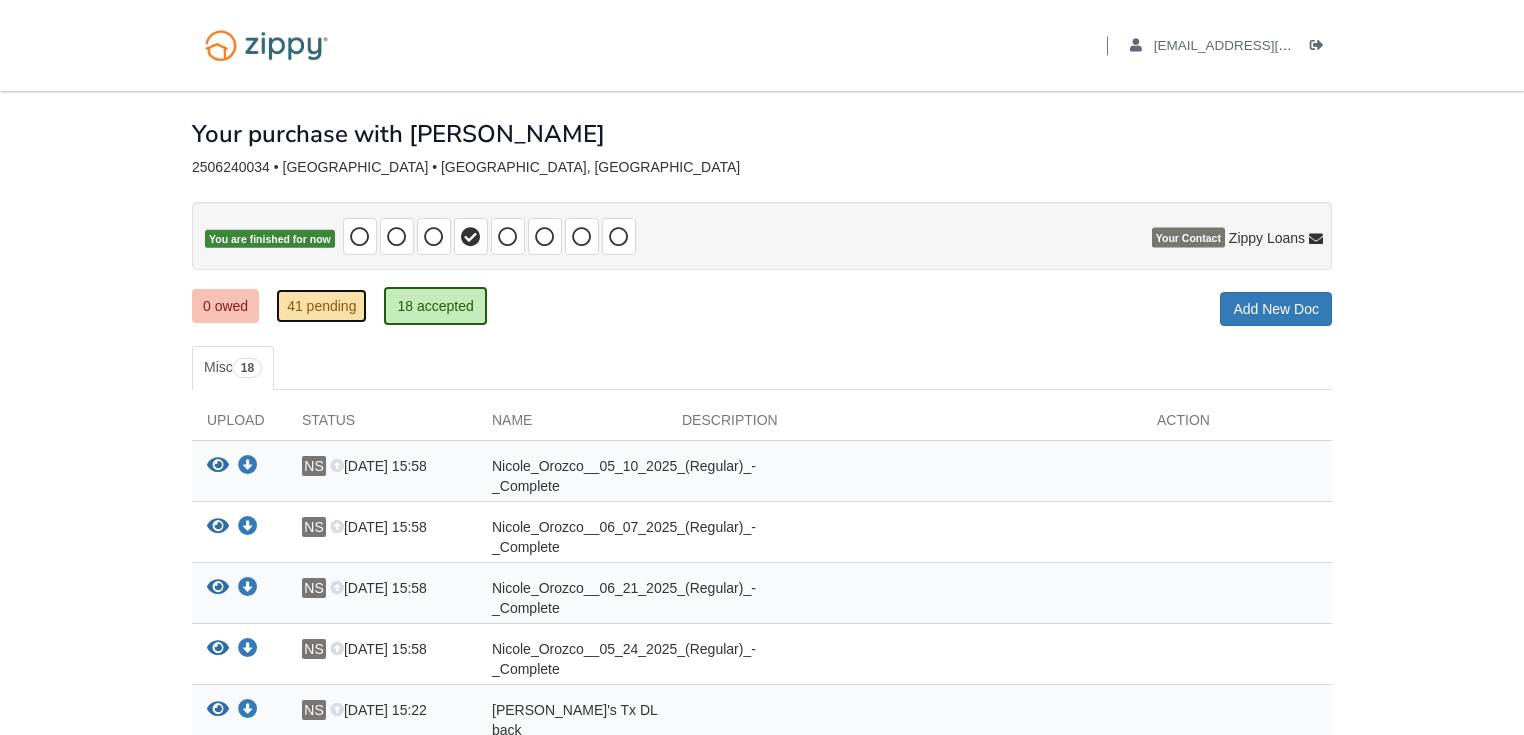 click on "41 pending" at bounding box center (321, 306) 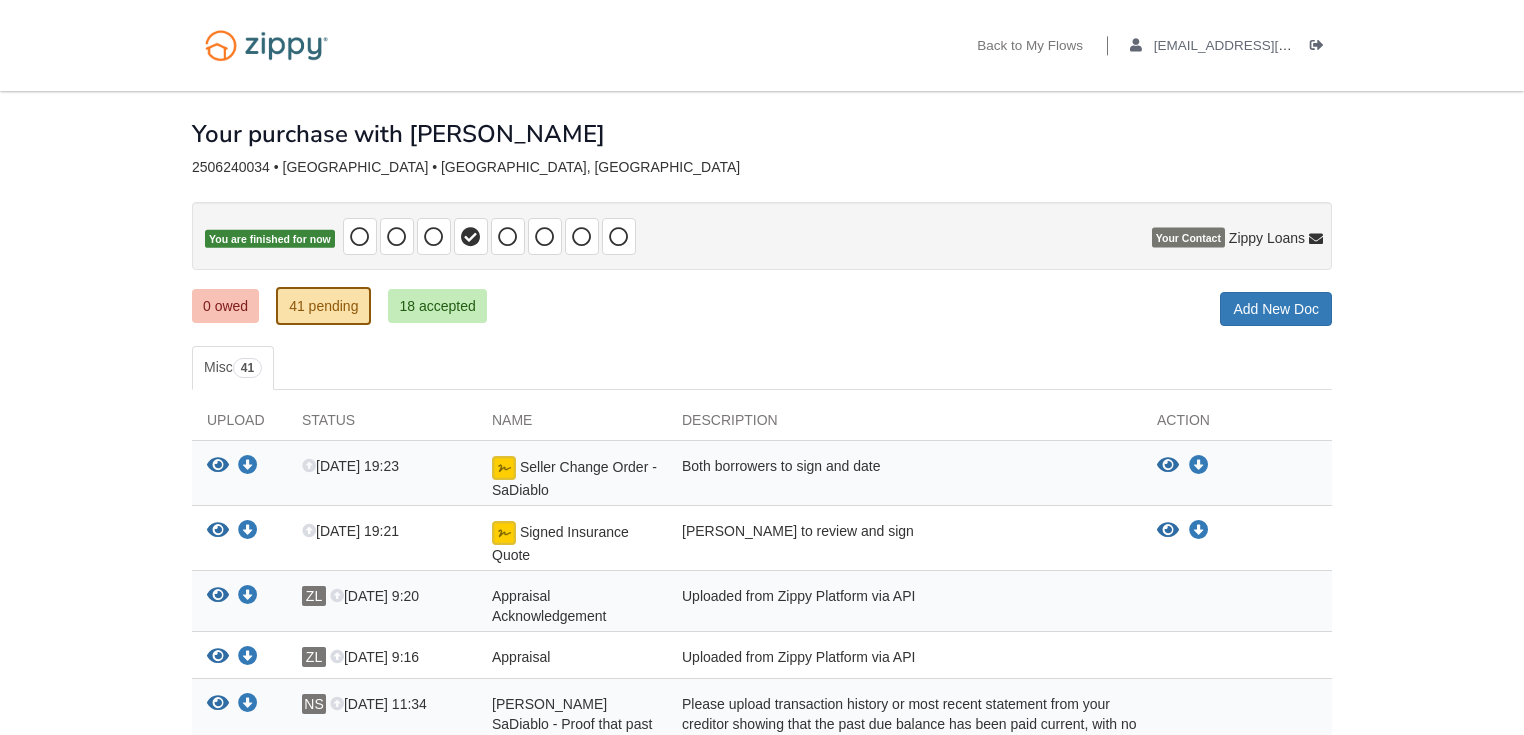 scroll, scrollTop: 0, scrollLeft: 0, axis: both 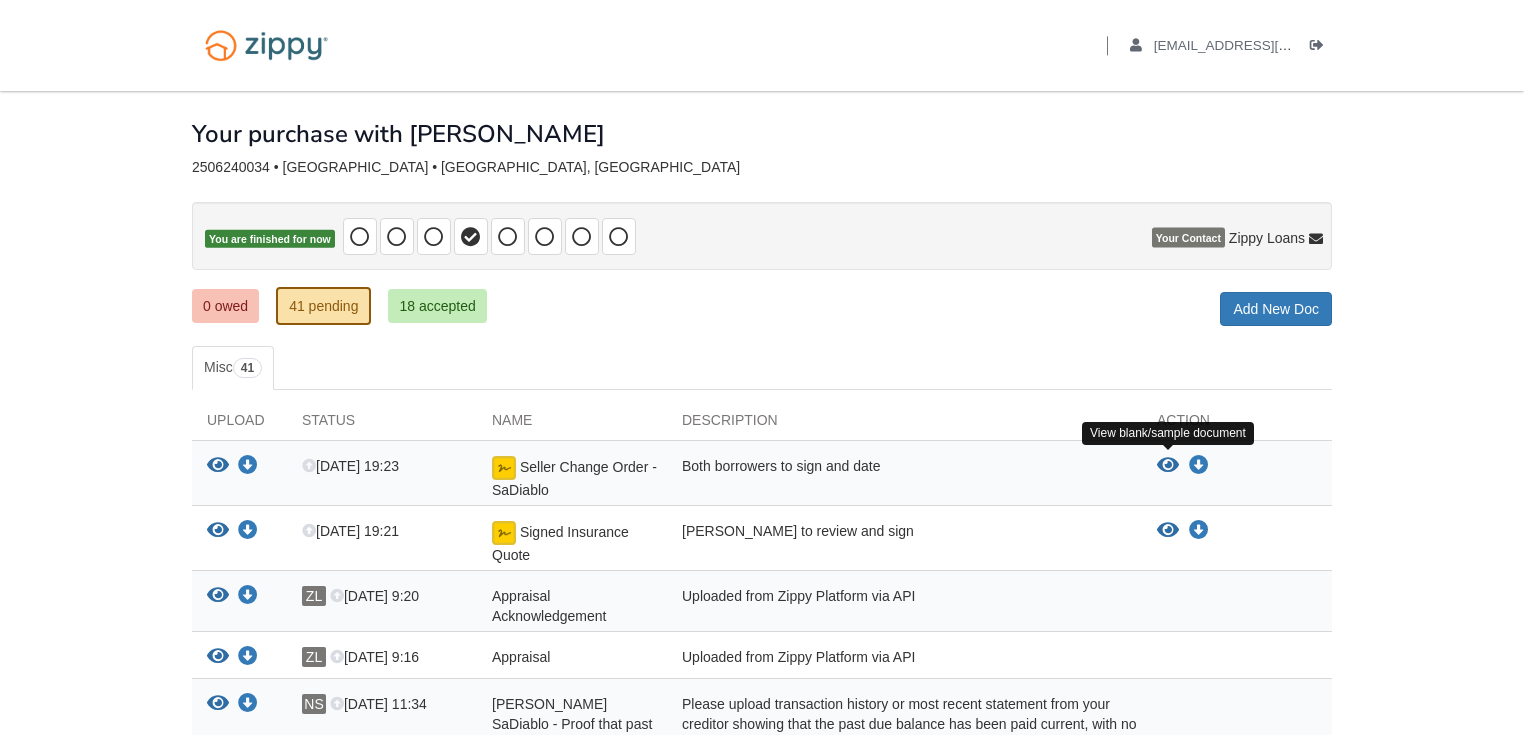 click at bounding box center (1168, 466) 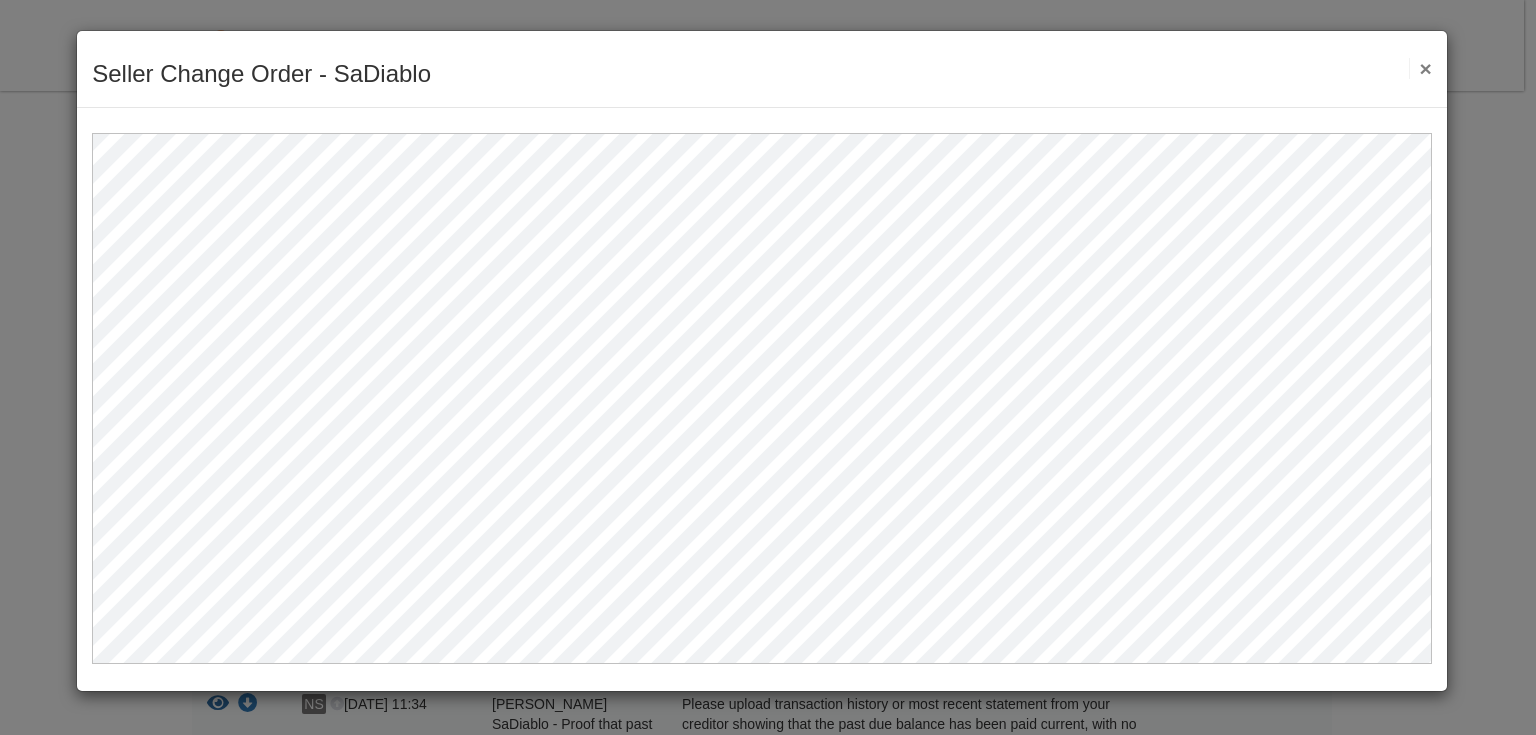click on "×" at bounding box center [1420, 68] 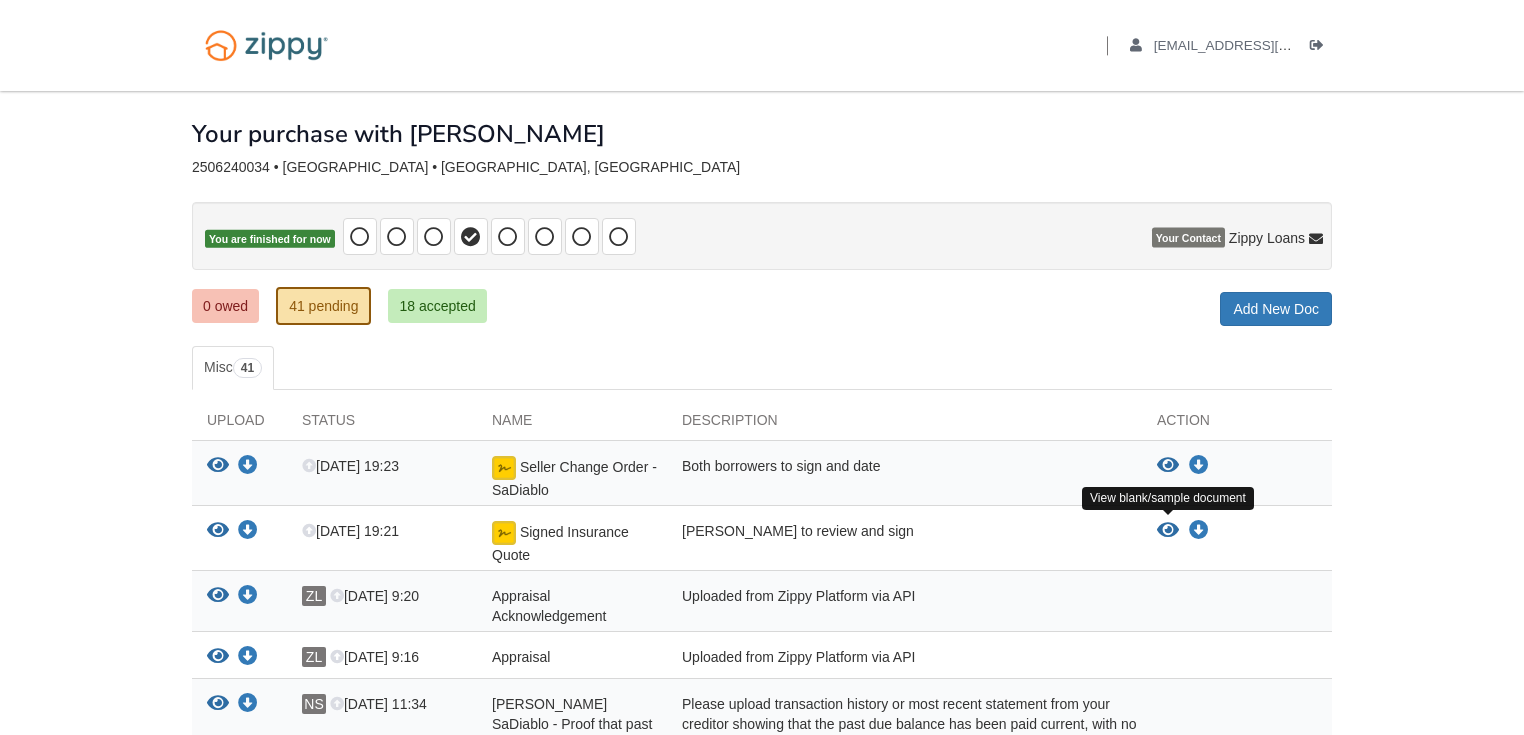 click at bounding box center (1168, 531) 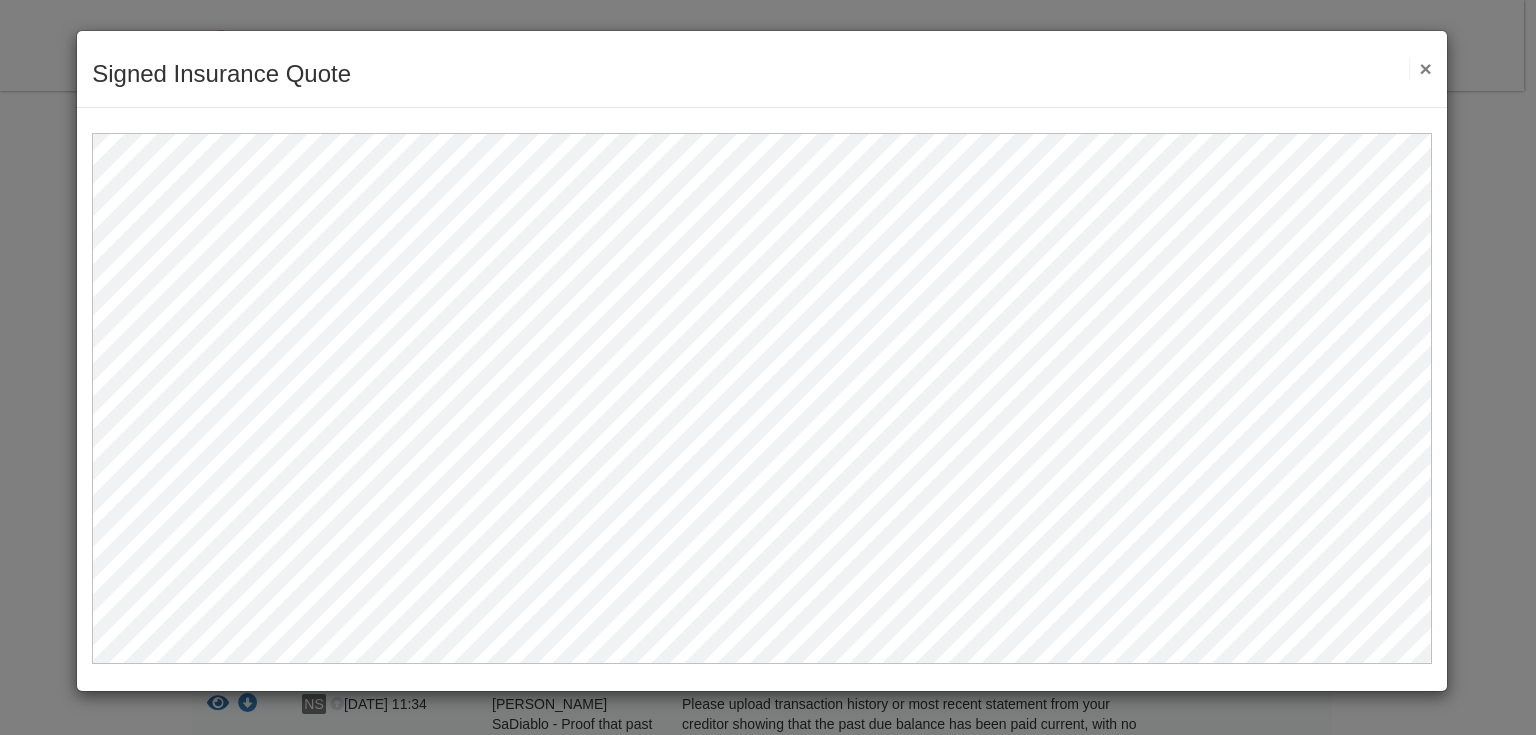 click on "×" at bounding box center (1420, 68) 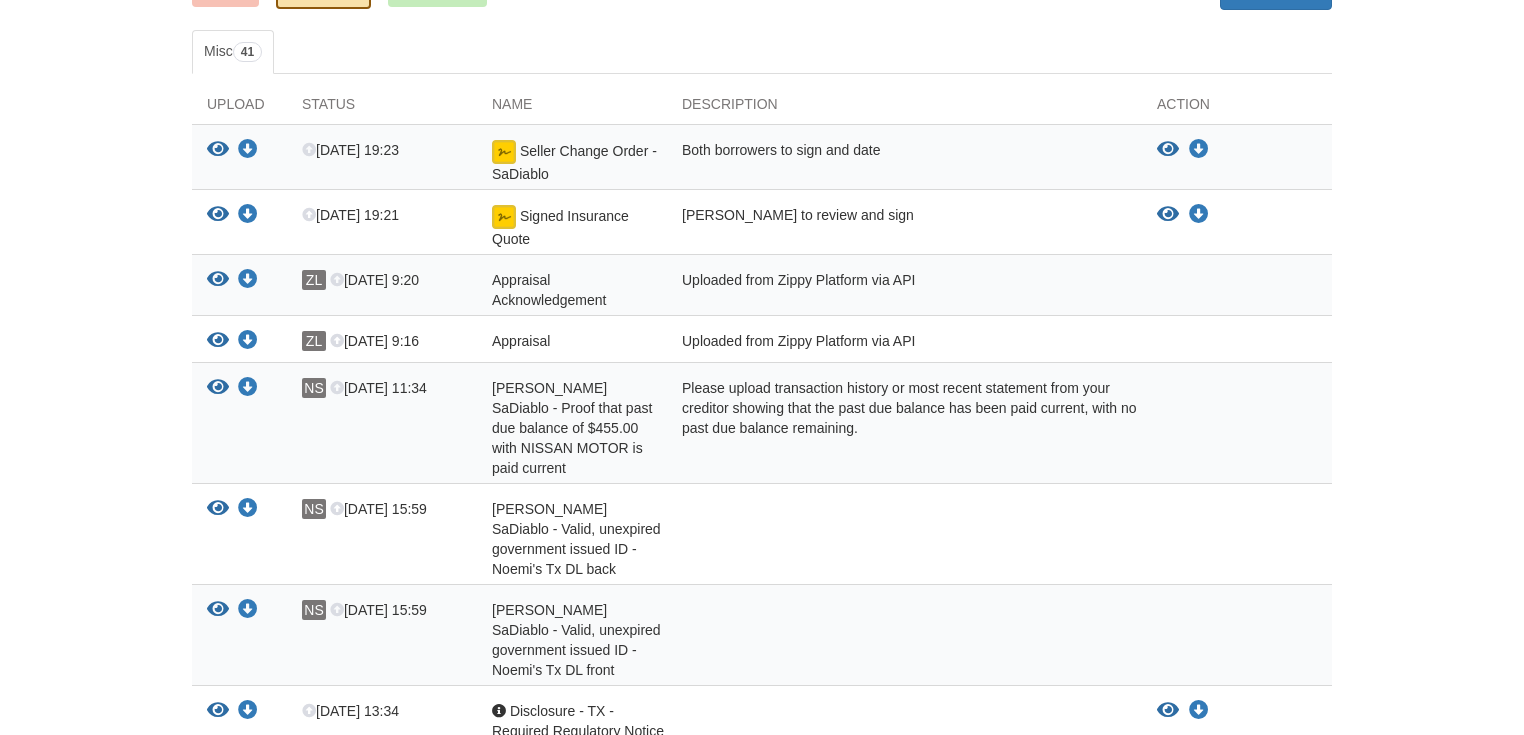scroll, scrollTop: 320, scrollLeft: 0, axis: vertical 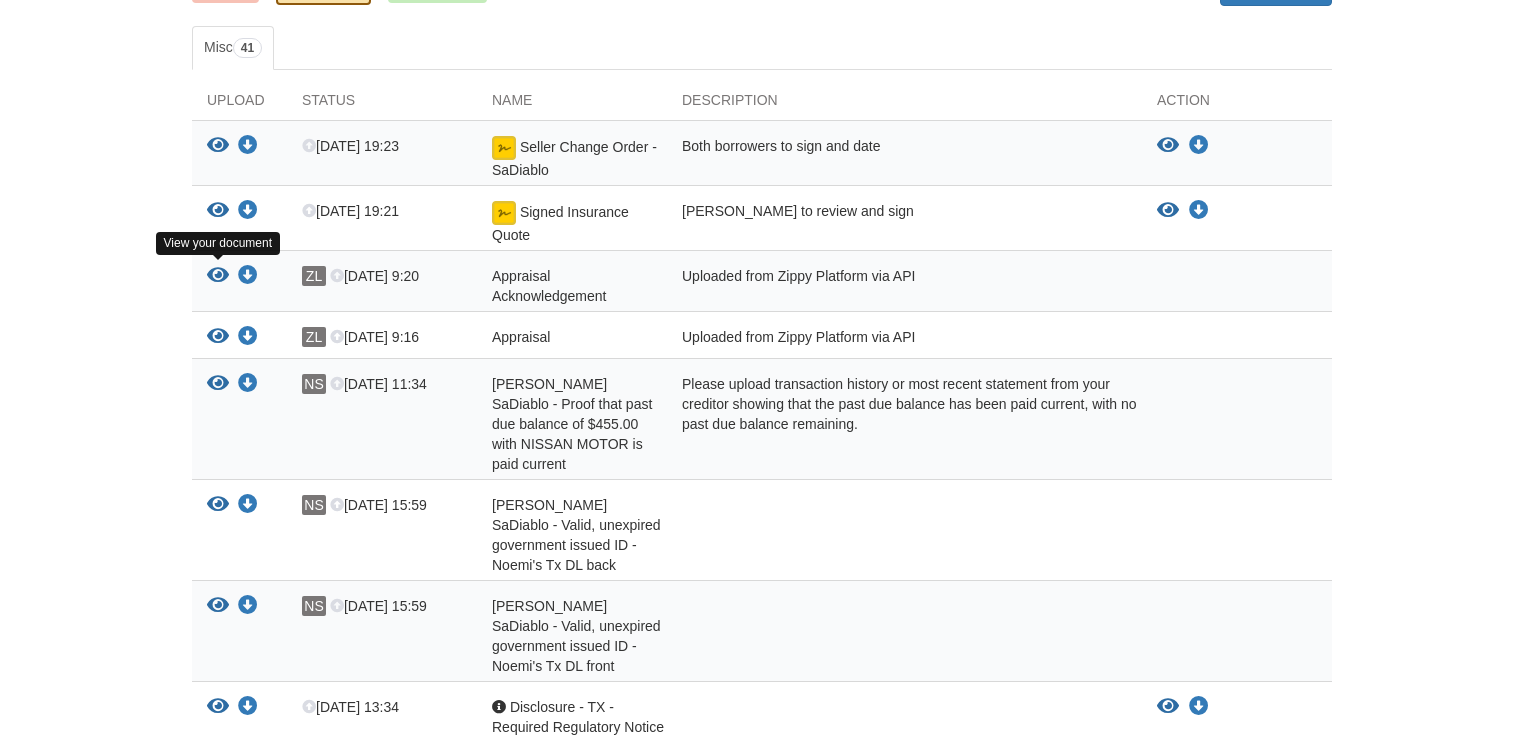 click at bounding box center [218, 276] 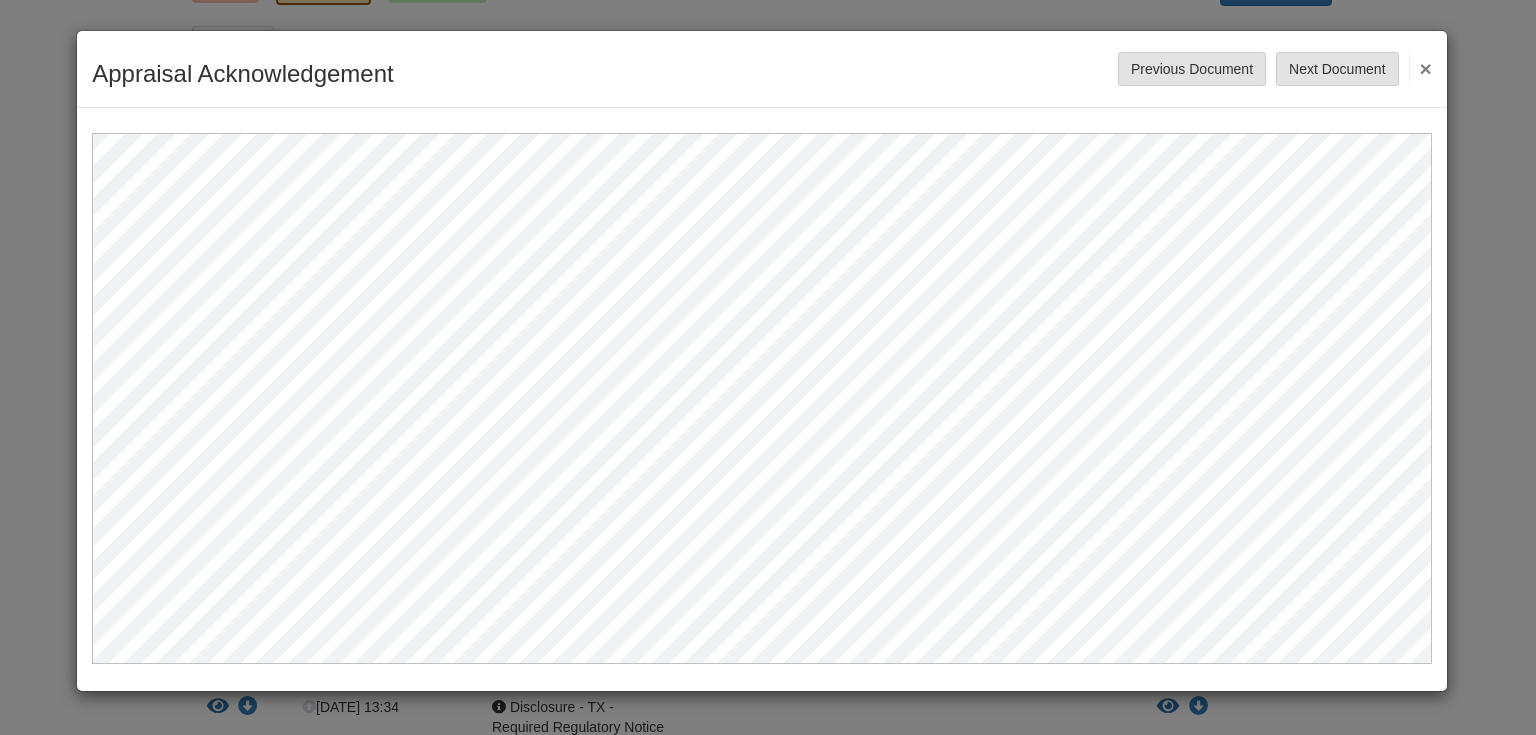 click on "×" at bounding box center [1420, 68] 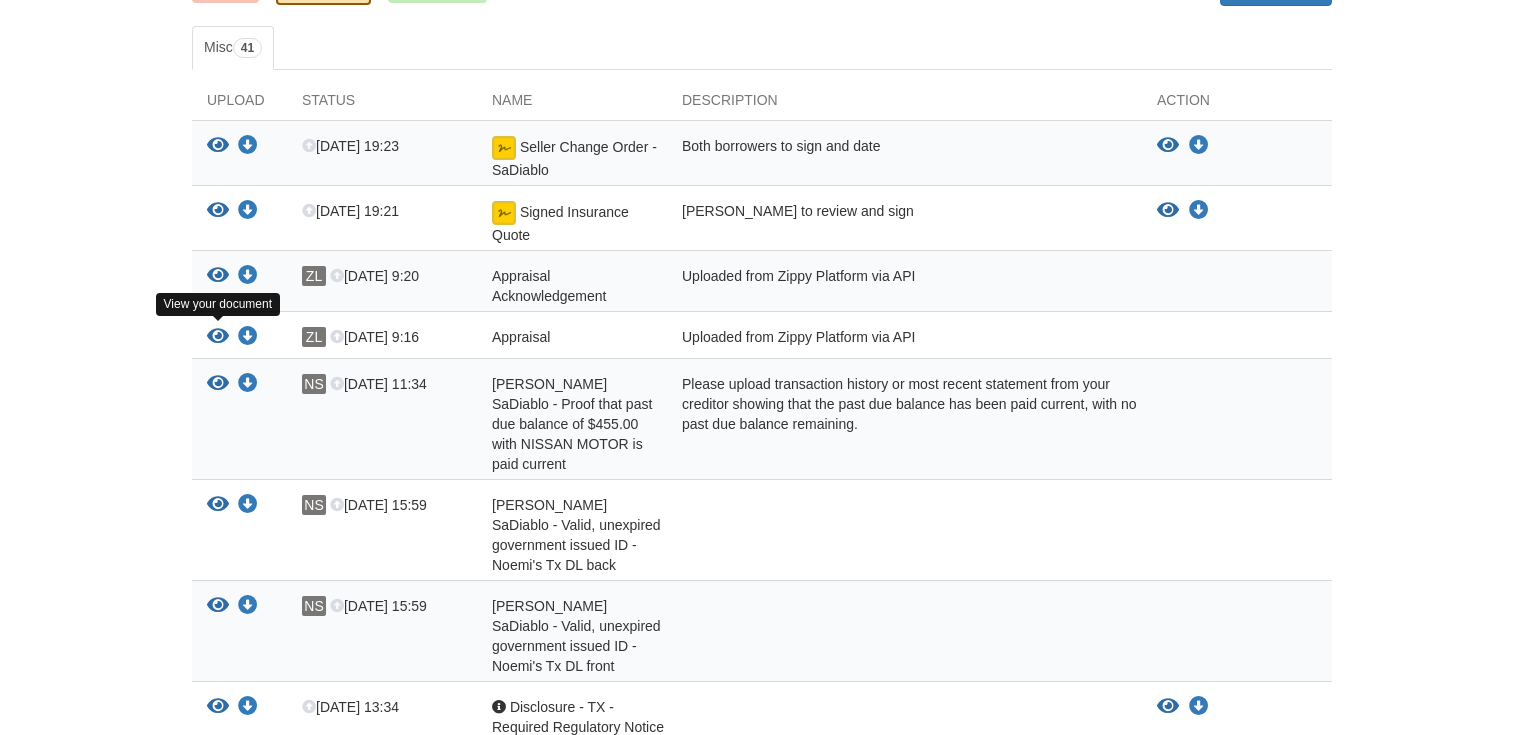 click at bounding box center (218, 337) 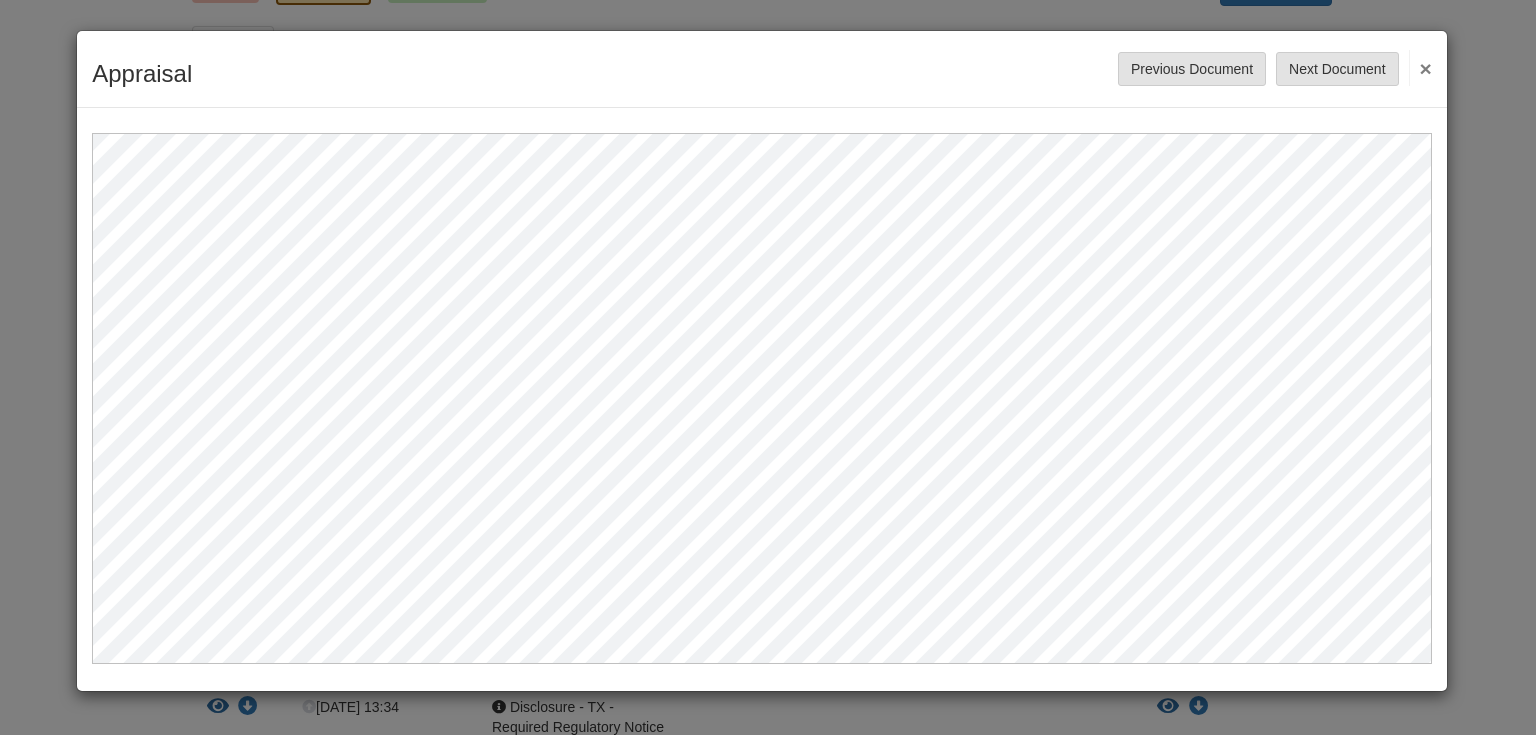 click on "×" at bounding box center (1420, 68) 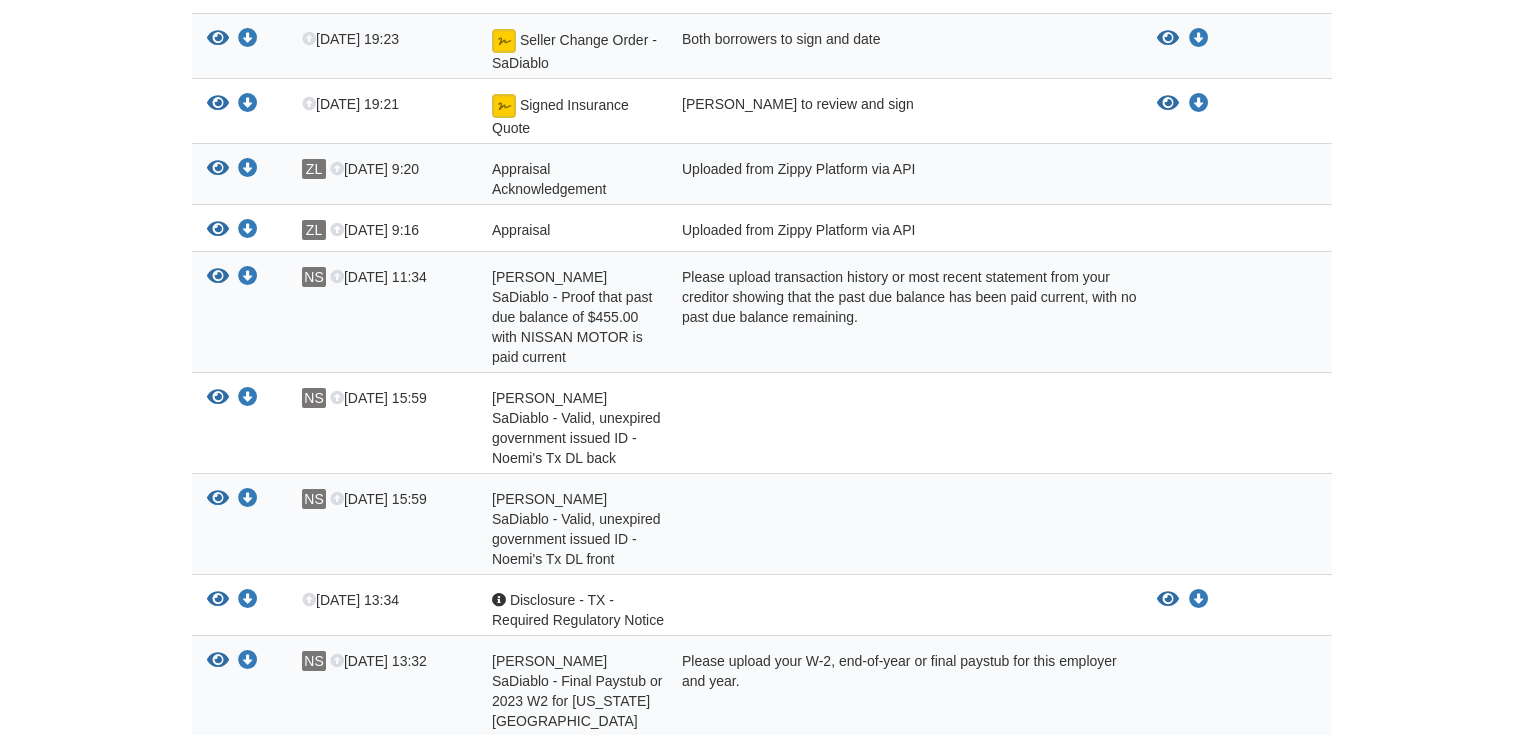 scroll, scrollTop: 720, scrollLeft: 0, axis: vertical 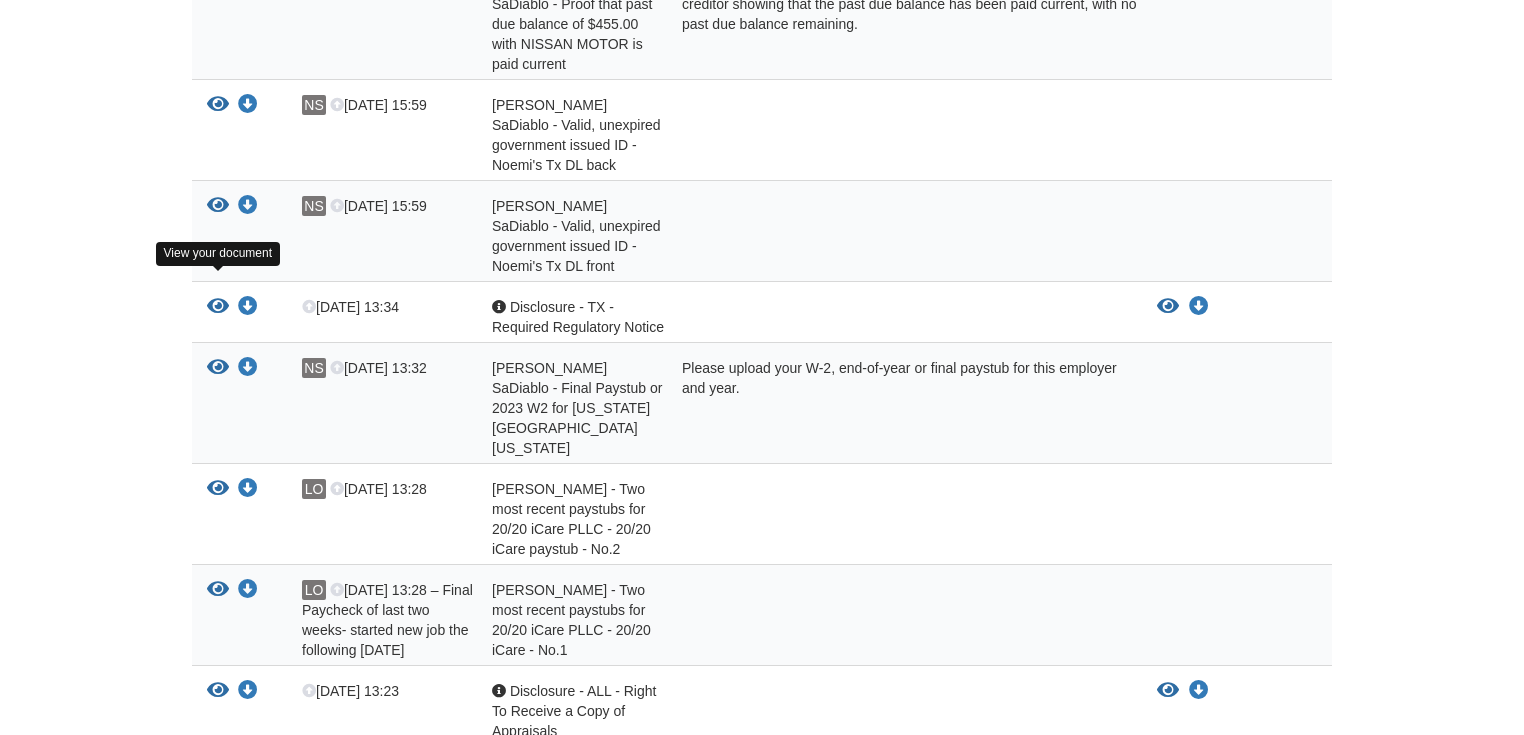 click at bounding box center (218, 307) 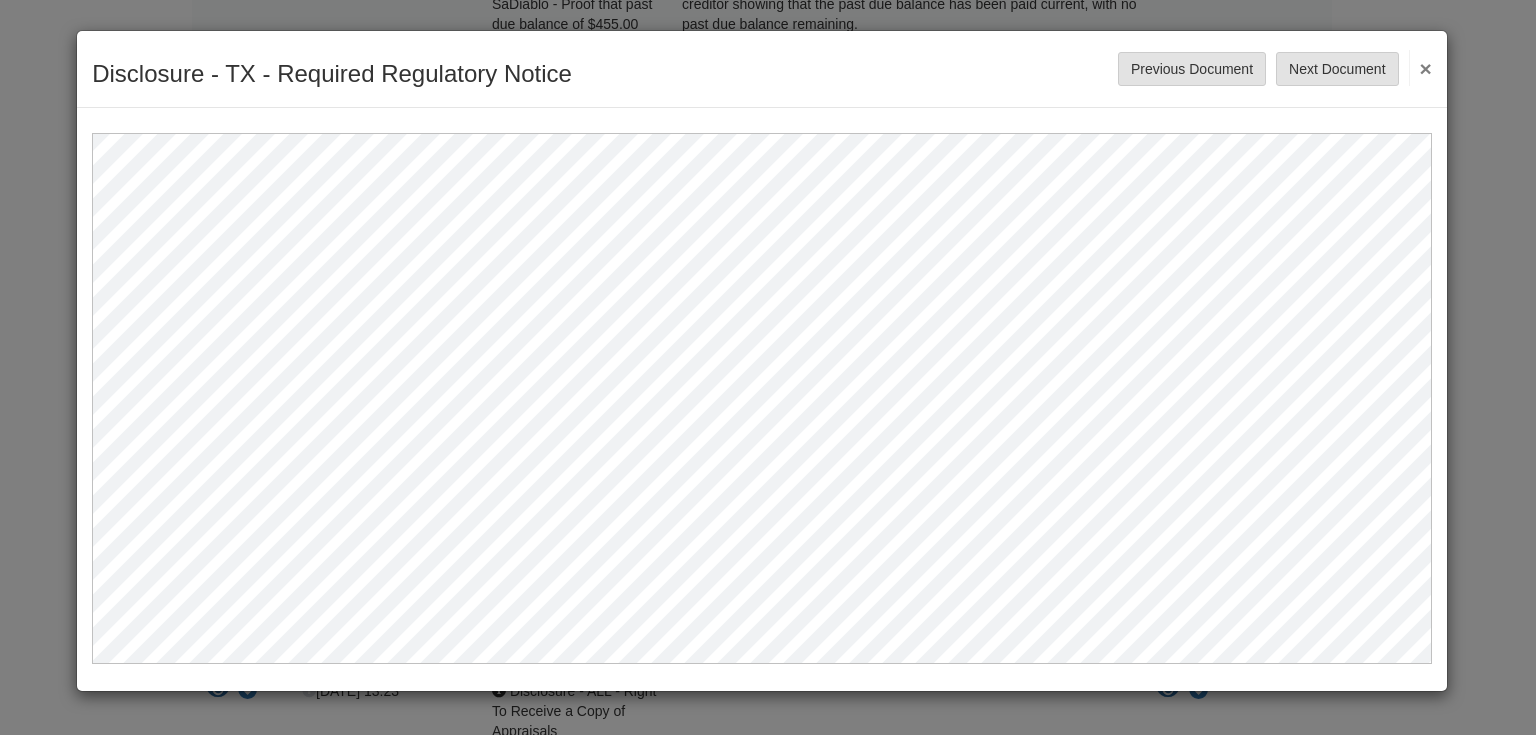 click on "×" at bounding box center (1420, 68) 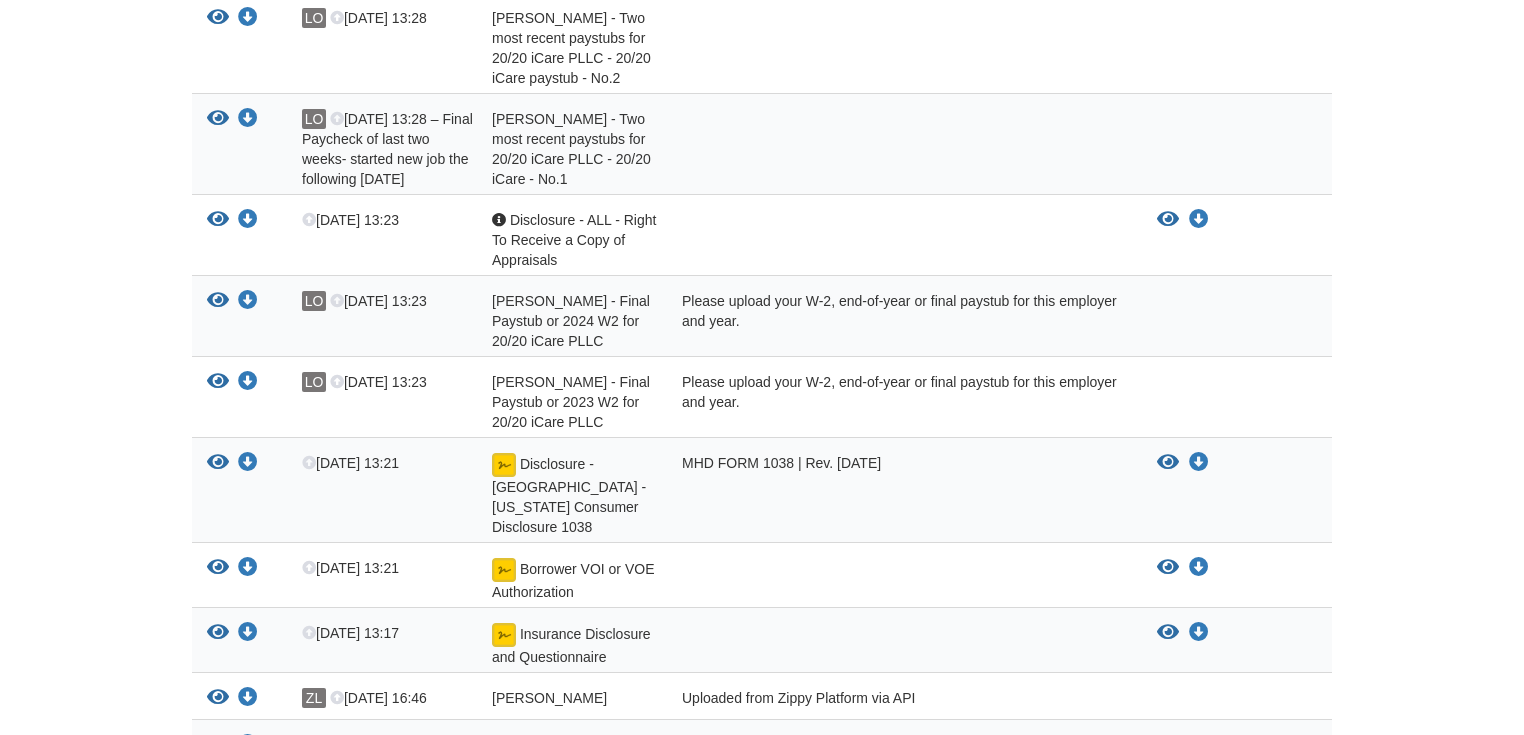 scroll, scrollTop: 1200, scrollLeft: 0, axis: vertical 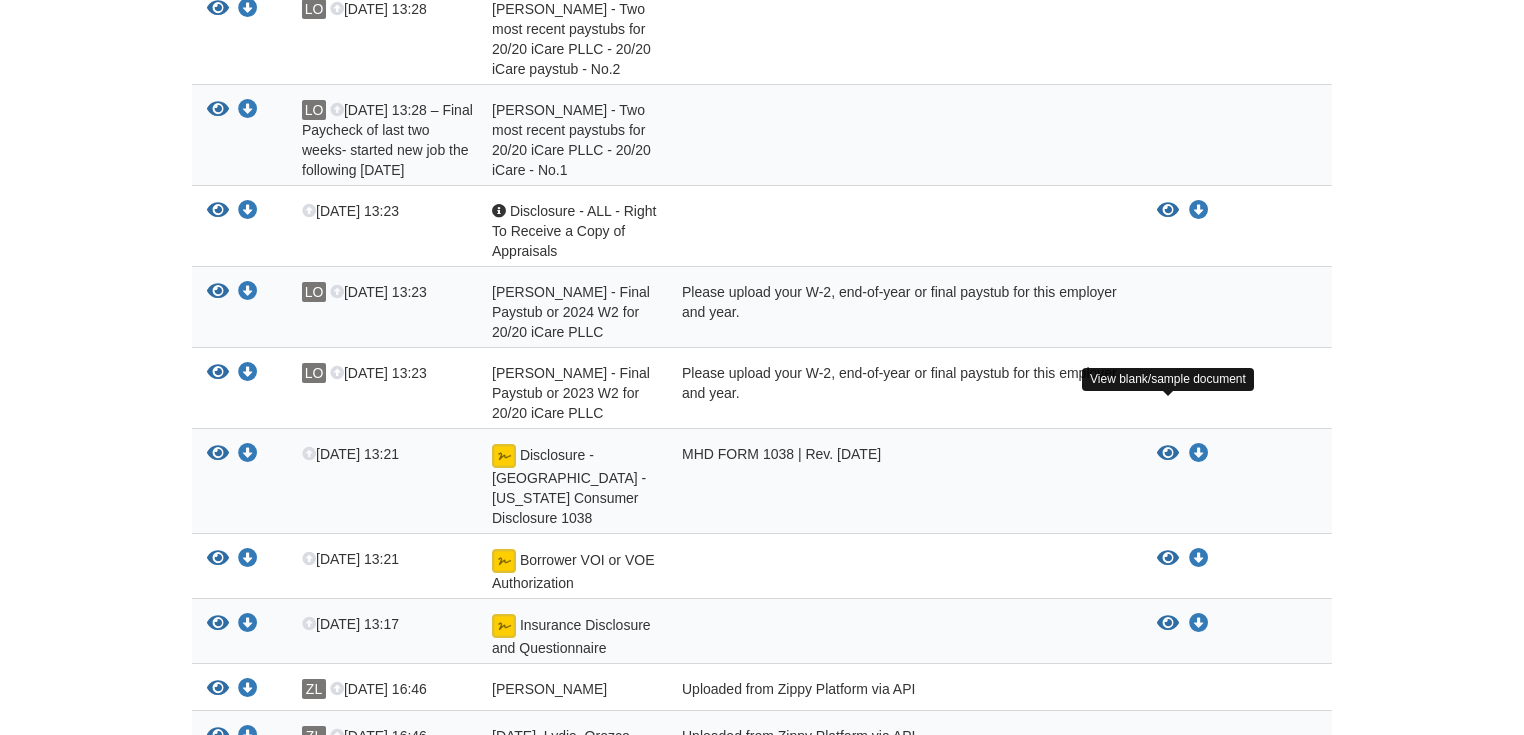 click at bounding box center [1168, 454] 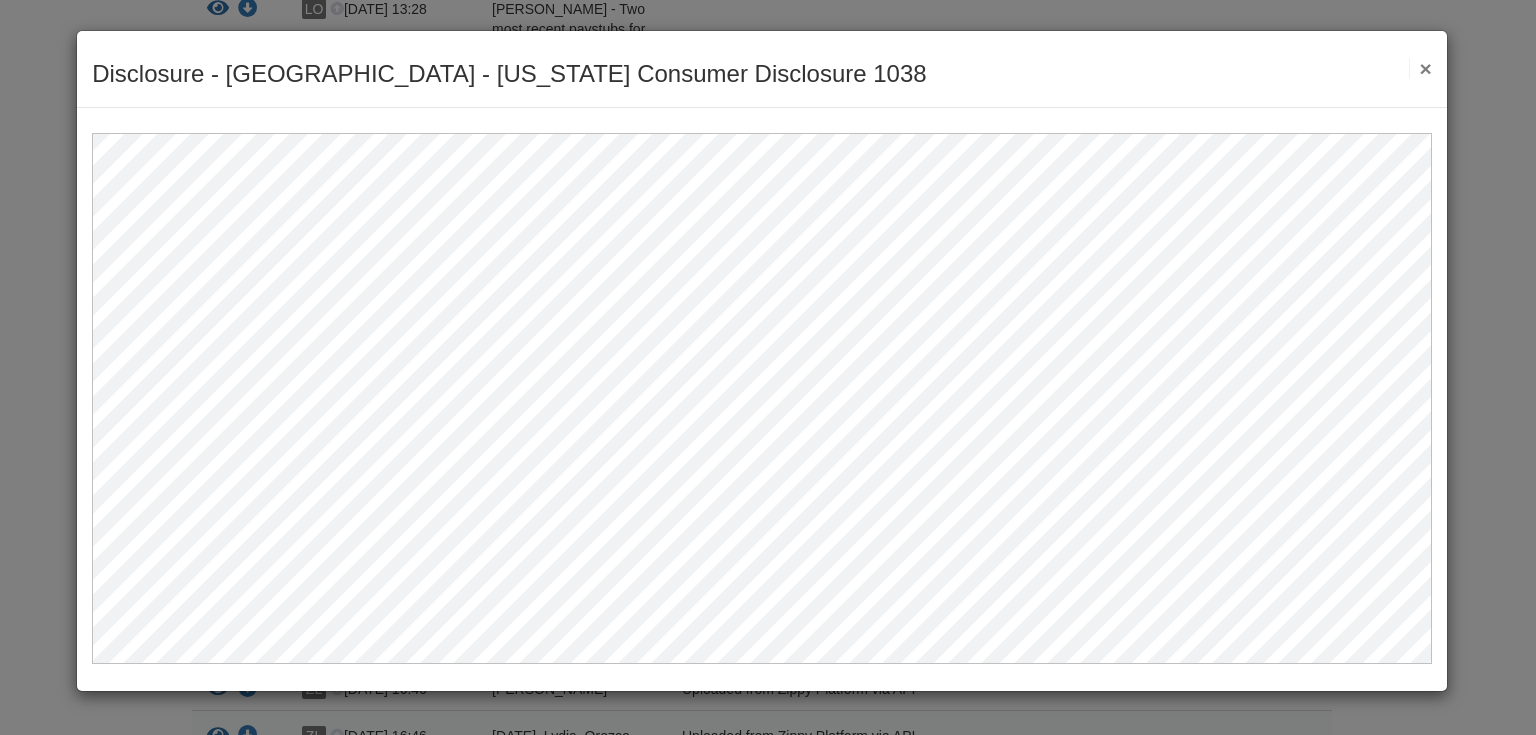 click on "×" at bounding box center [1420, 68] 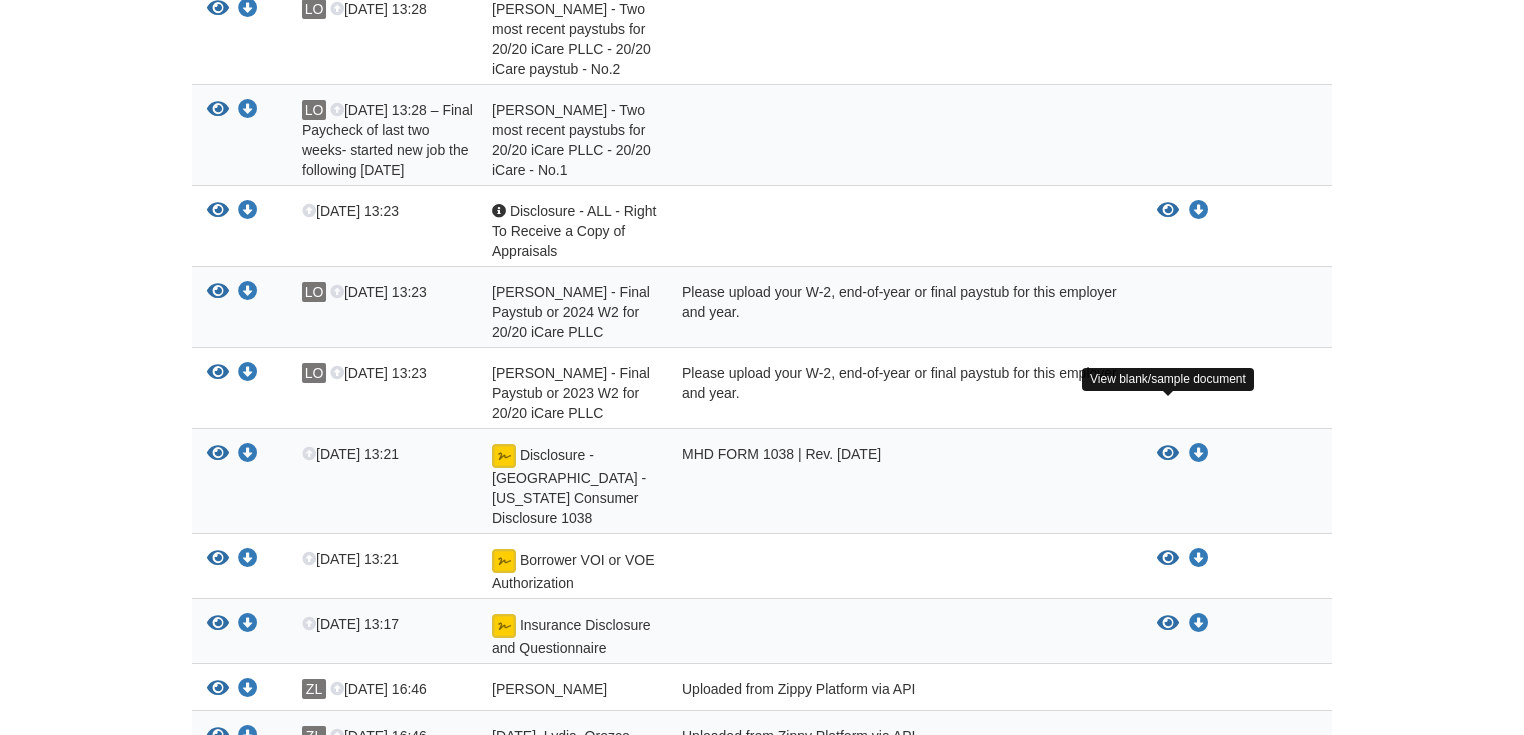 click on "View blank/sample document
View blank/sample document
Download file/sample doc
Download file/sample doc" at bounding box center (1237, 486) 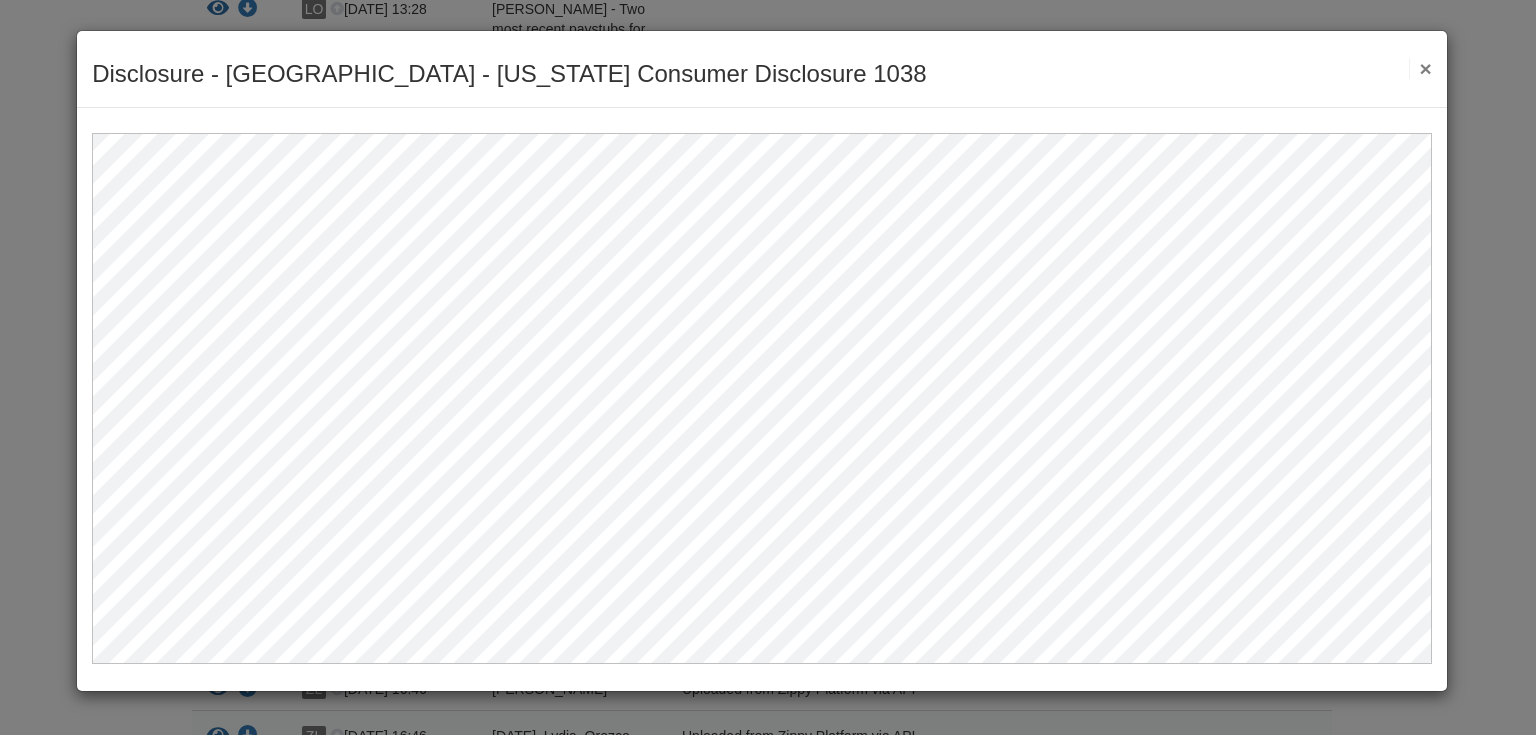 click on "×" at bounding box center (1420, 68) 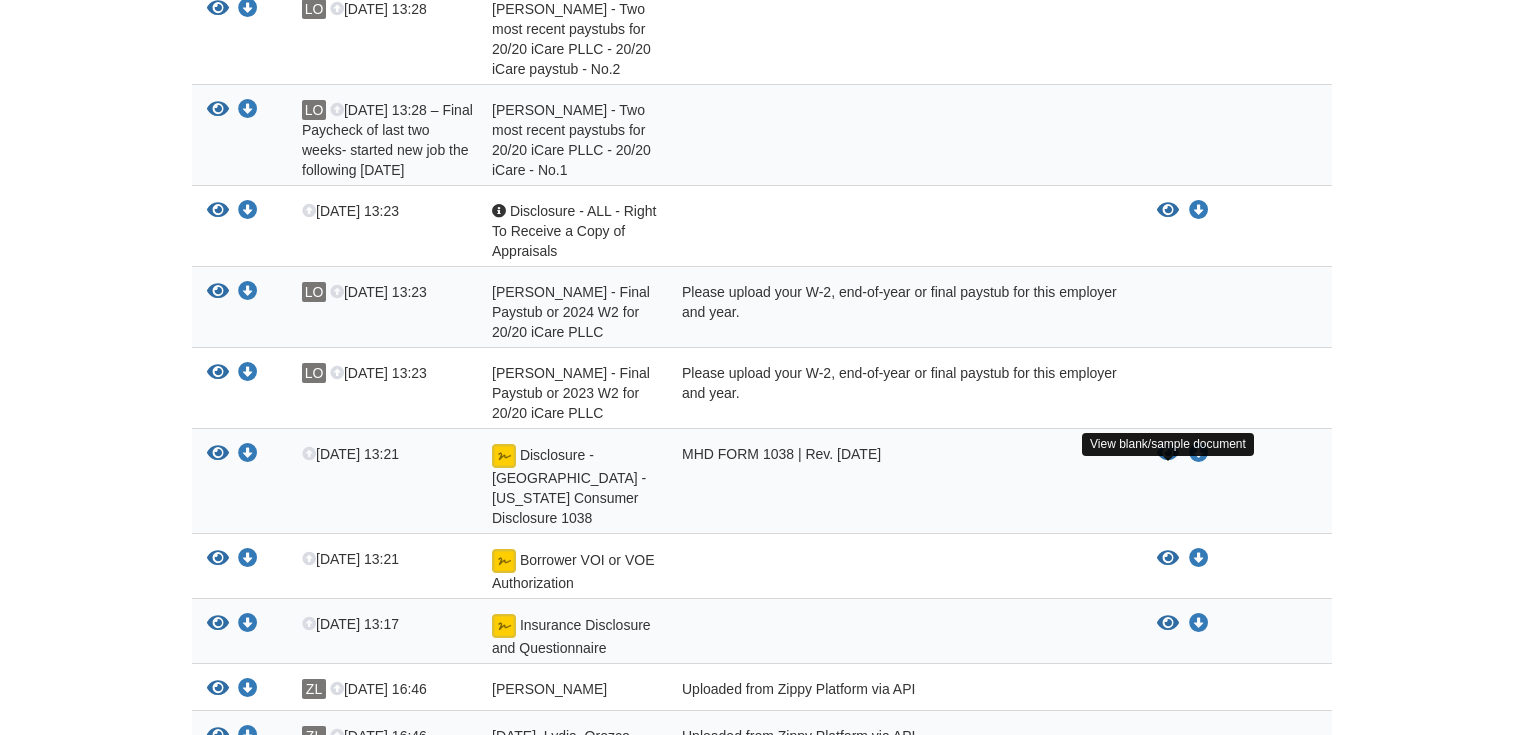 click at bounding box center [1168, 559] 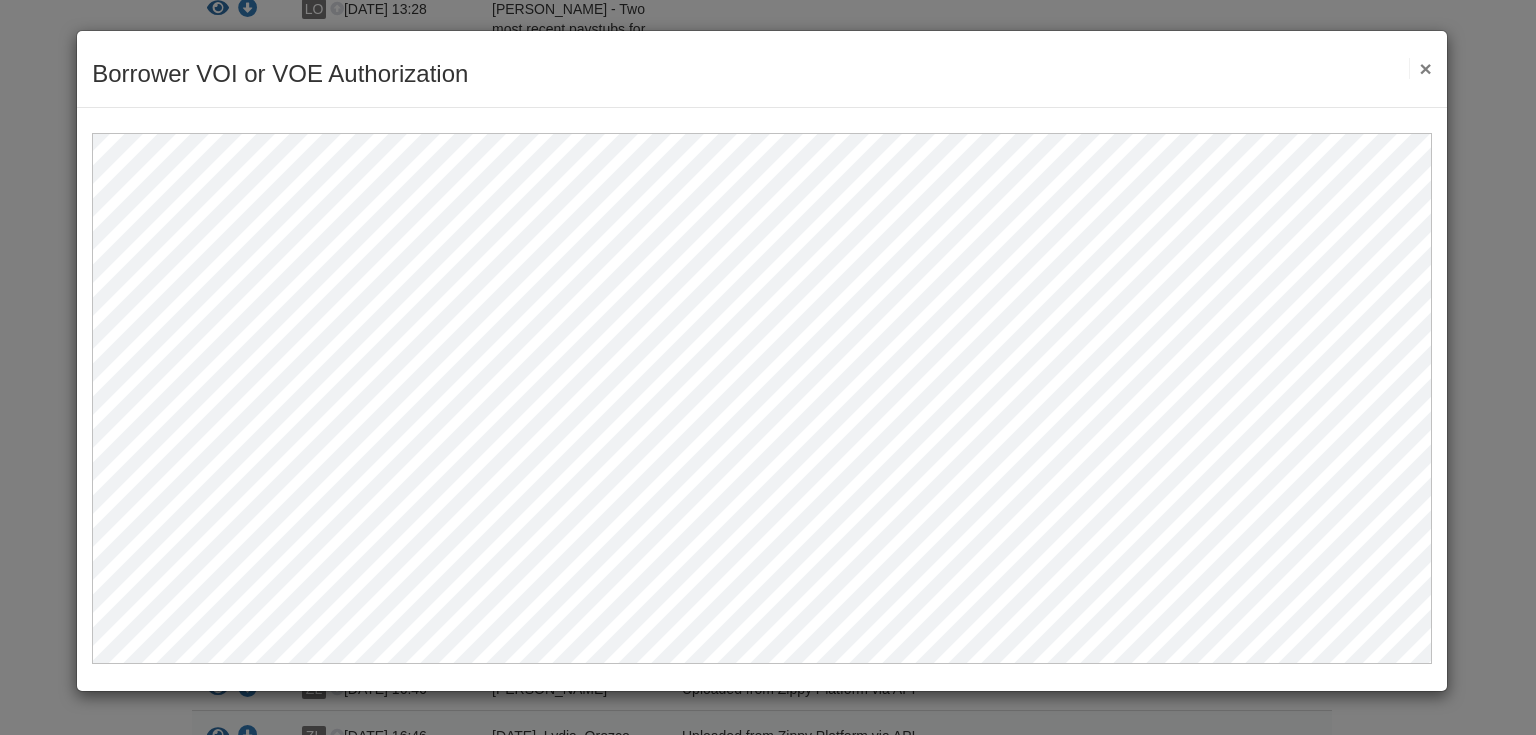 click on "×" at bounding box center (1420, 68) 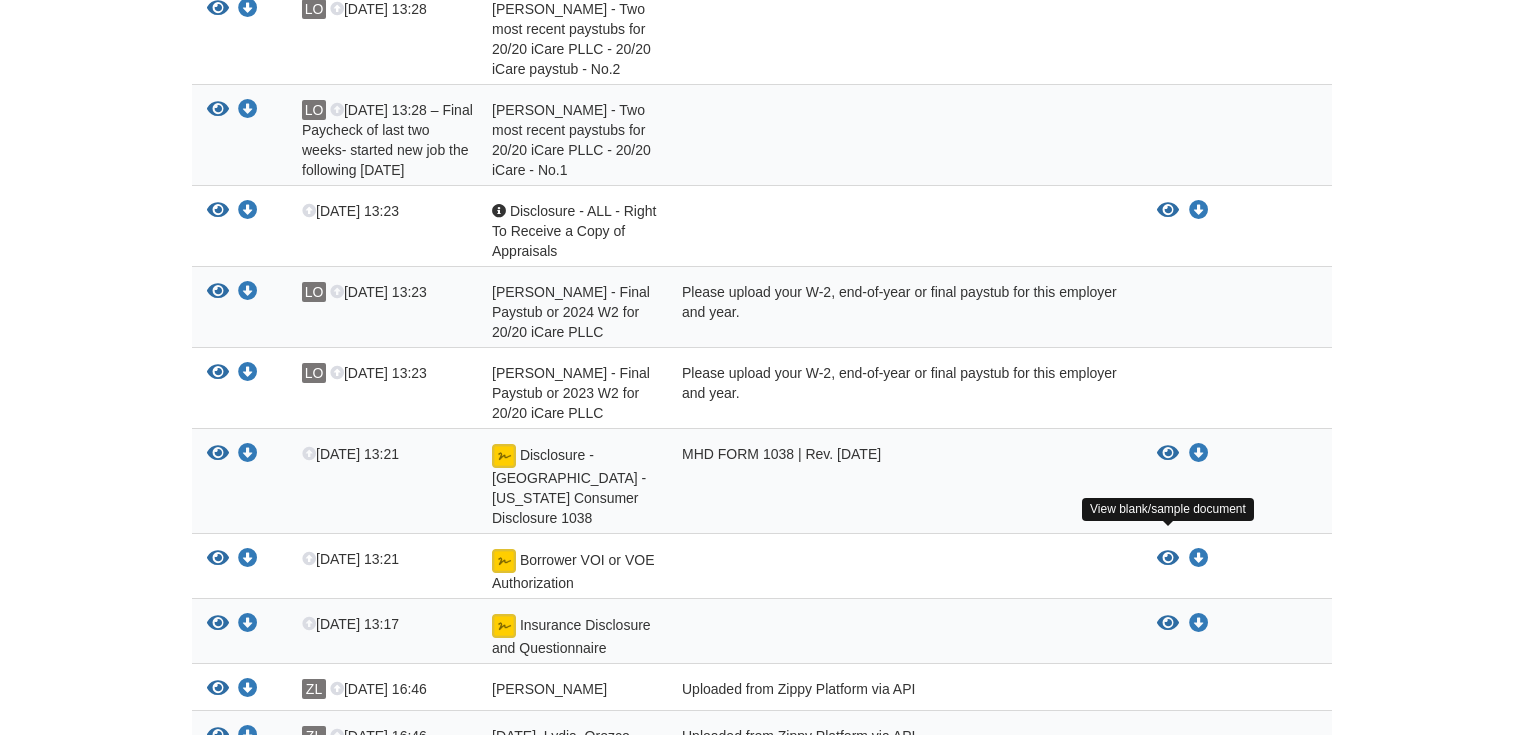 click at bounding box center [1168, 624] 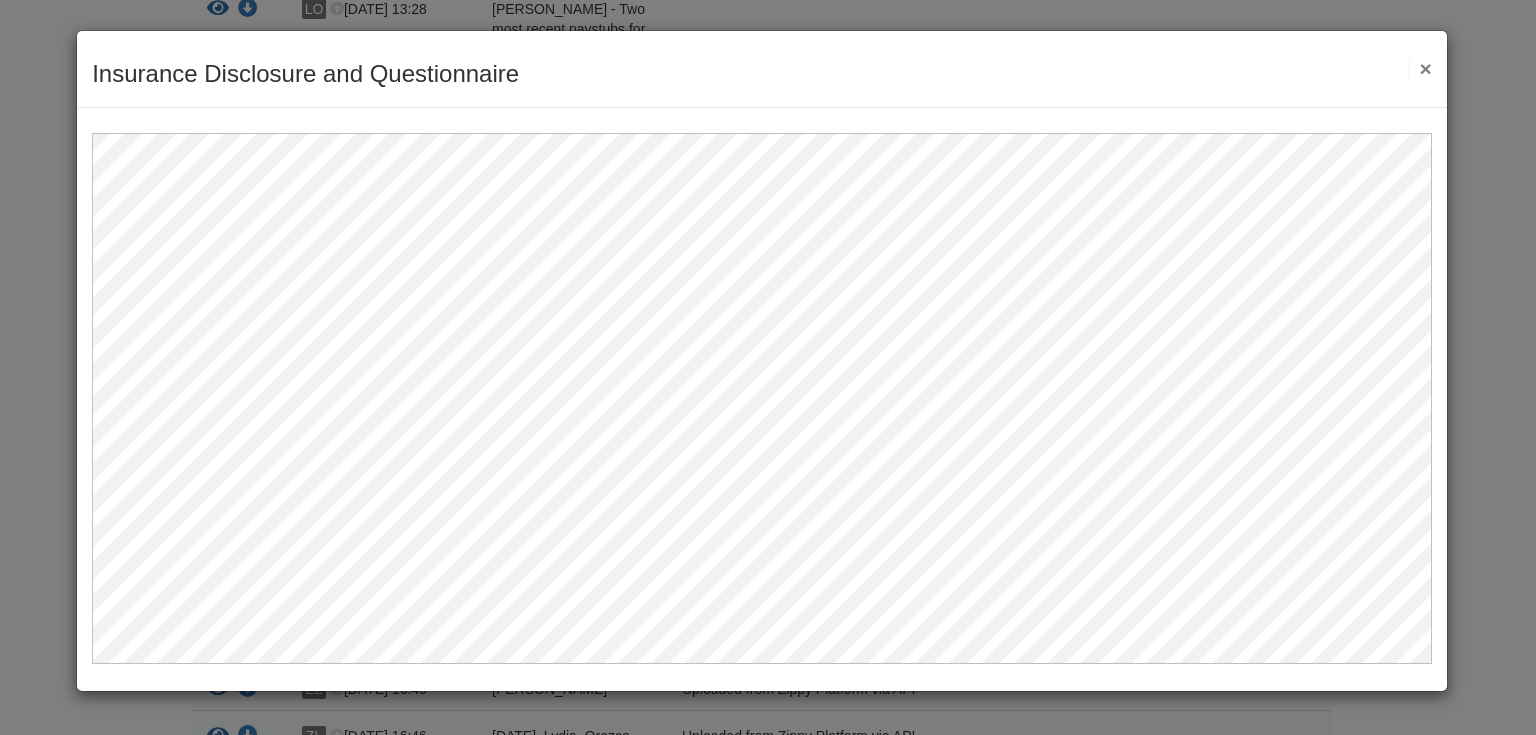 click on "×" at bounding box center (1420, 68) 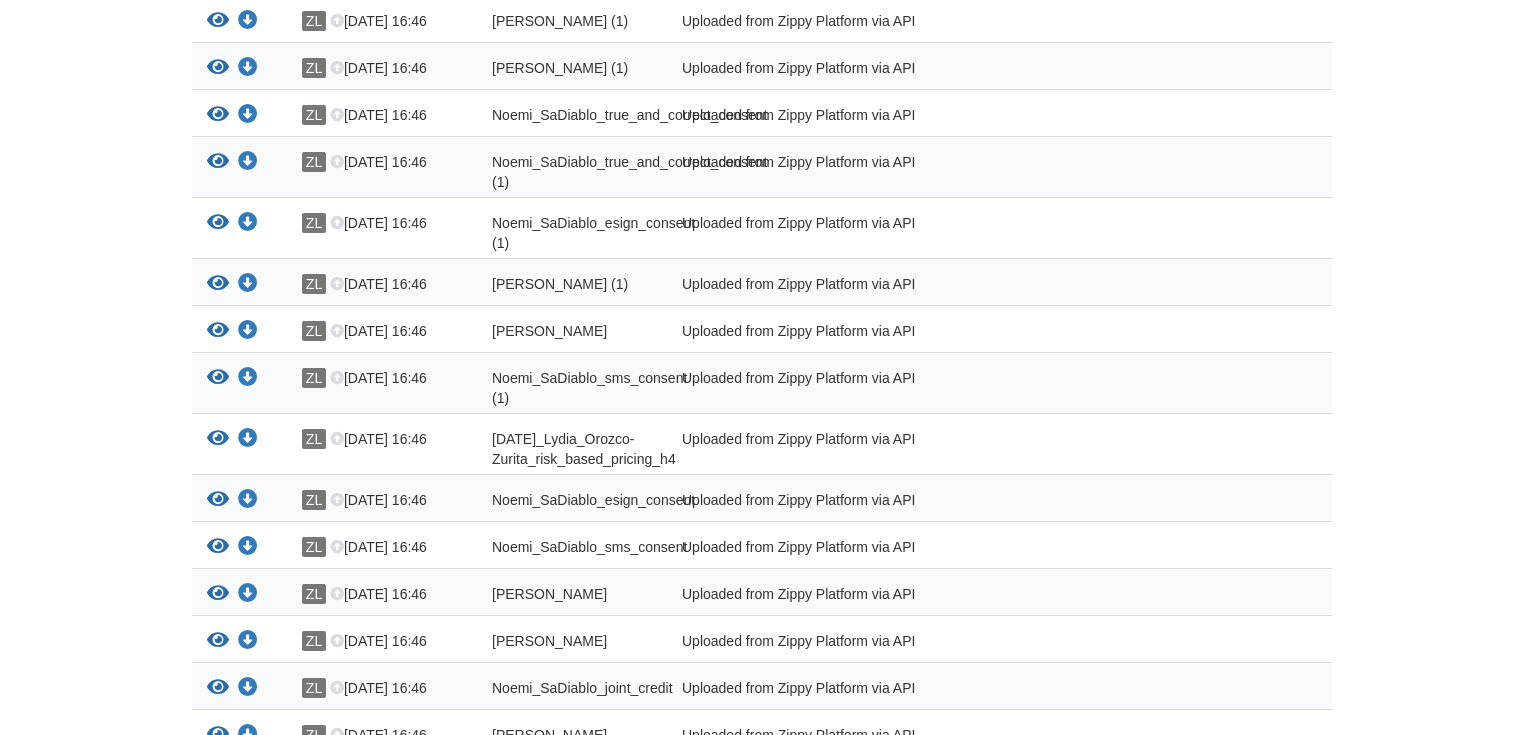 scroll, scrollTop: 2000, scrollLeft: 0, axis: vertical 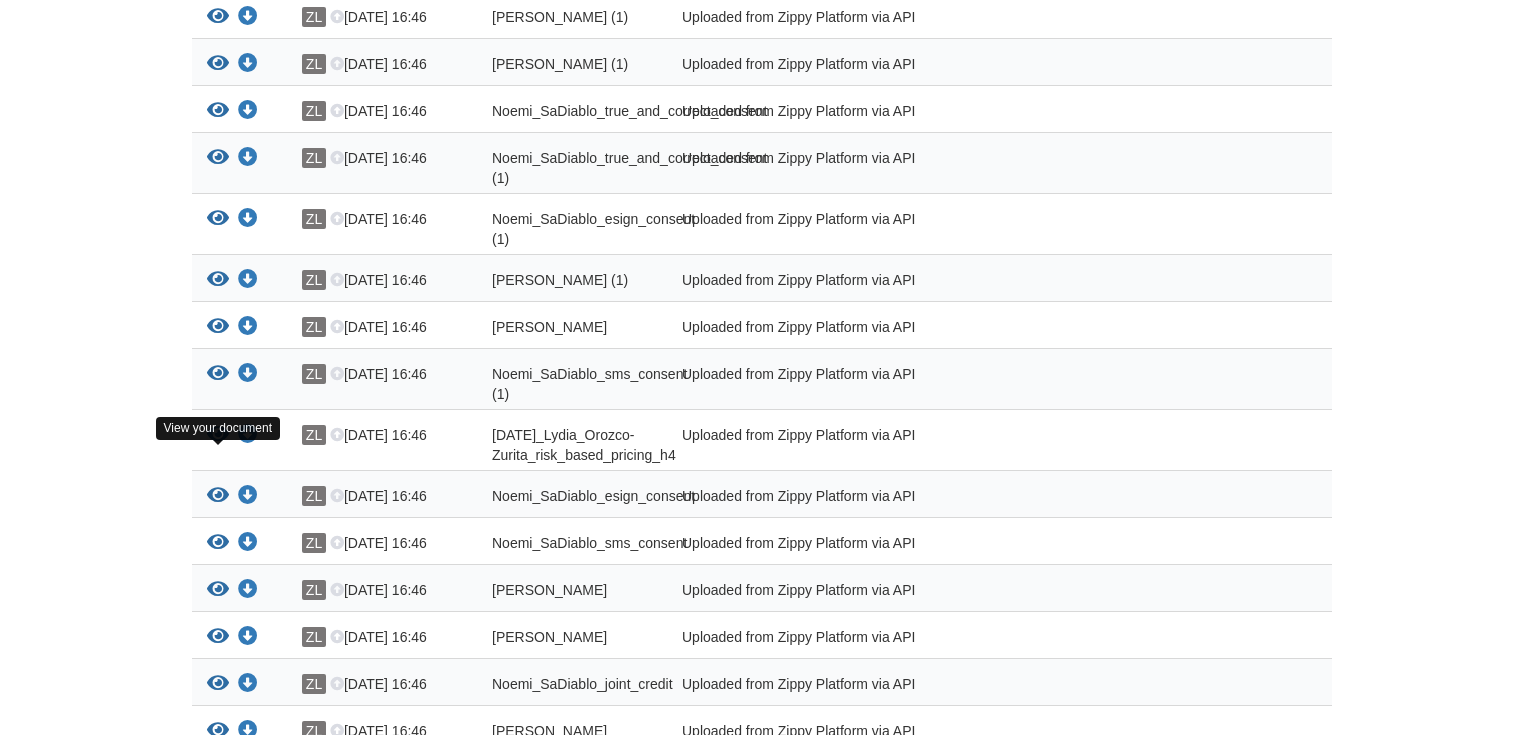 click at bounding box center [218, 435] 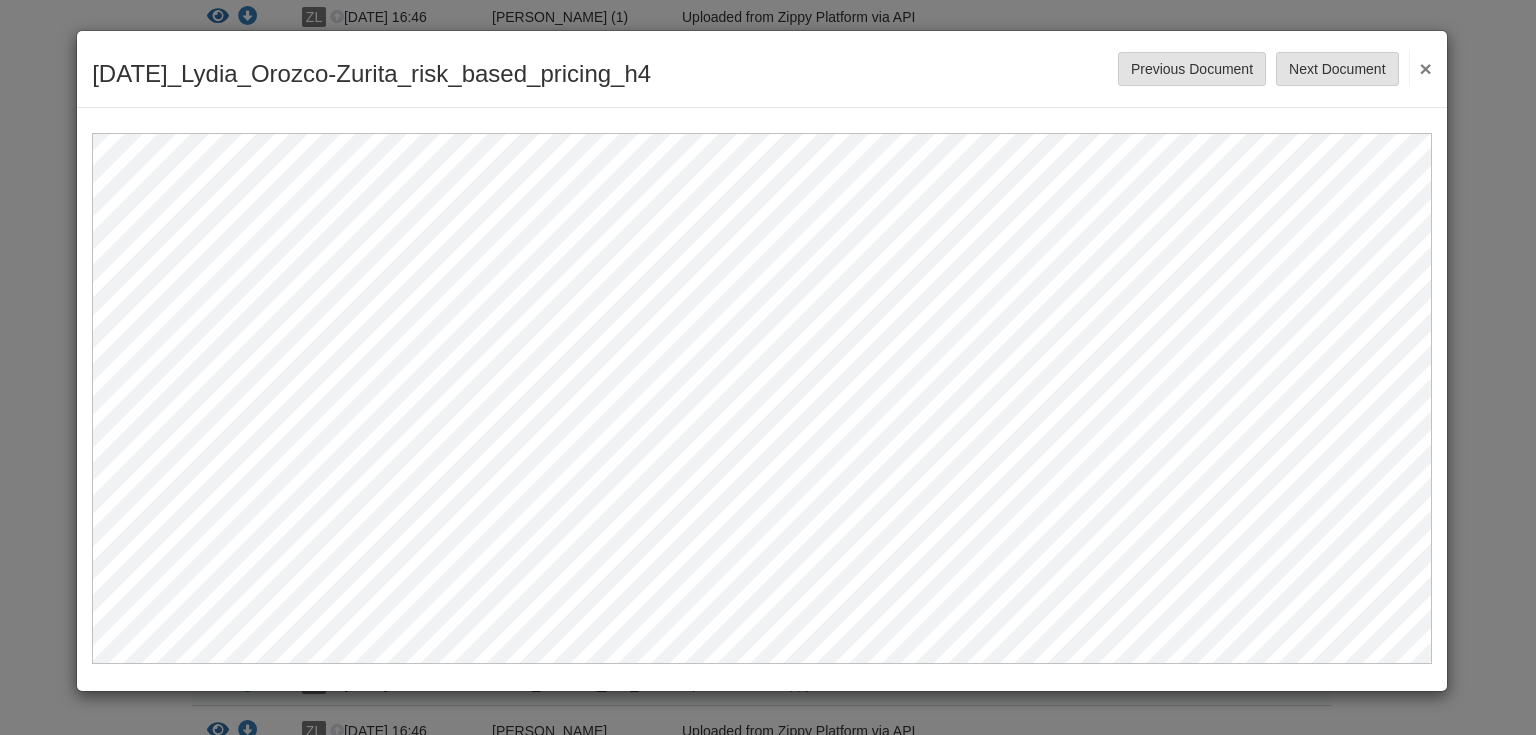 click on "×" at bounding box center (1420, 68) 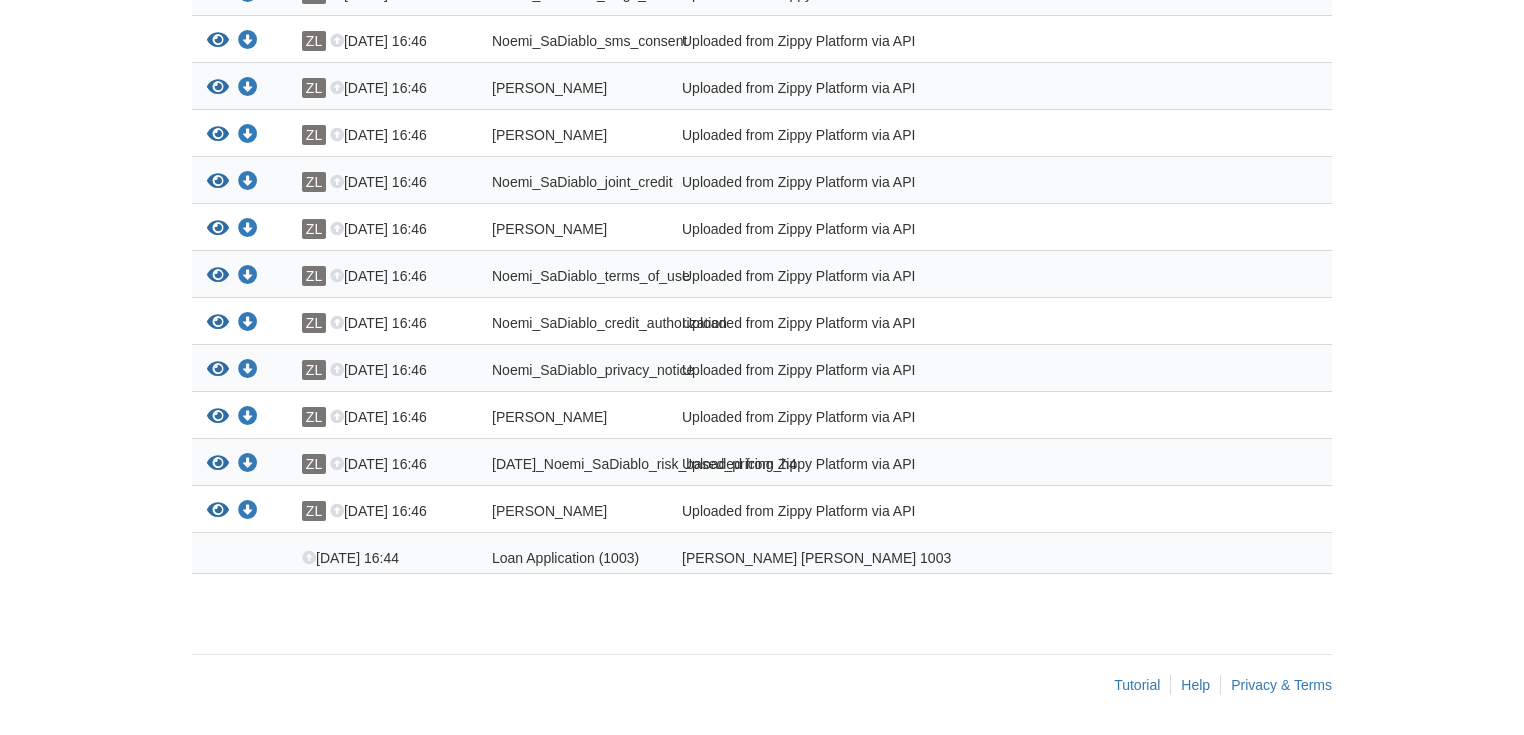 scroll, scrollTop: 2609, scrollLeft: 0, axis: vertical 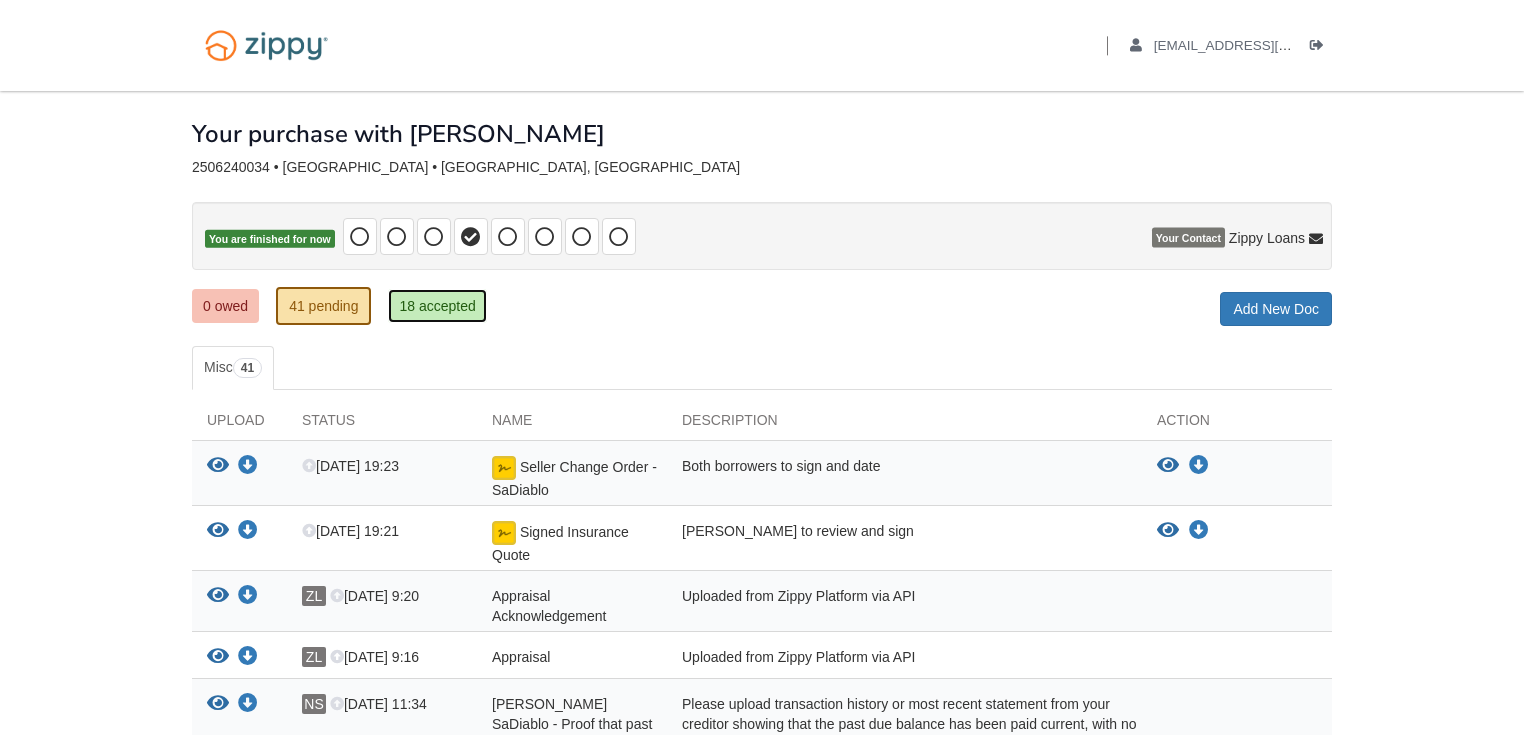 click on "18 accepted" at bounding box center [437, 306] 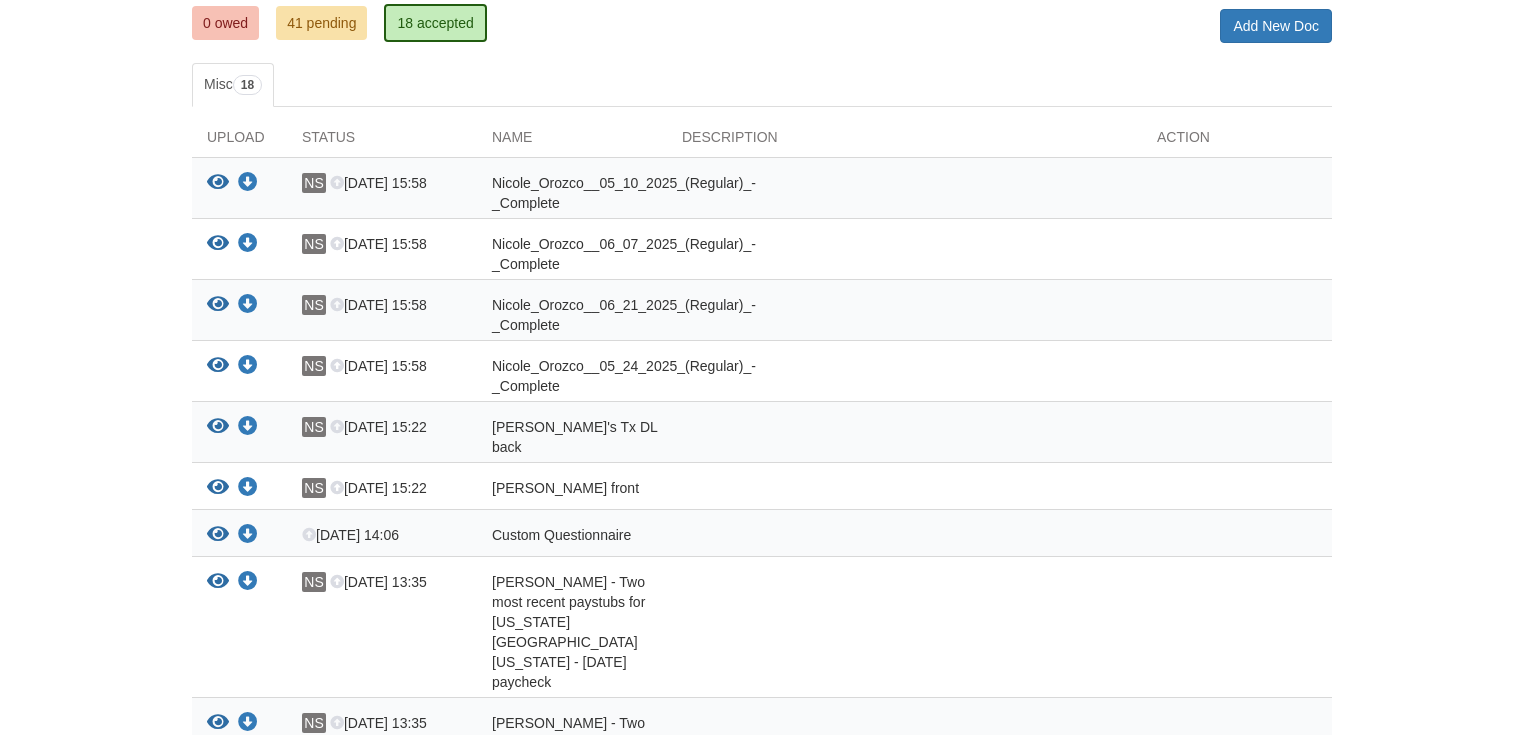 scroll, scrollTop: 320, scrollLeft: 0, axis: vertical 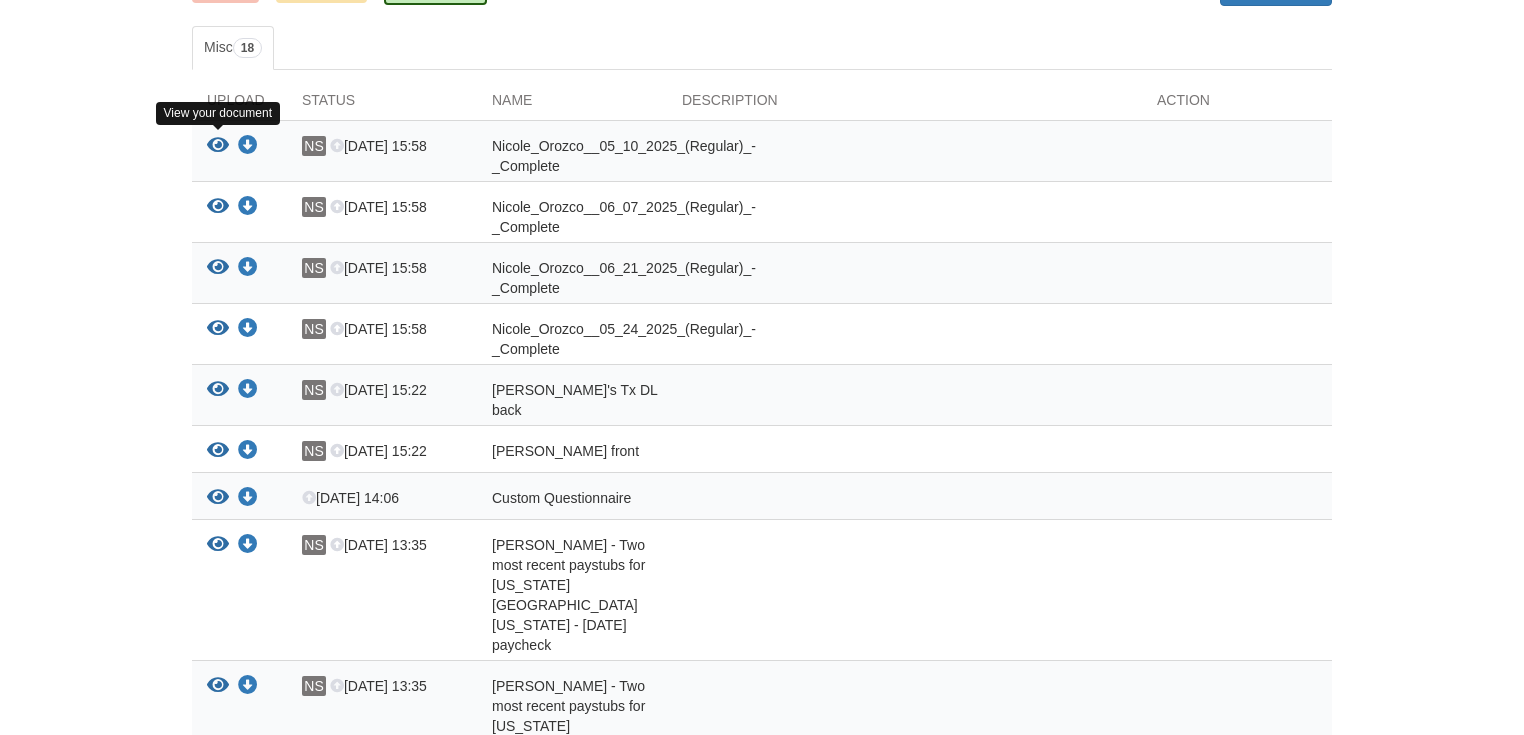 click at bounding box center [218, 146] 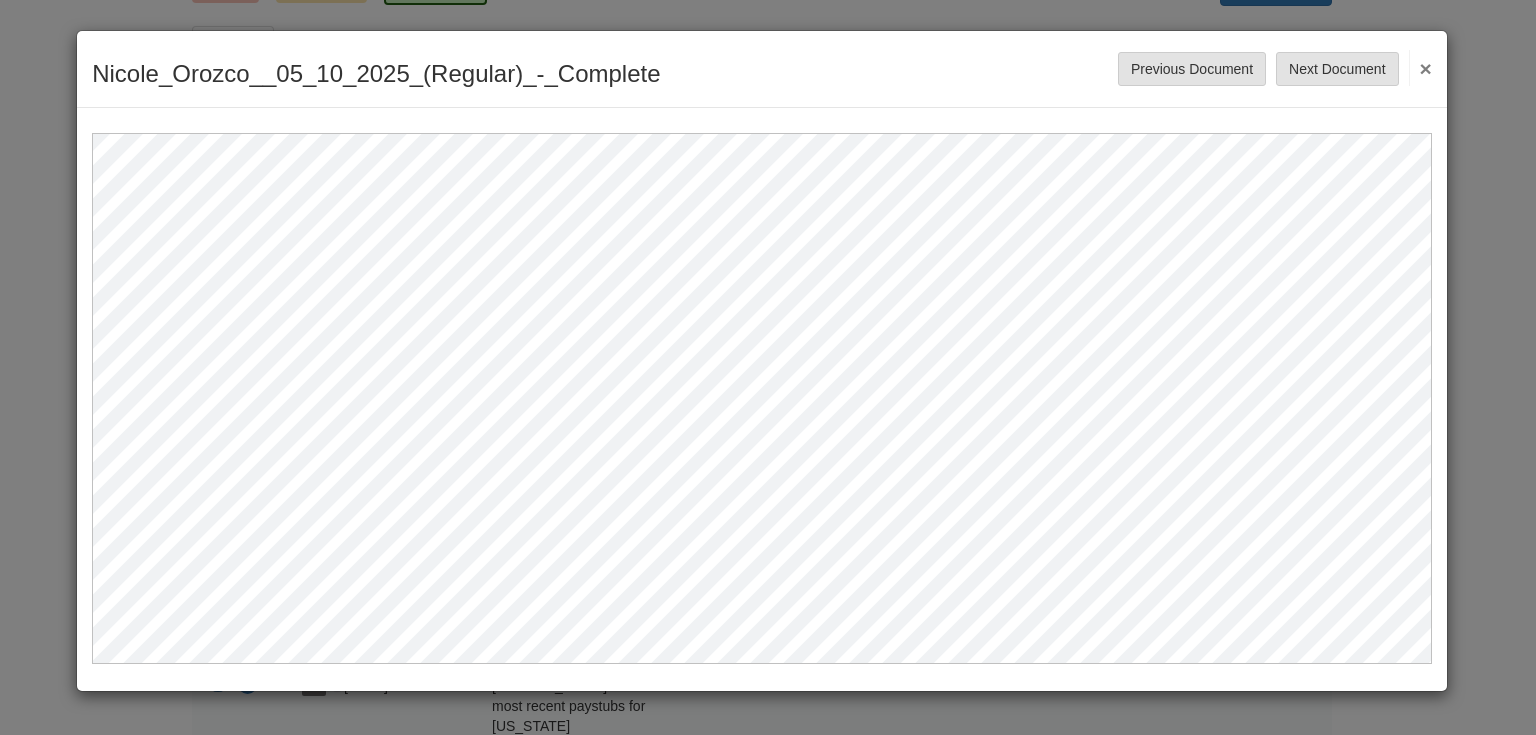 click on "×" at bounding box center [1420, 68] 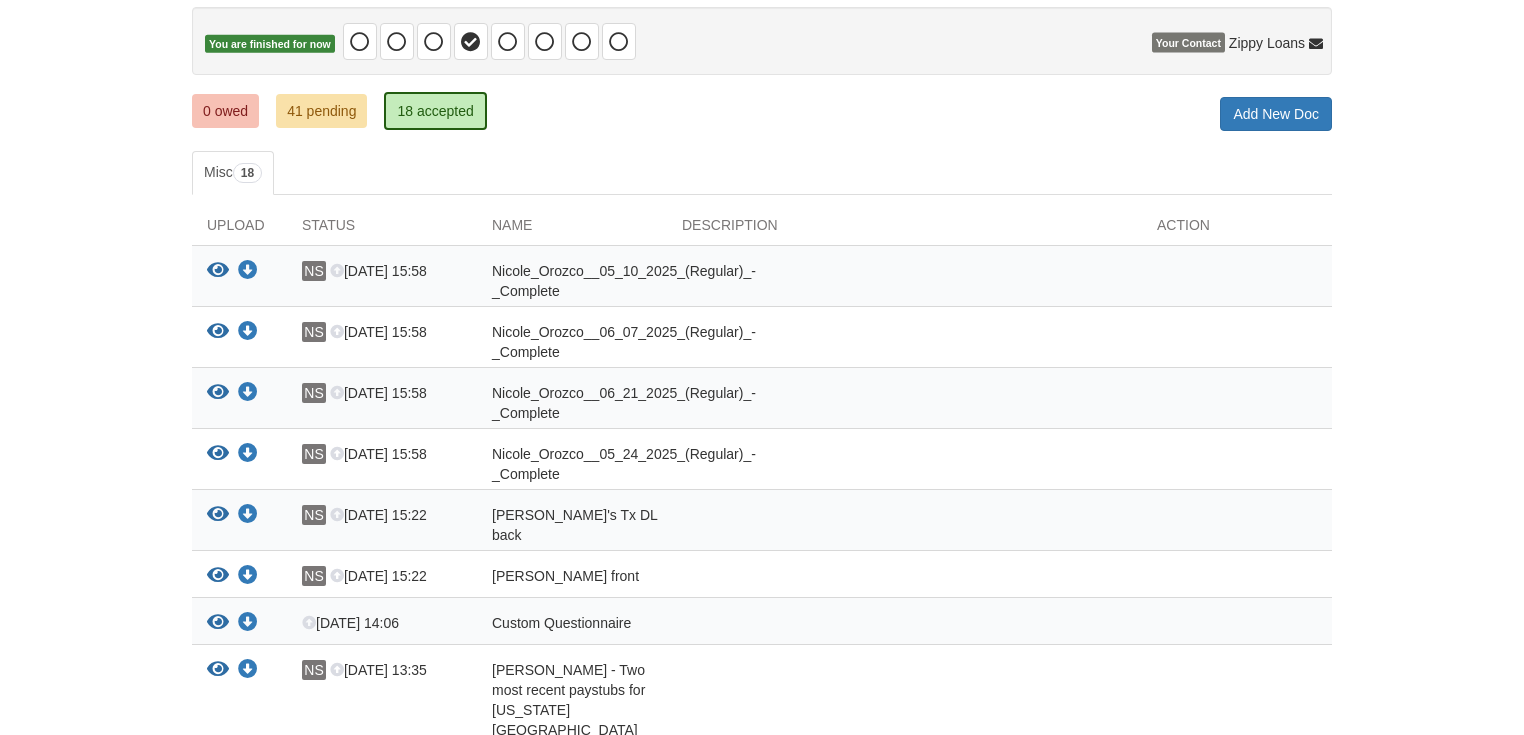 scroll, scrollTop: 137, scrollLeft: 0, axis: vertical 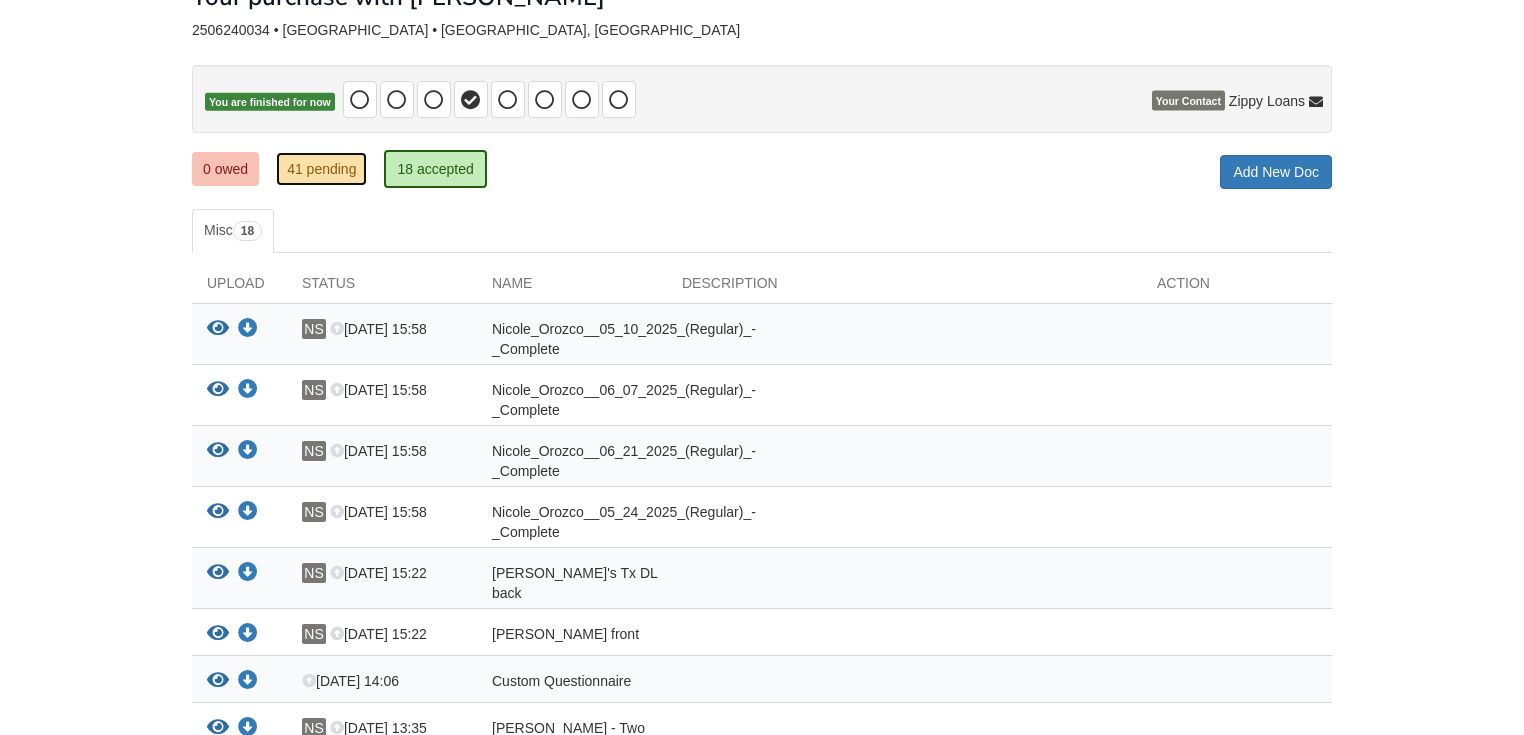 click on "41 pending" at bounding box center [321, 169] 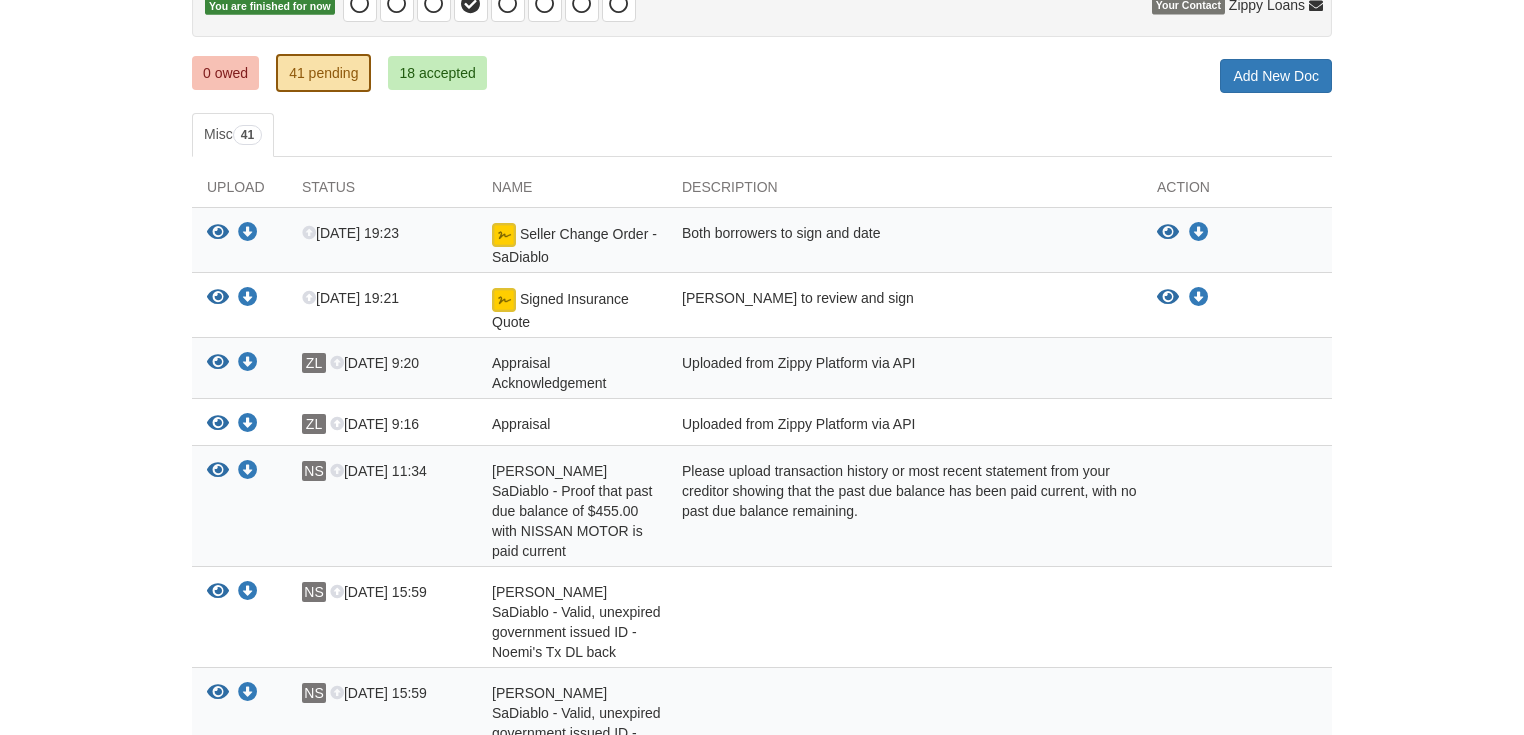 scroll, scrollTop: 240, scrollLeft: 0, axis: vertical 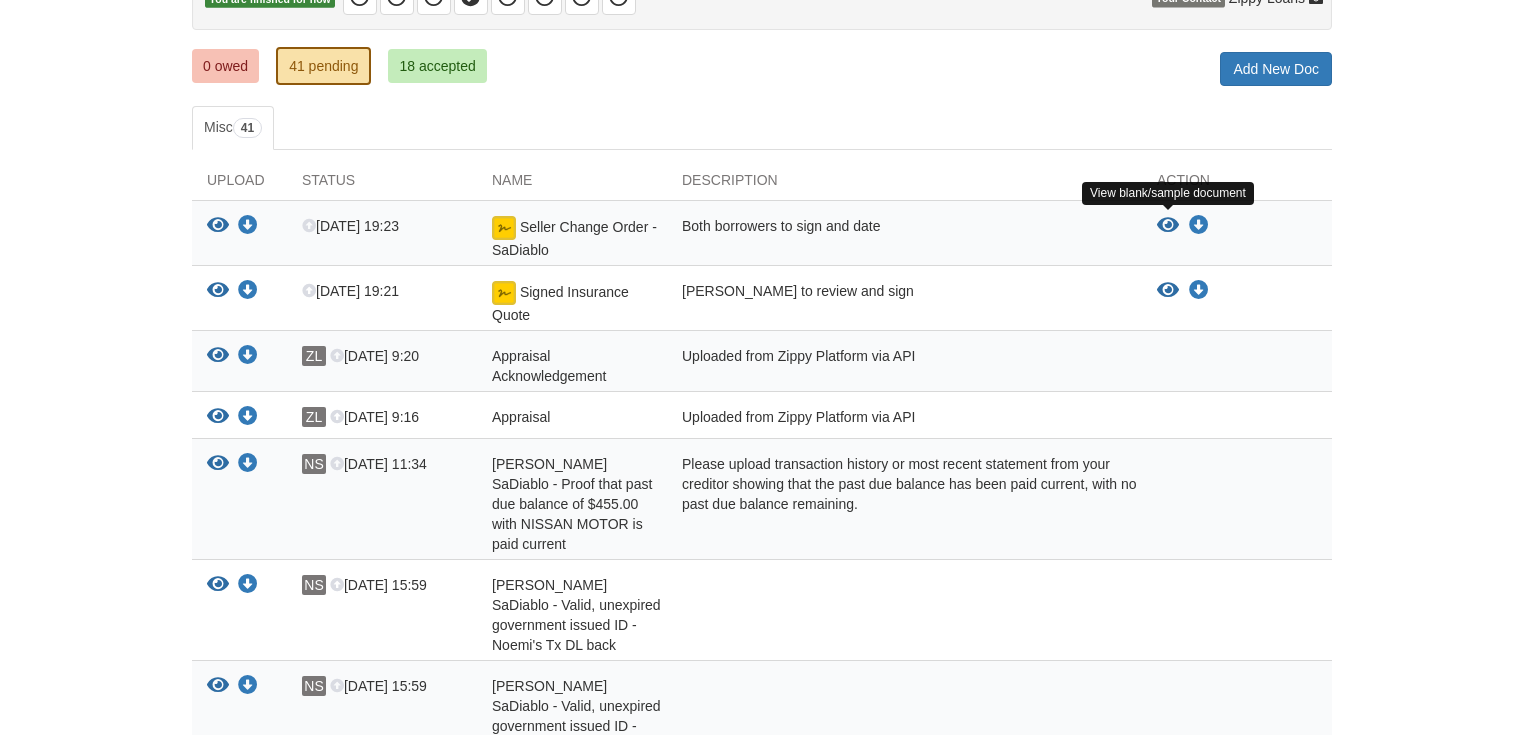 click at bounding box center [1168, 226] 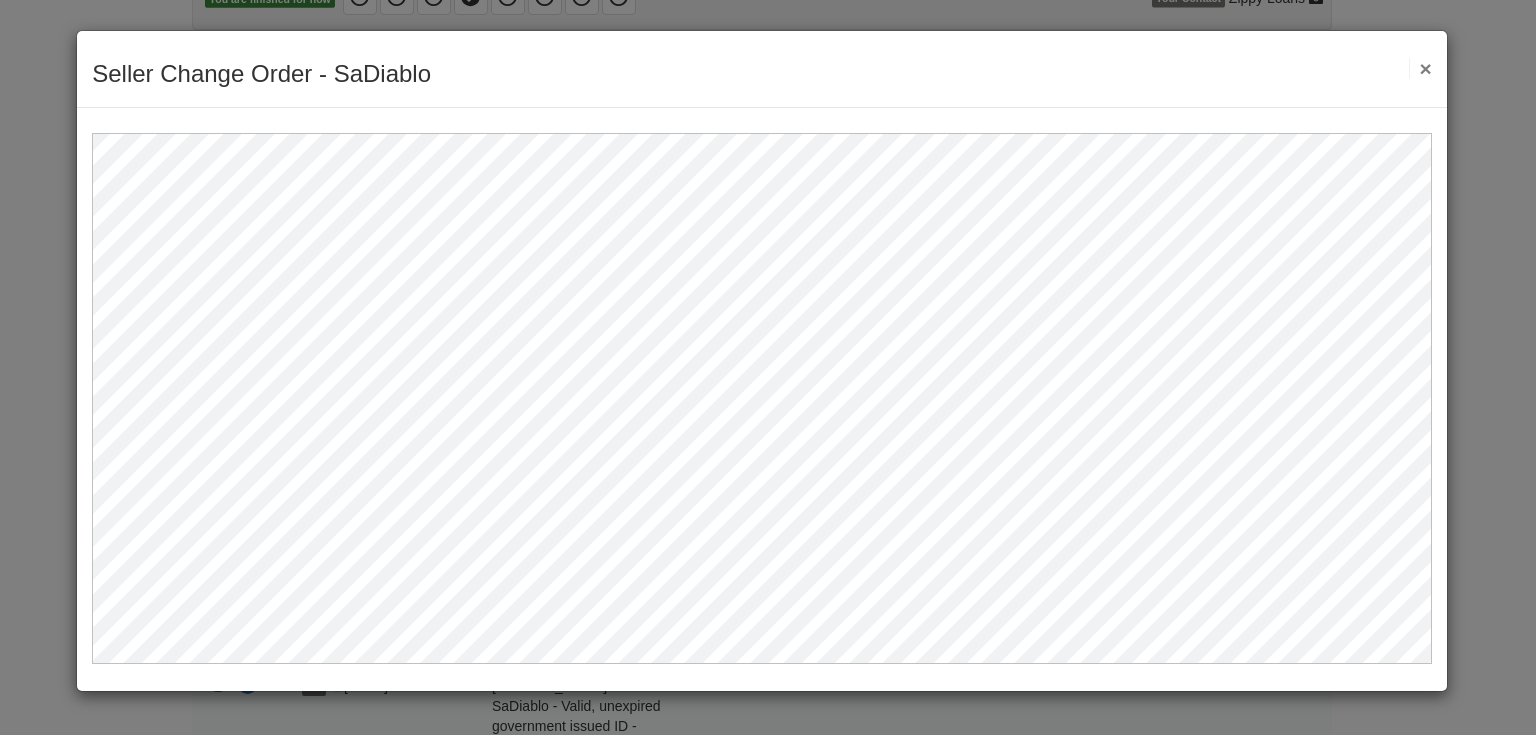 click on "×" at bounding box center [1420, 68] 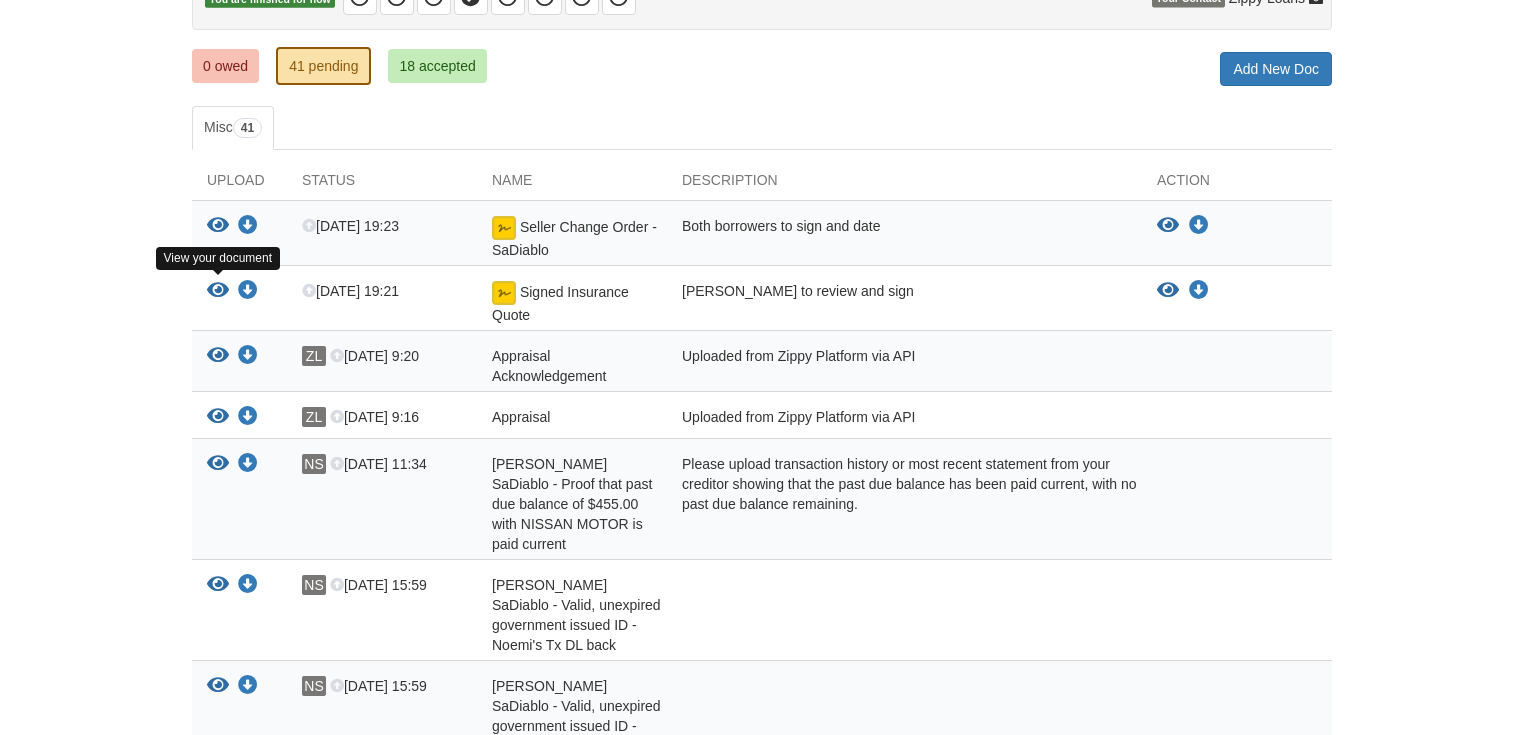 click at bounding box center [218, 291] 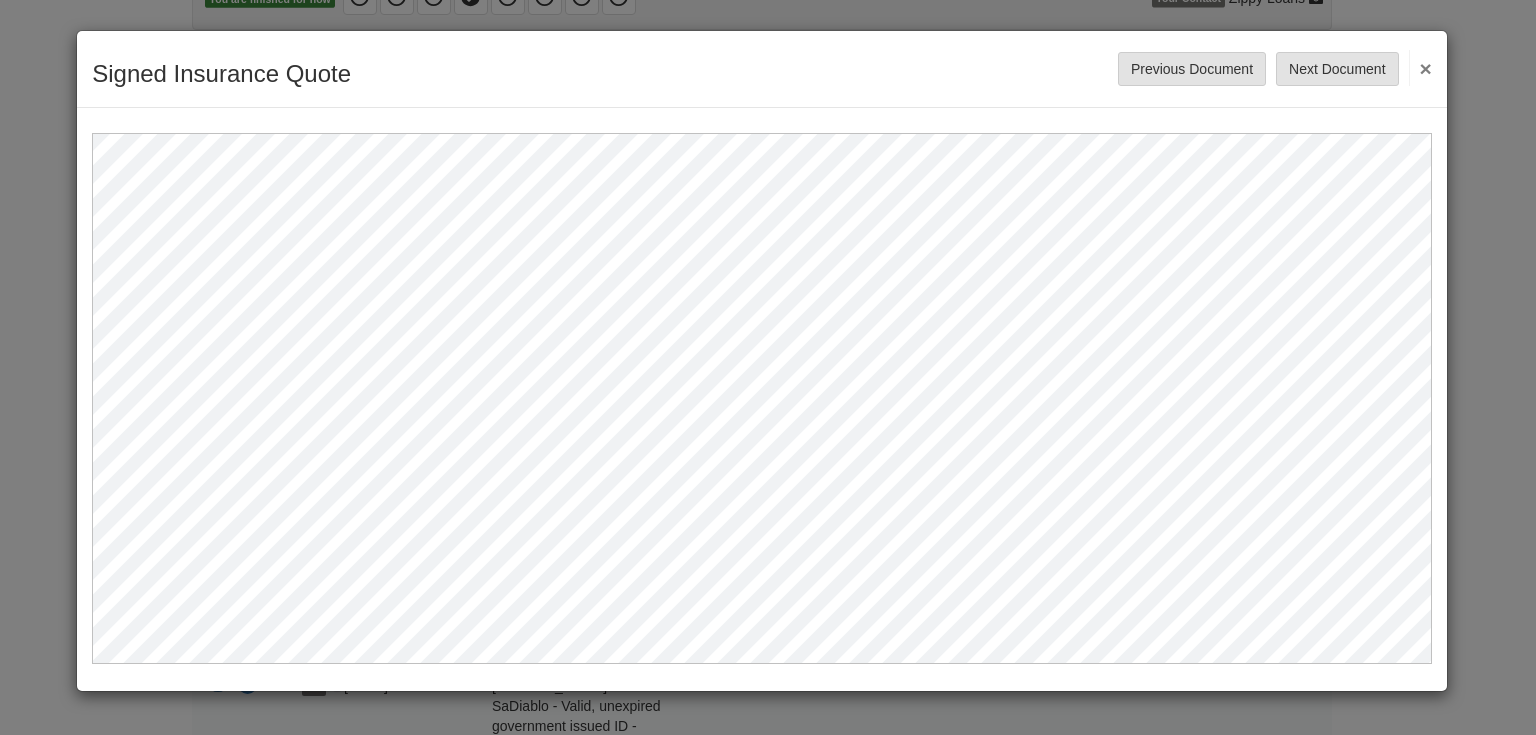 click on "×" at bounding box center (1420, 68) 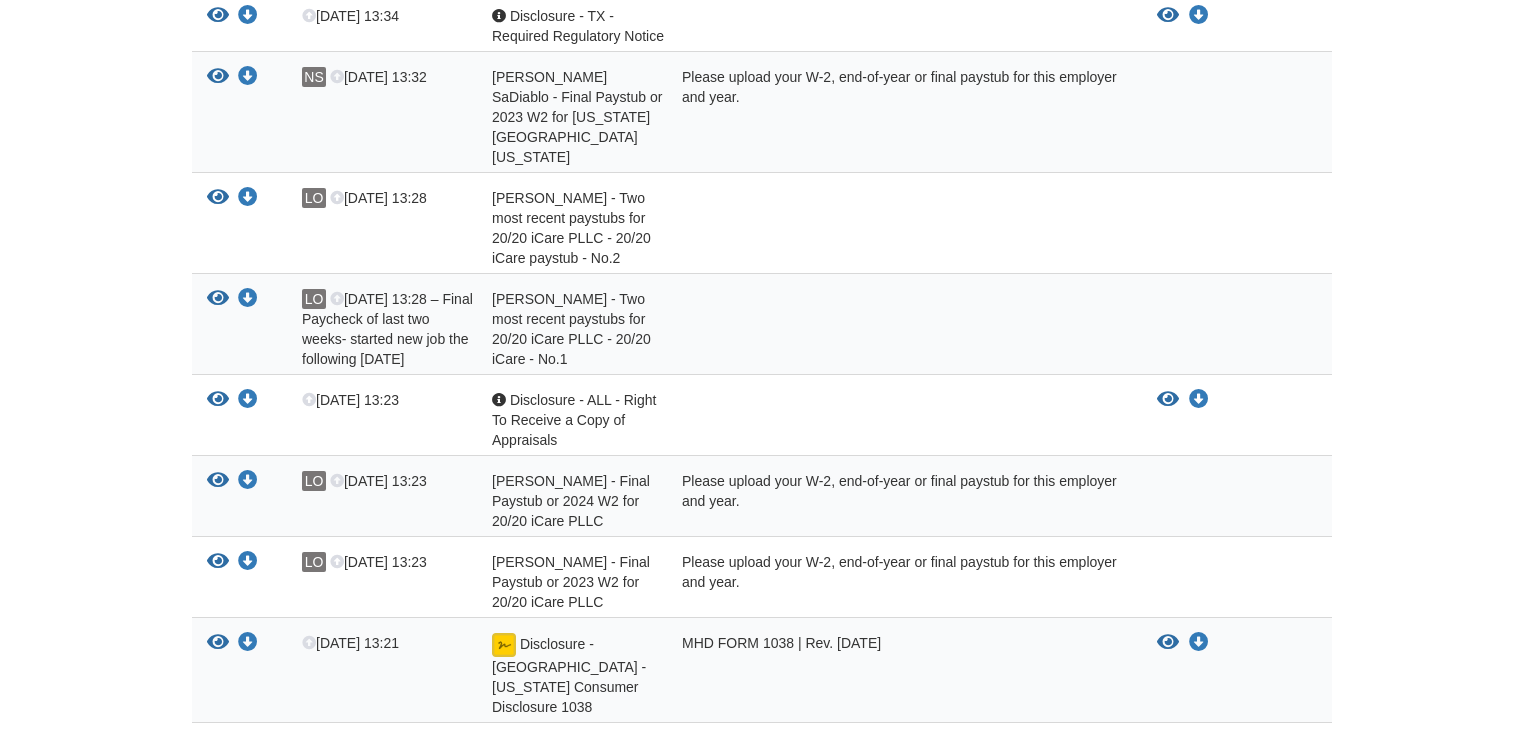 scroll, scrollTop: 1040, scrollLeft: 0, axis: vertical 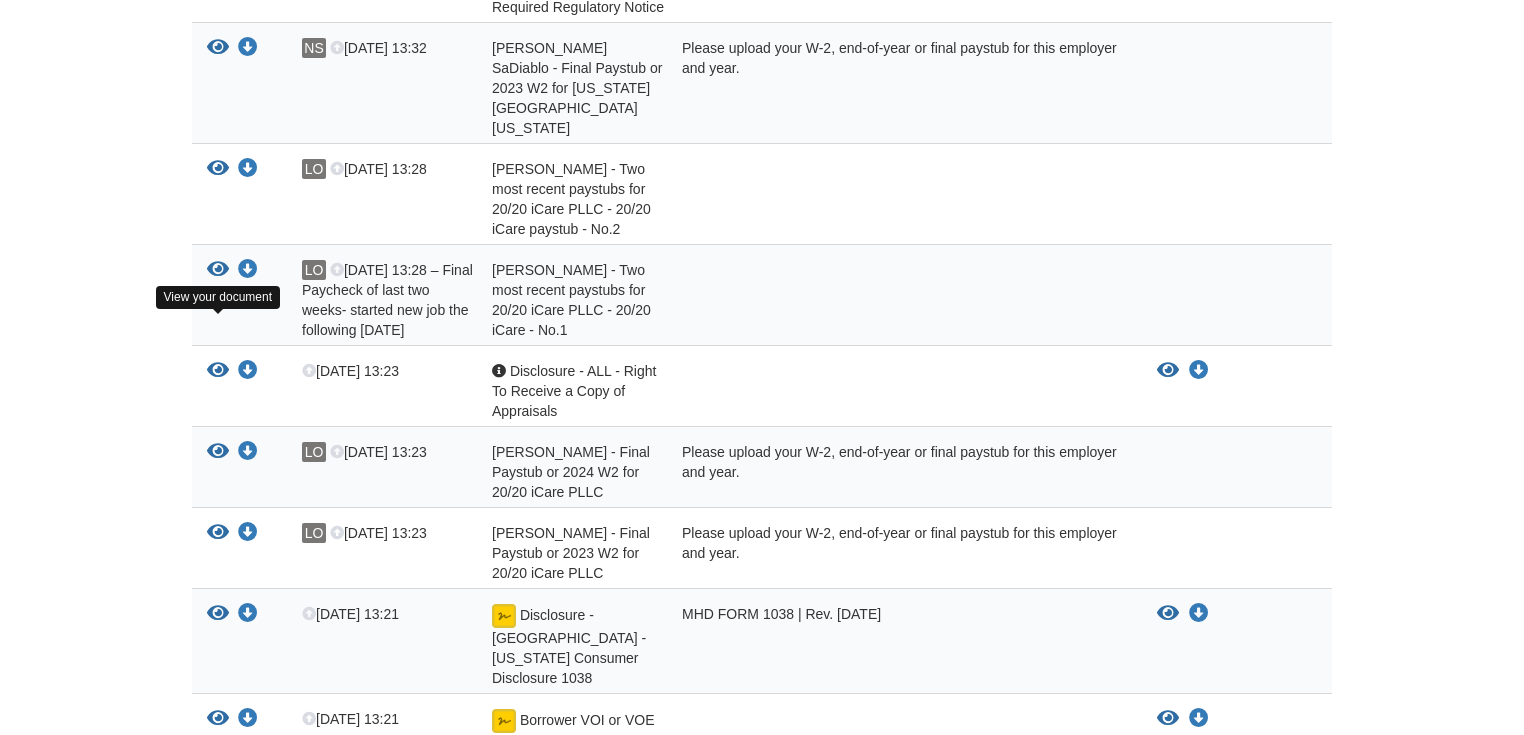 click at bounding box center (218, 371) 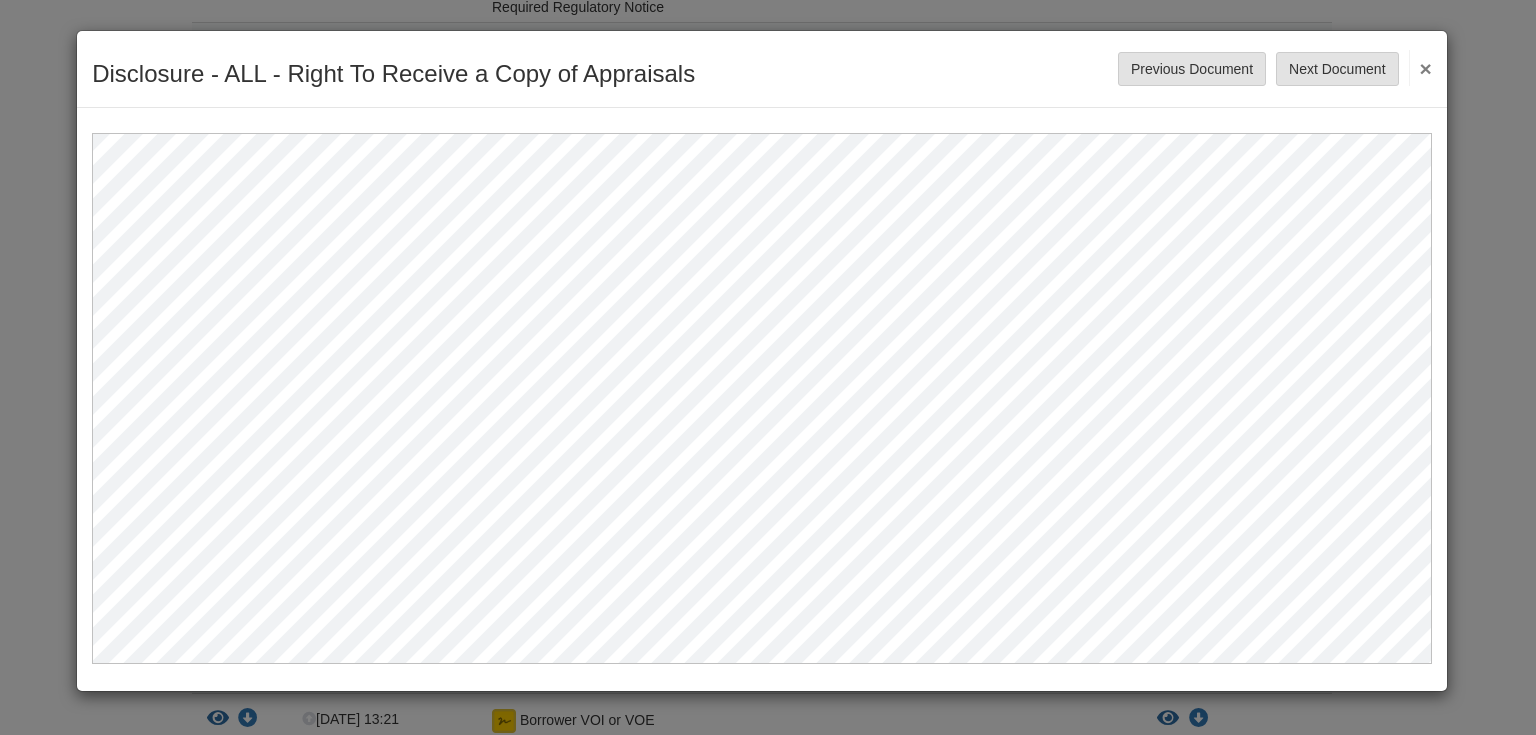 click on "×" at bounding box center (1420, 68) 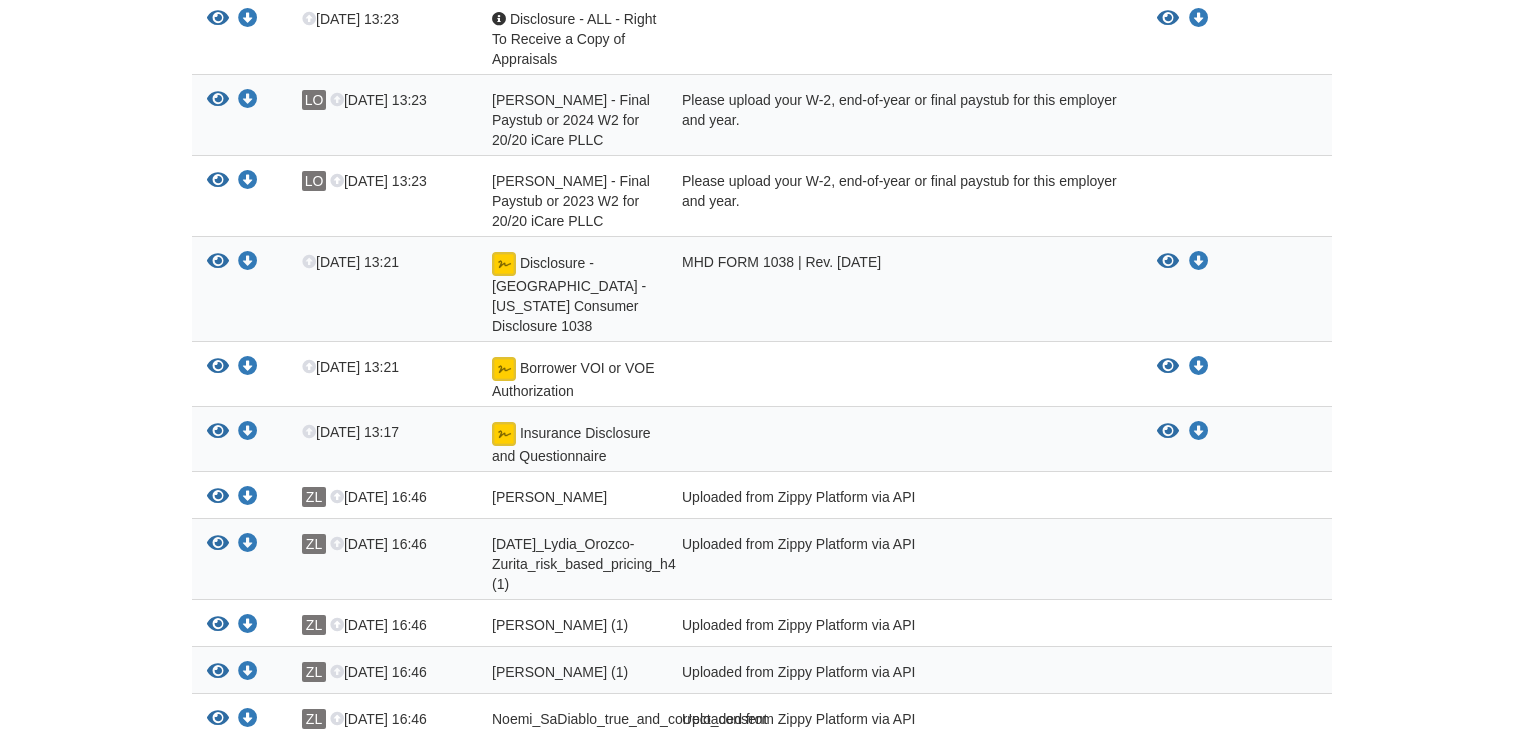 scroll, scrollTop: 1440, scrollLeft: 0, axis: vertical 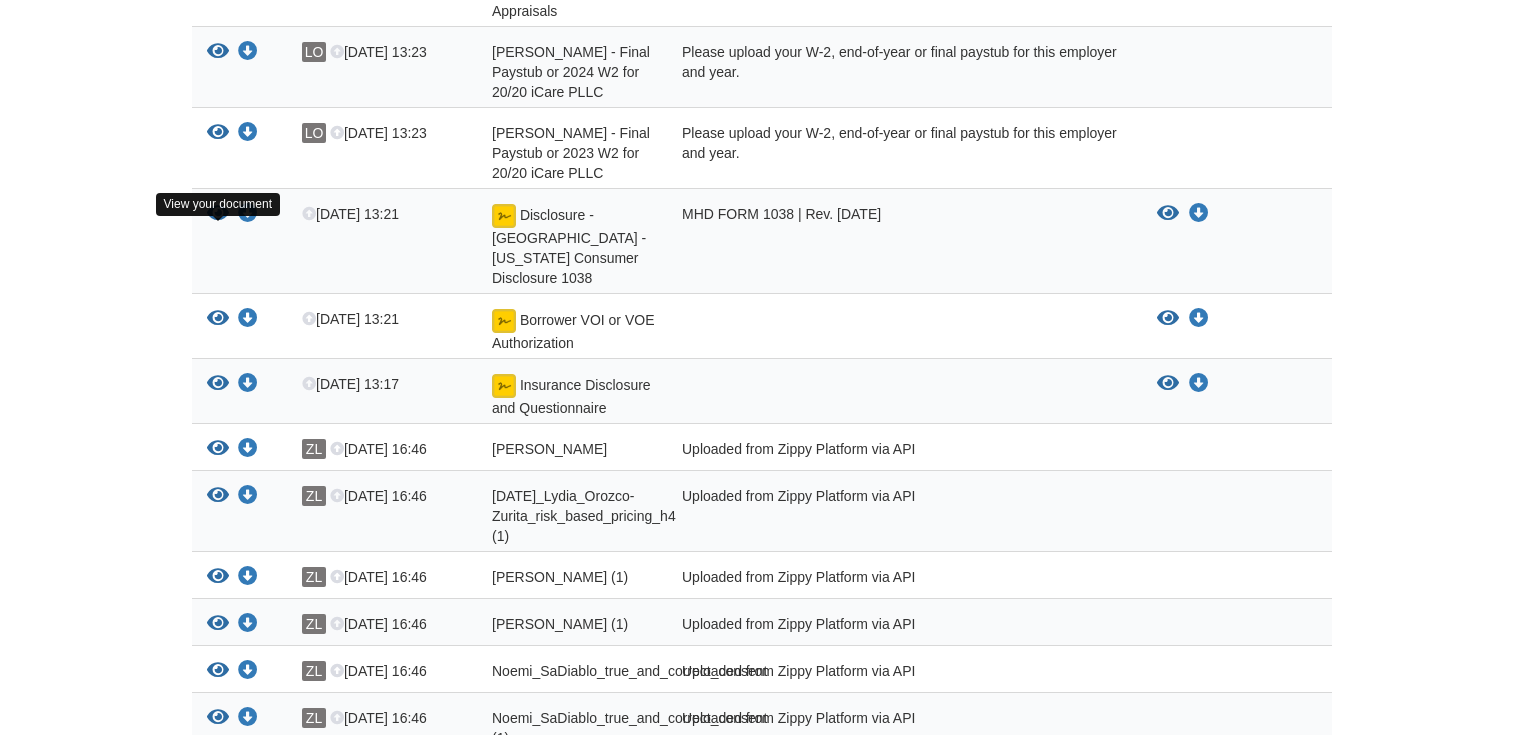 click at bounding box center (218, 319) 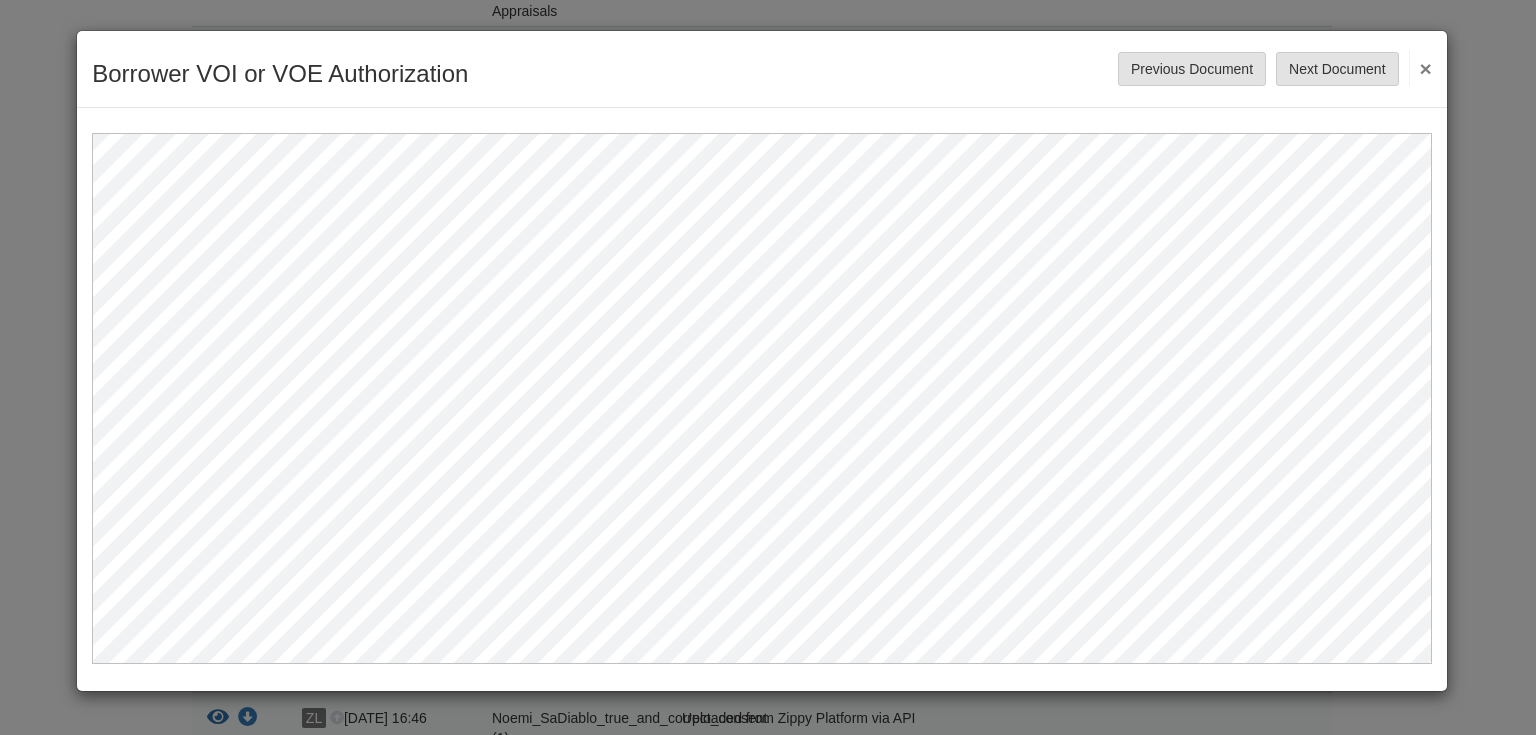 click on "Borrower VOI or VOE Authorization
Save
Cancel
Previous Document
Next Document
×" at bounding box center (762, 69) 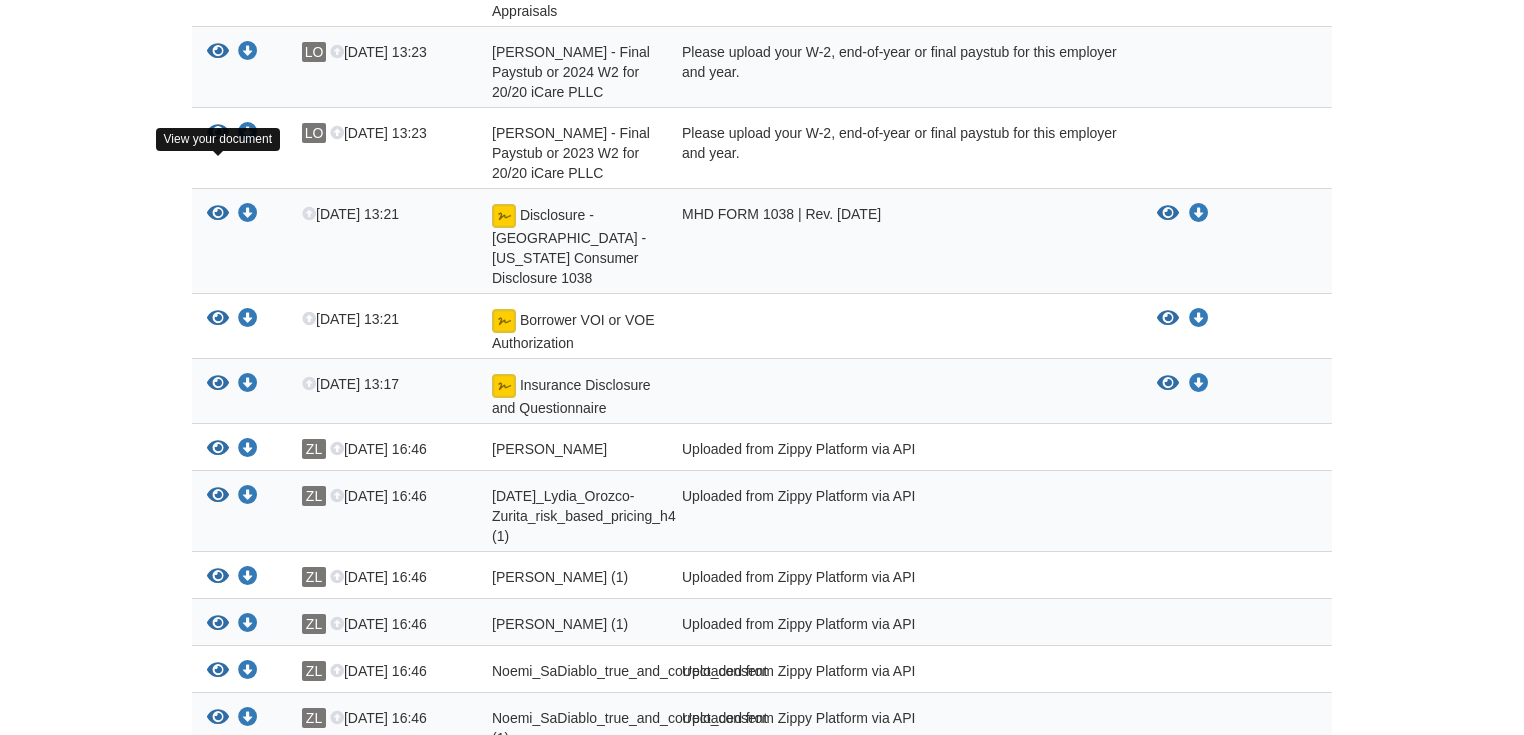 click at bounding box center [218, 214] 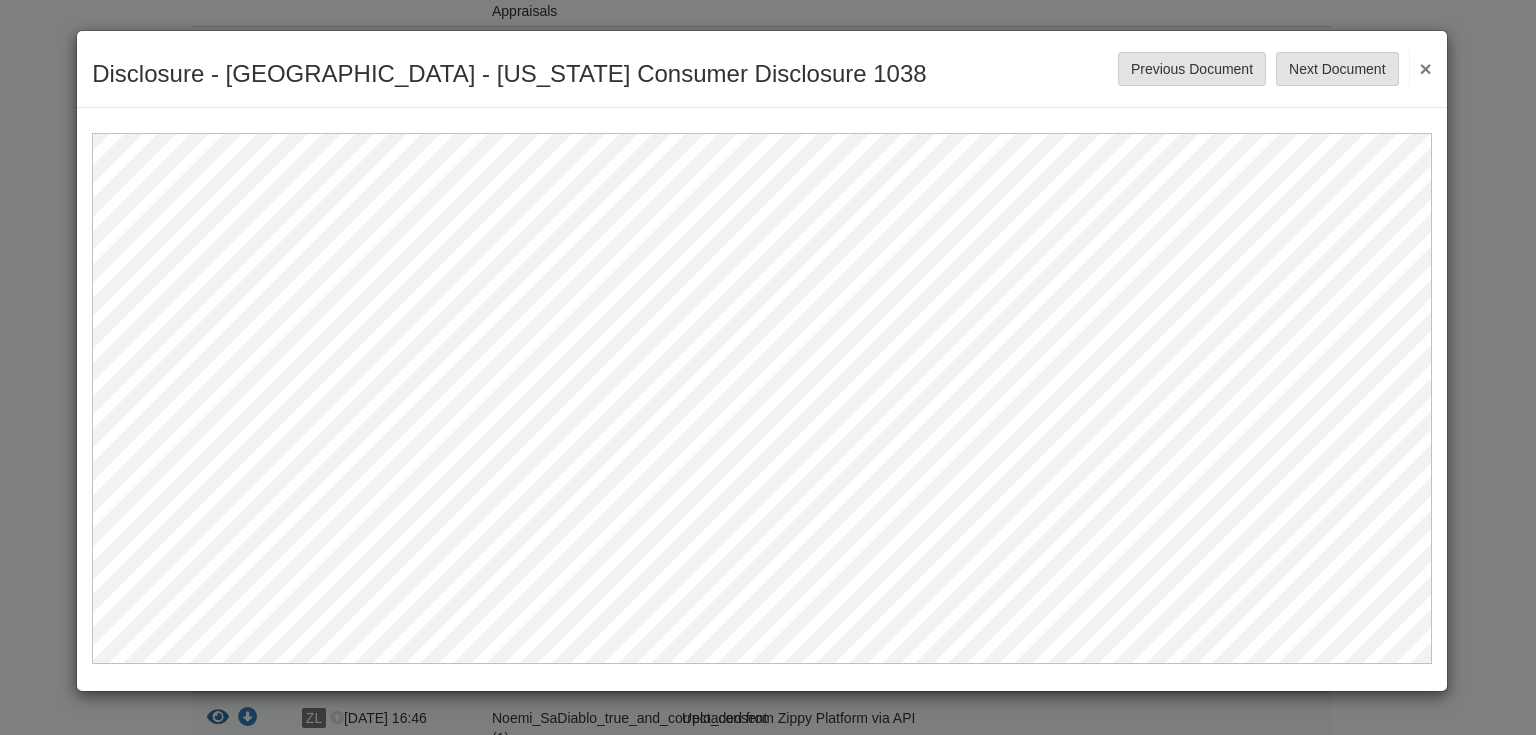 click on "×" at bounding box center [1420, 68] 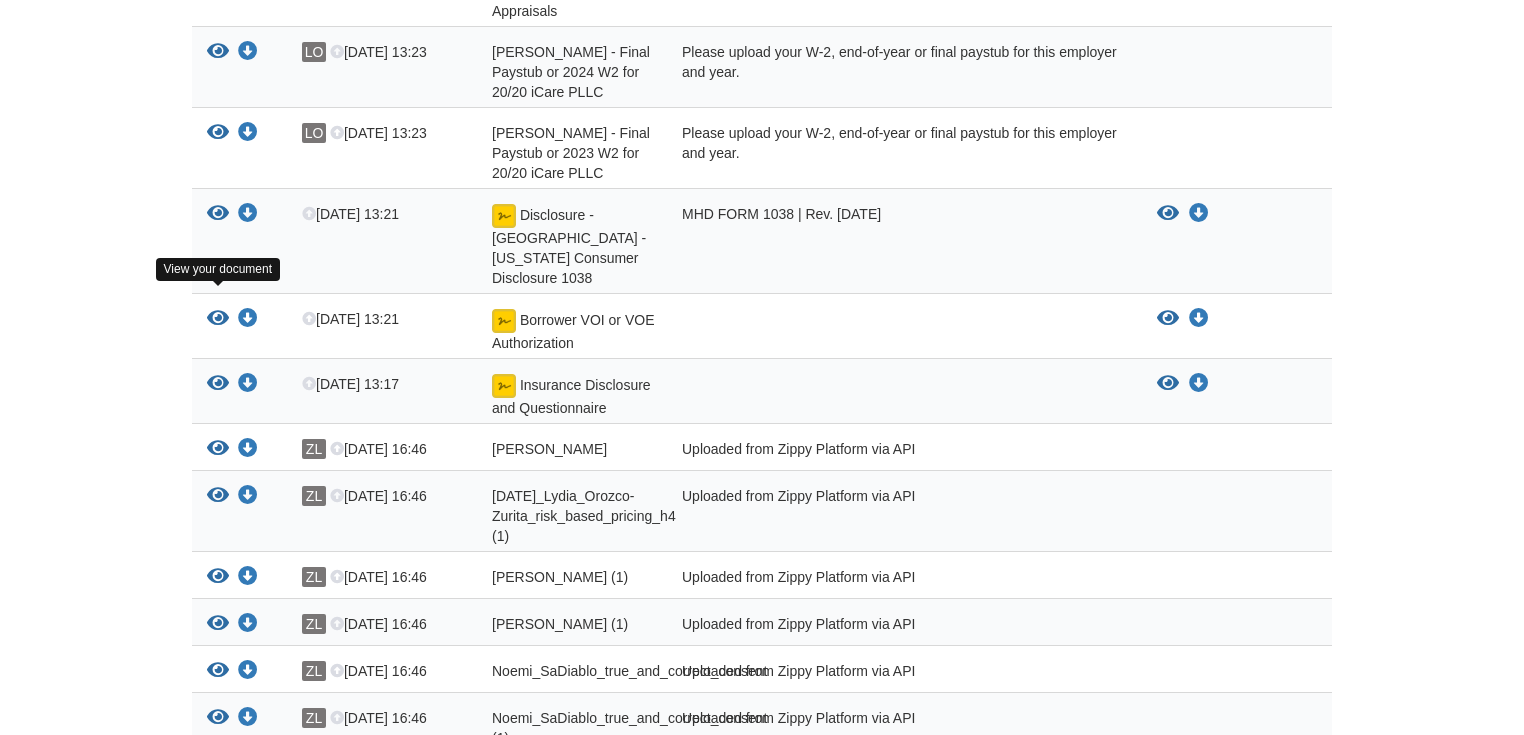 click at bounding box center [218, 384] 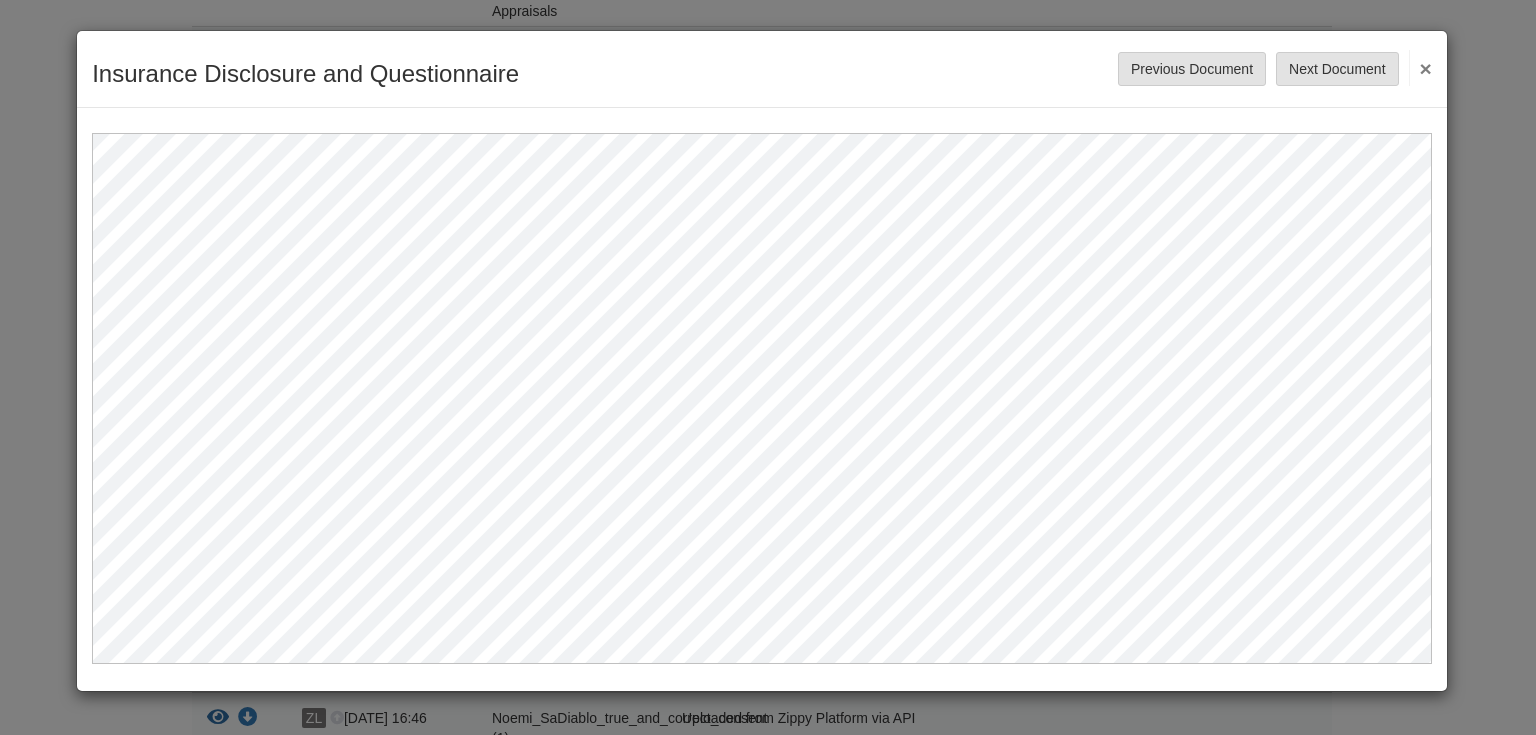 click on "Insurance Disclosure and Questionnaire
Save
Cancel
Previous Document
Next Document
×" at bounding box center [762, 69] 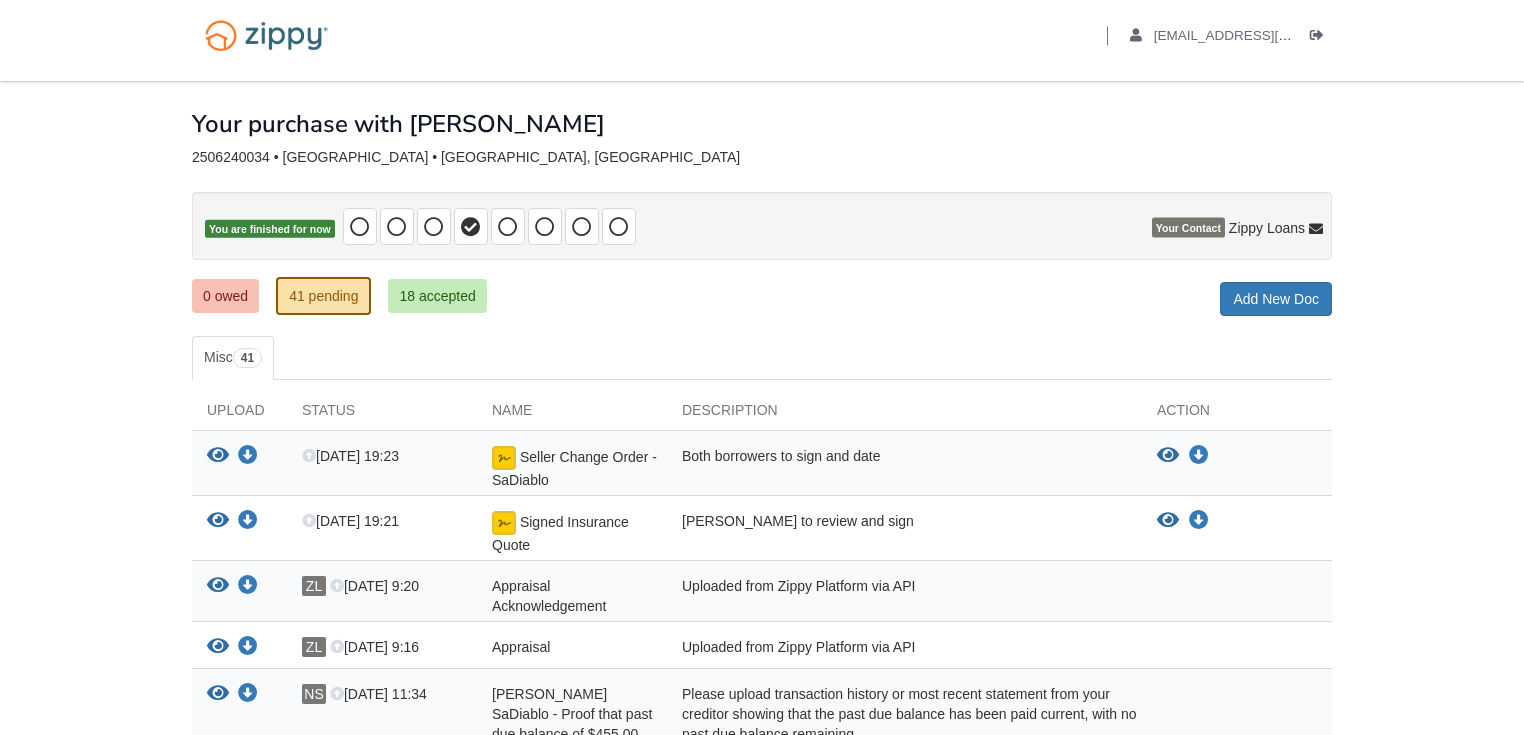scroll, scrollTop: 0, scrollLeft: 0, axis: both 